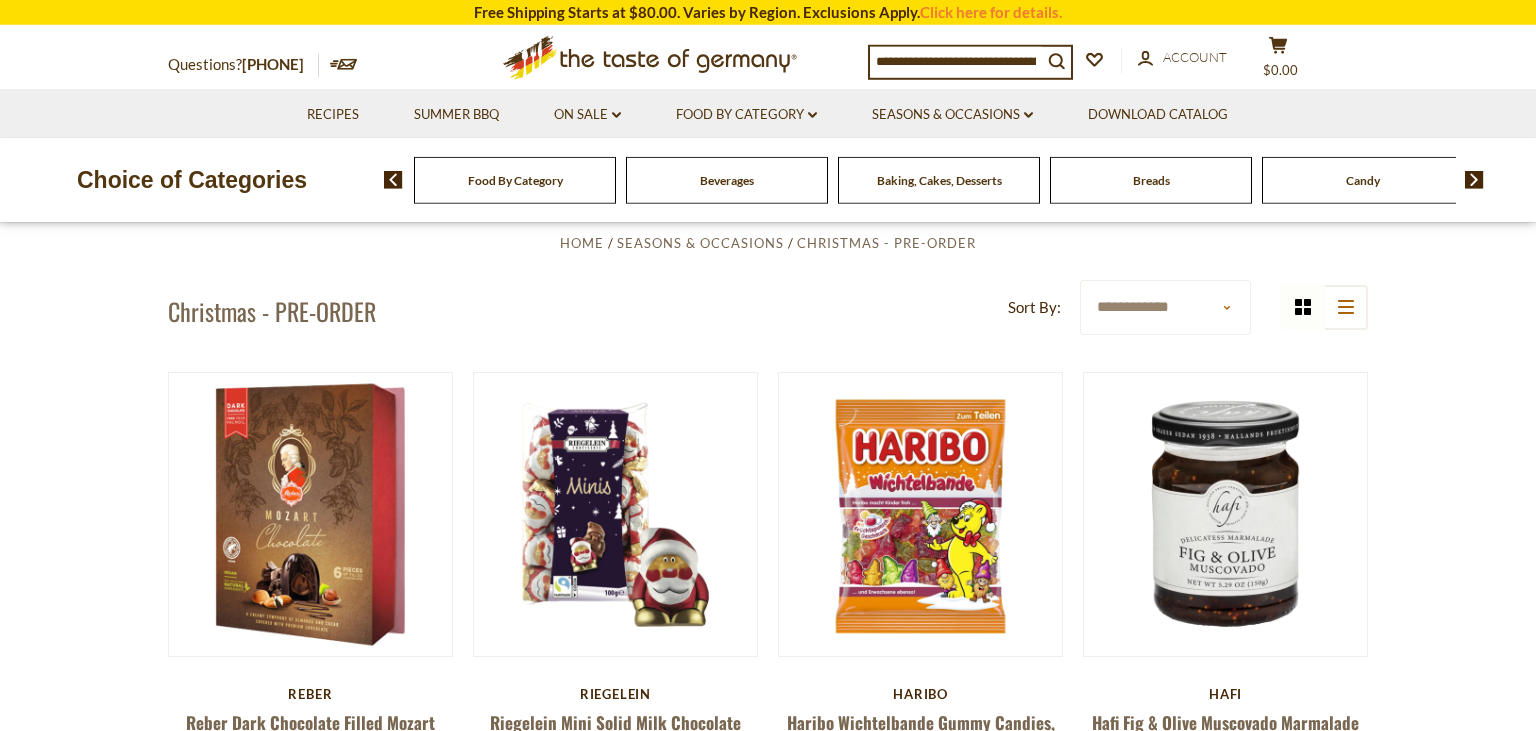 scroll, scrollTop: 528, scrollLeft: 0, axis: vertical 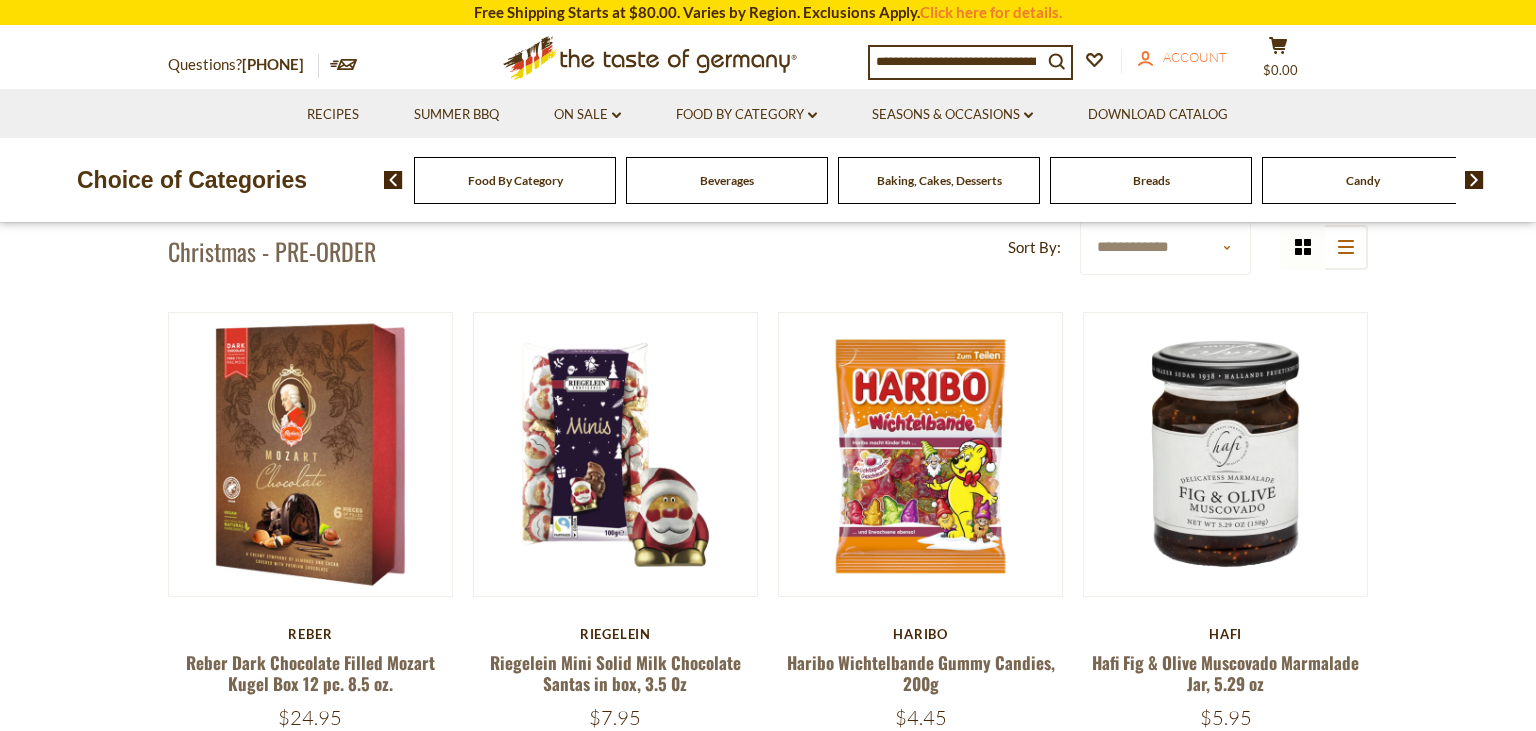 click on "account
Account" at bounding box center (1182, 58) 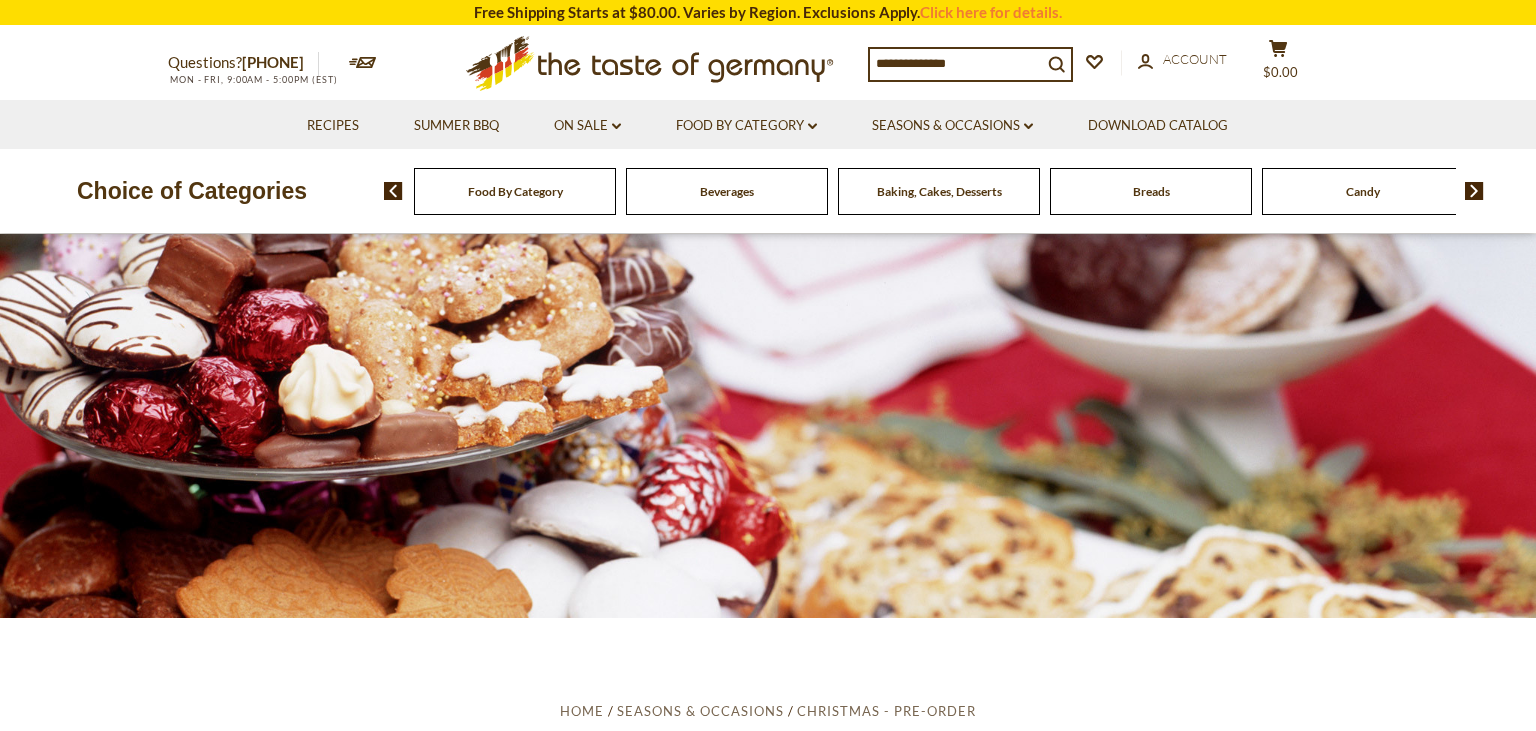 scroll, scrollTop: 0, scrollLeft: 0, axis: both 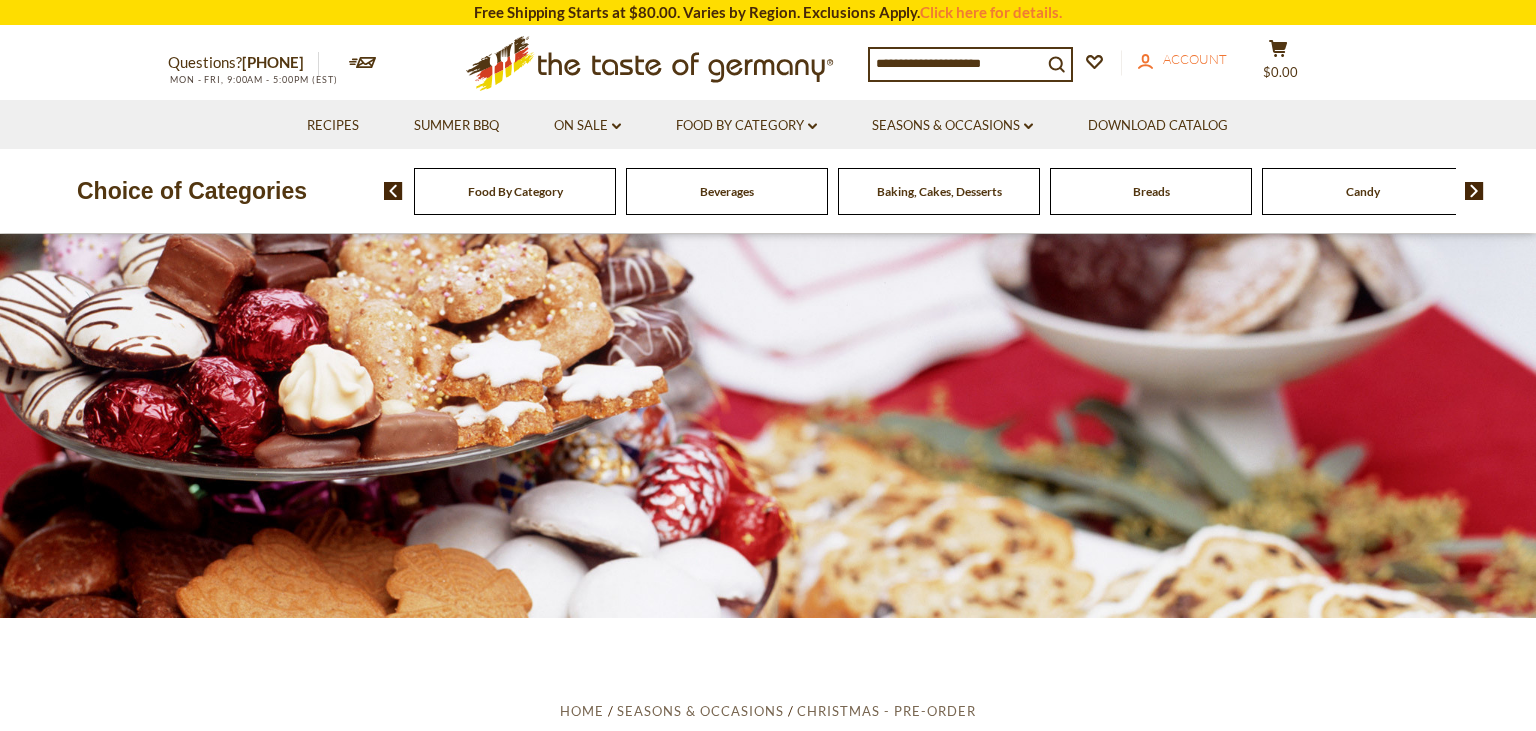 click on "Account" at bounding box center [1195, 59] 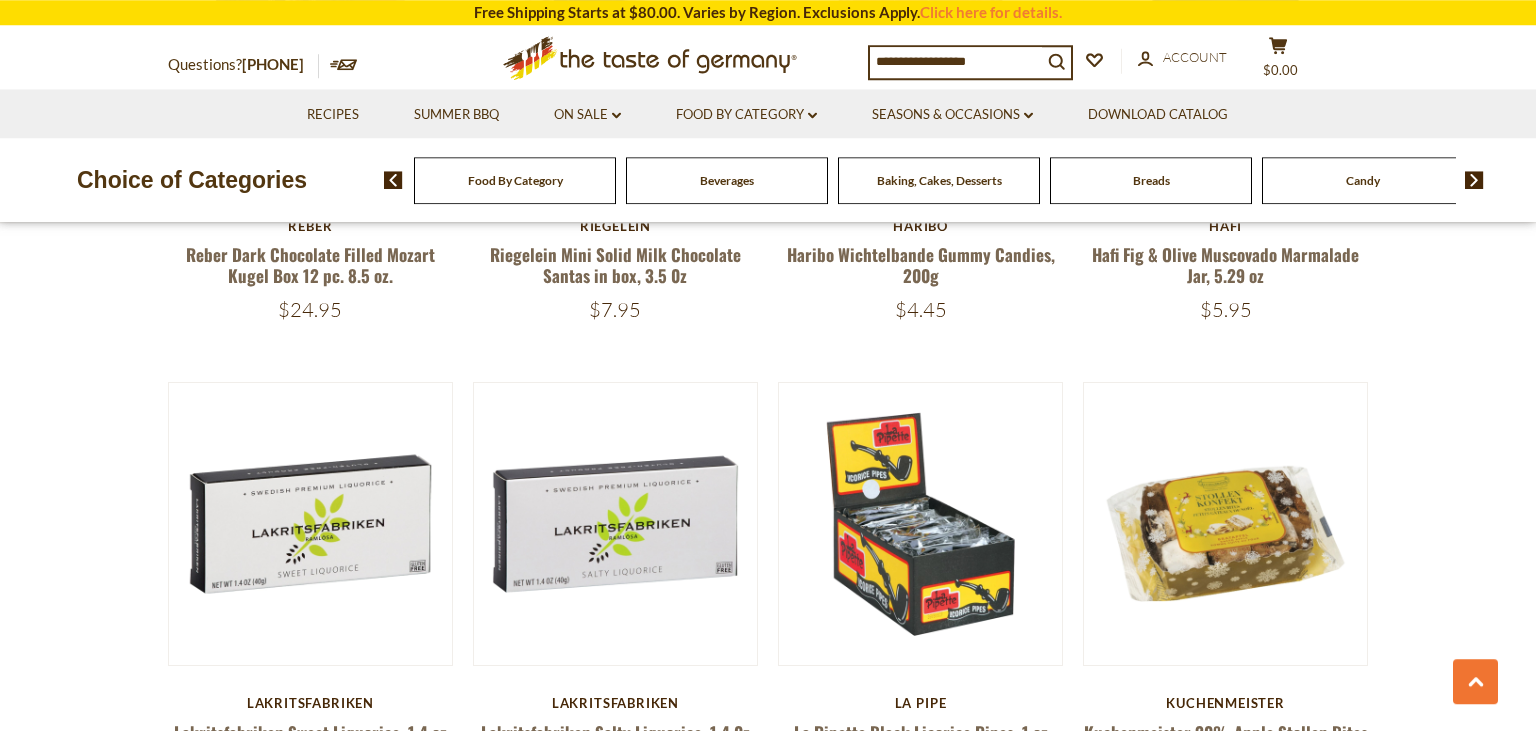 scroll, scrollTop: 950, scrollLeft: 0, axis: vertical 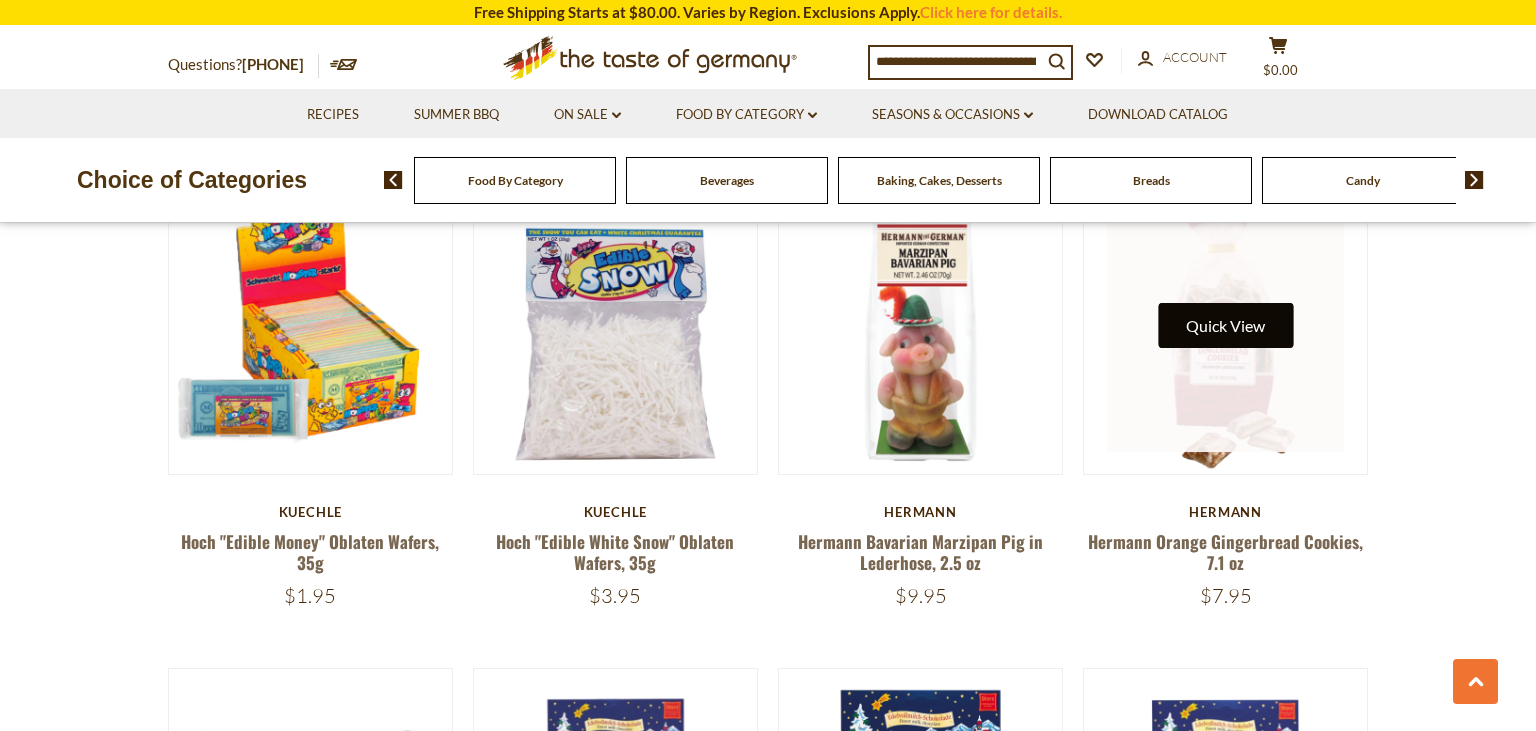 click on "Quick View" at bounding box center [1225, 325] 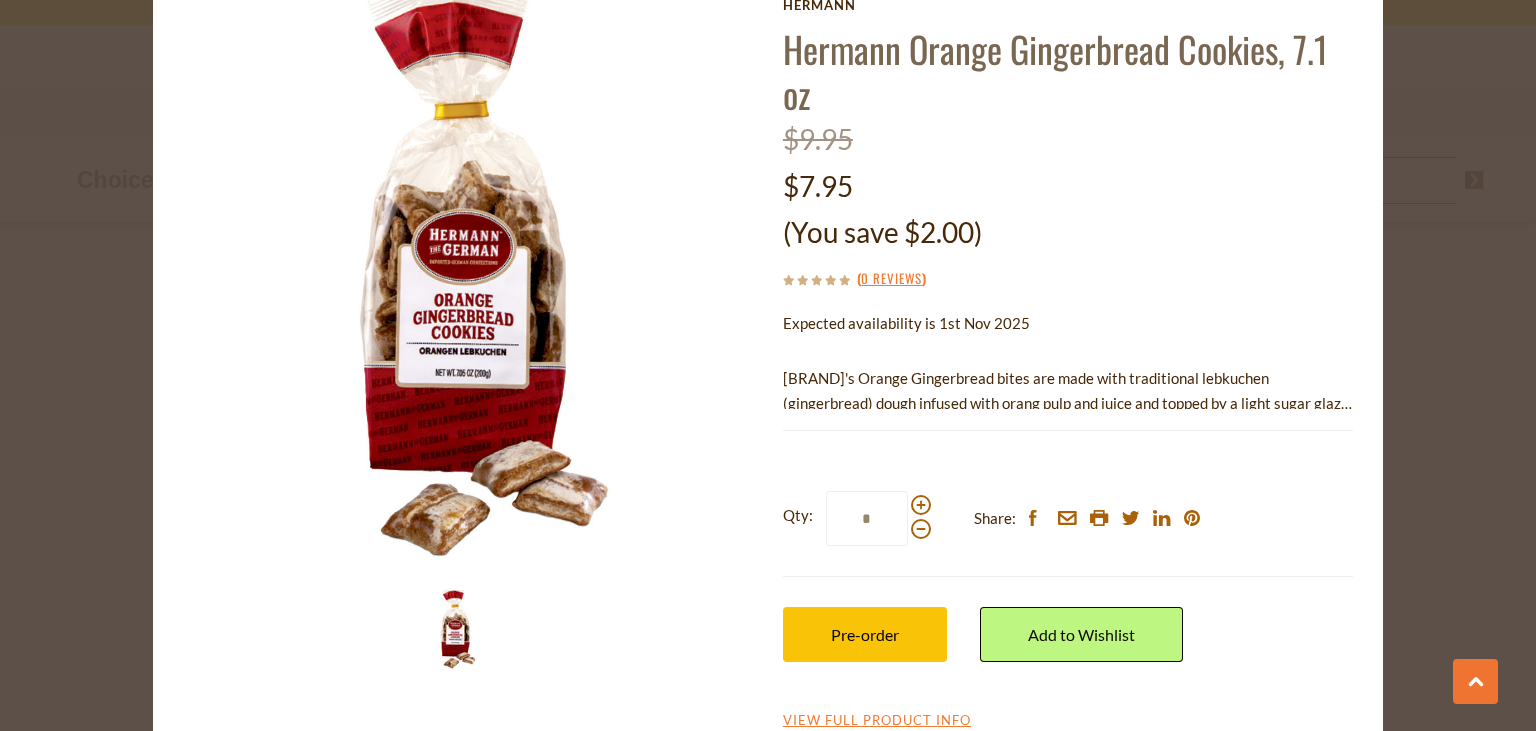 scroll, scrollTop: 141, scrollLeft: 0, axis: vertical 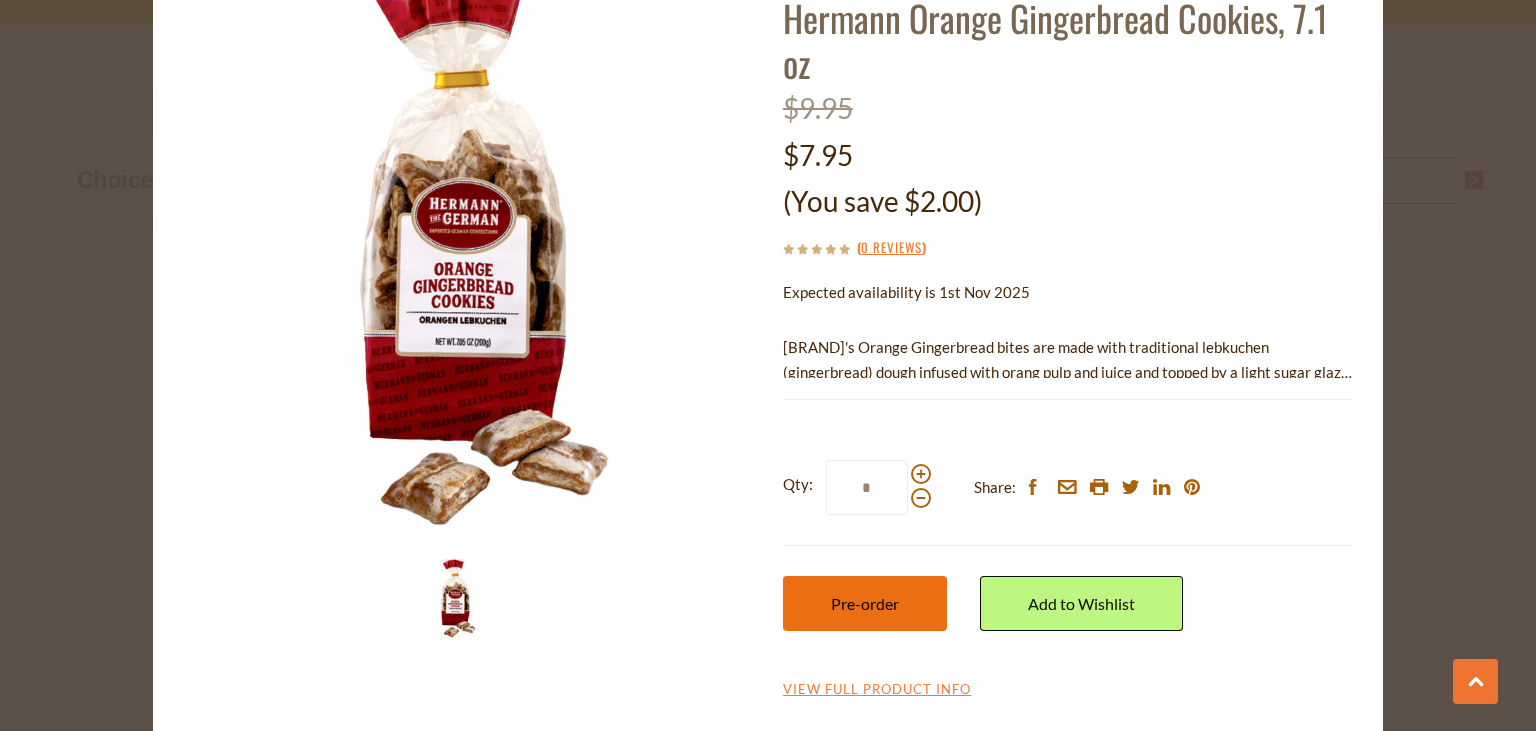 click on "Pre-order" at bounding box center (865, 603) 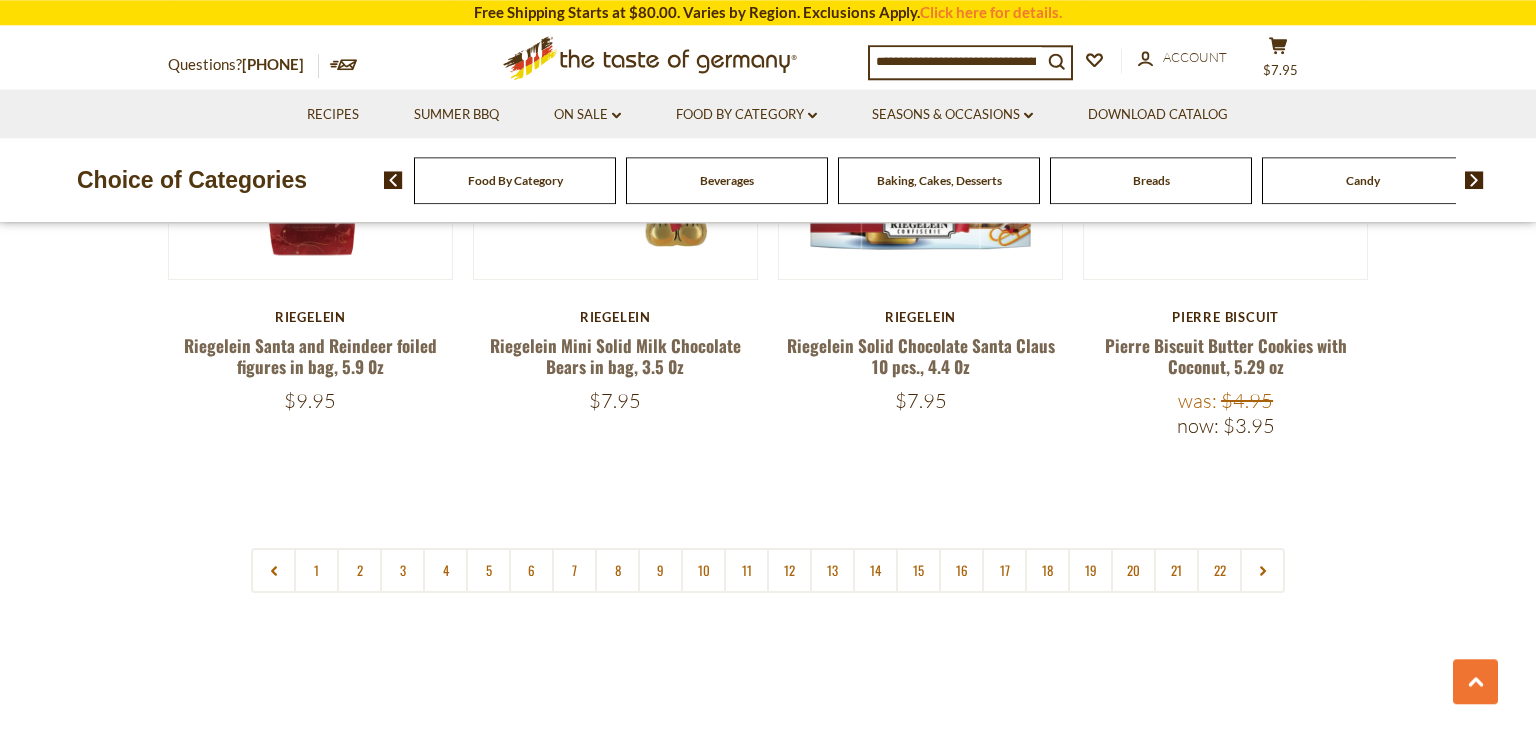 scroll, scrollTop: 4857, scrollLeft: 0, axis: vertical 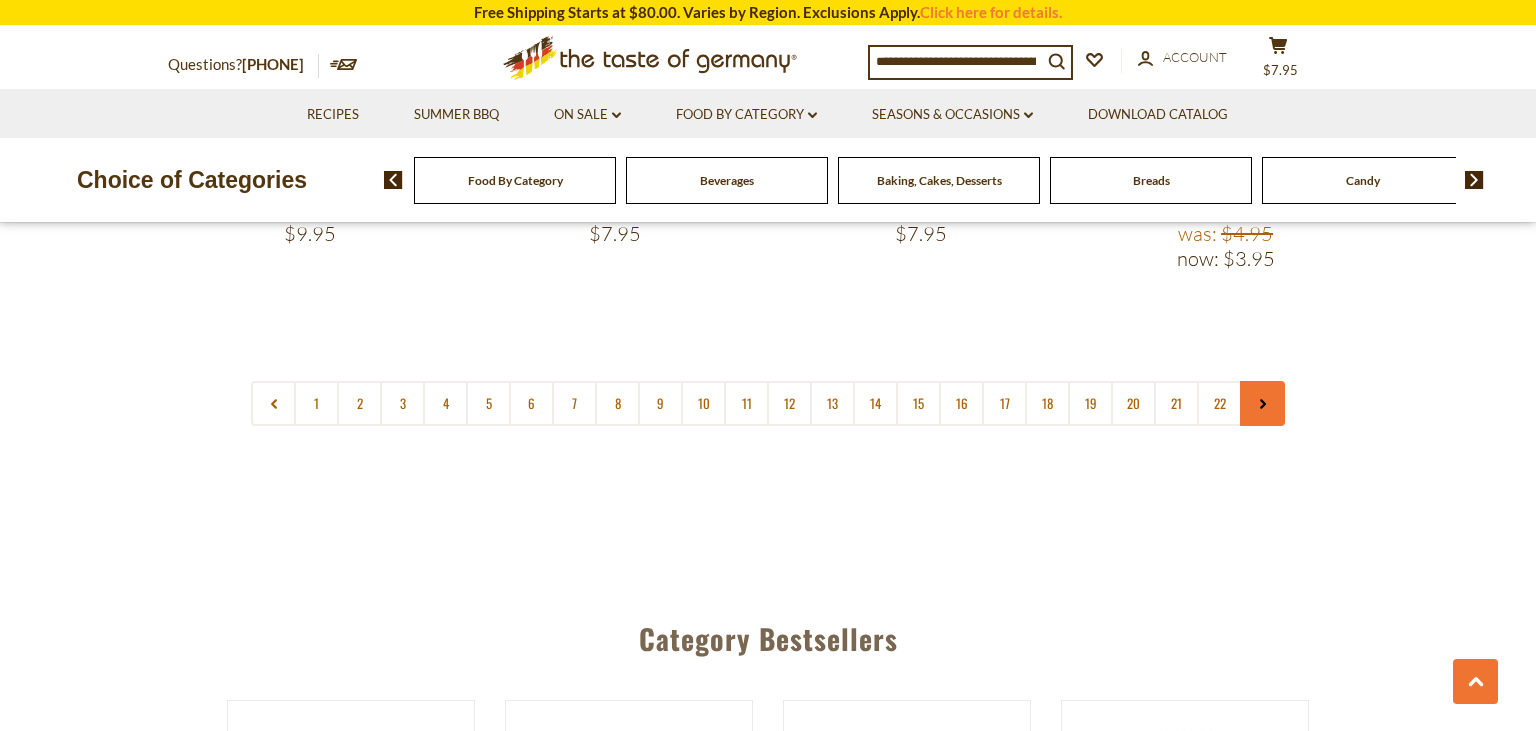 click at bounding box center [1262, 403] 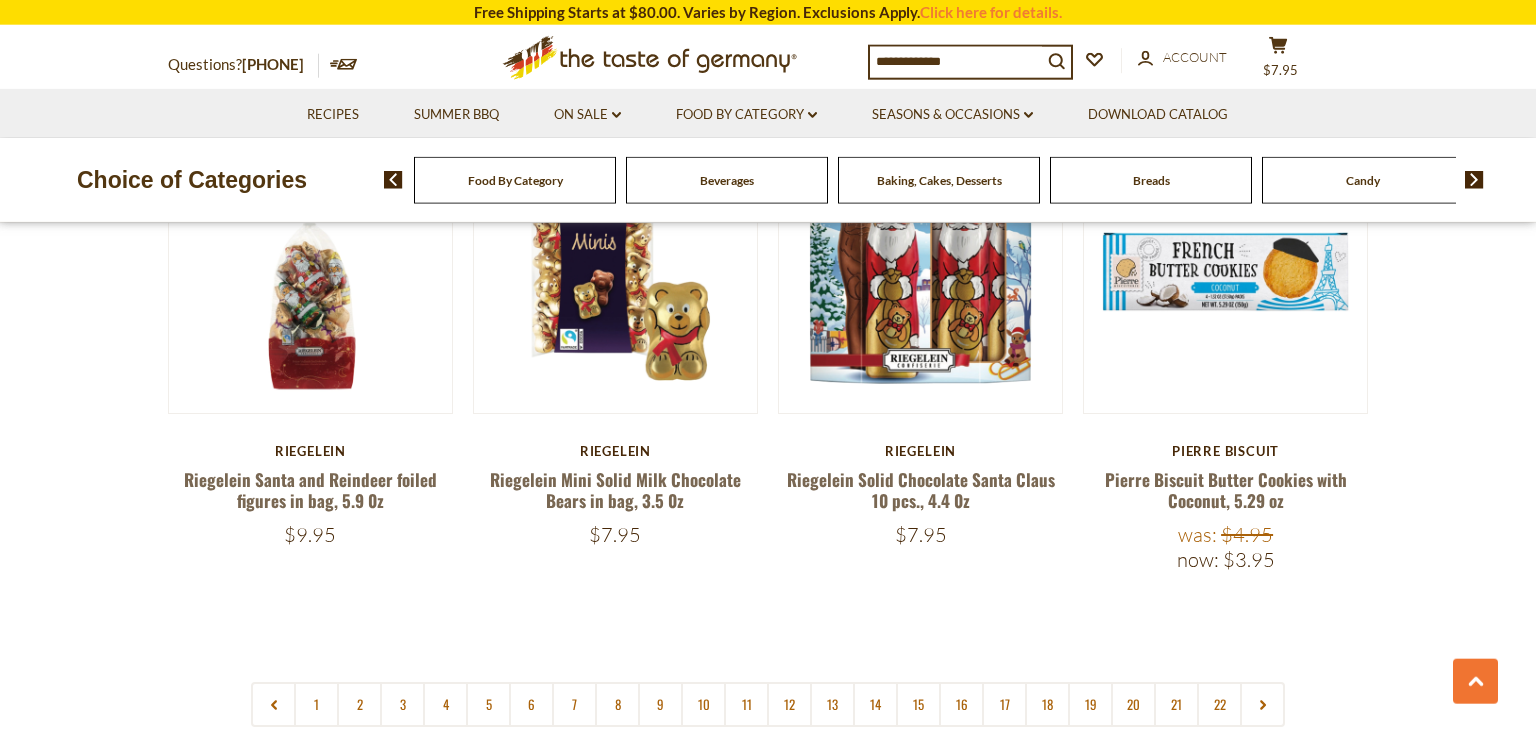 scroll, scrollTop: 4752, scrollLeft: 0, axis: vertical 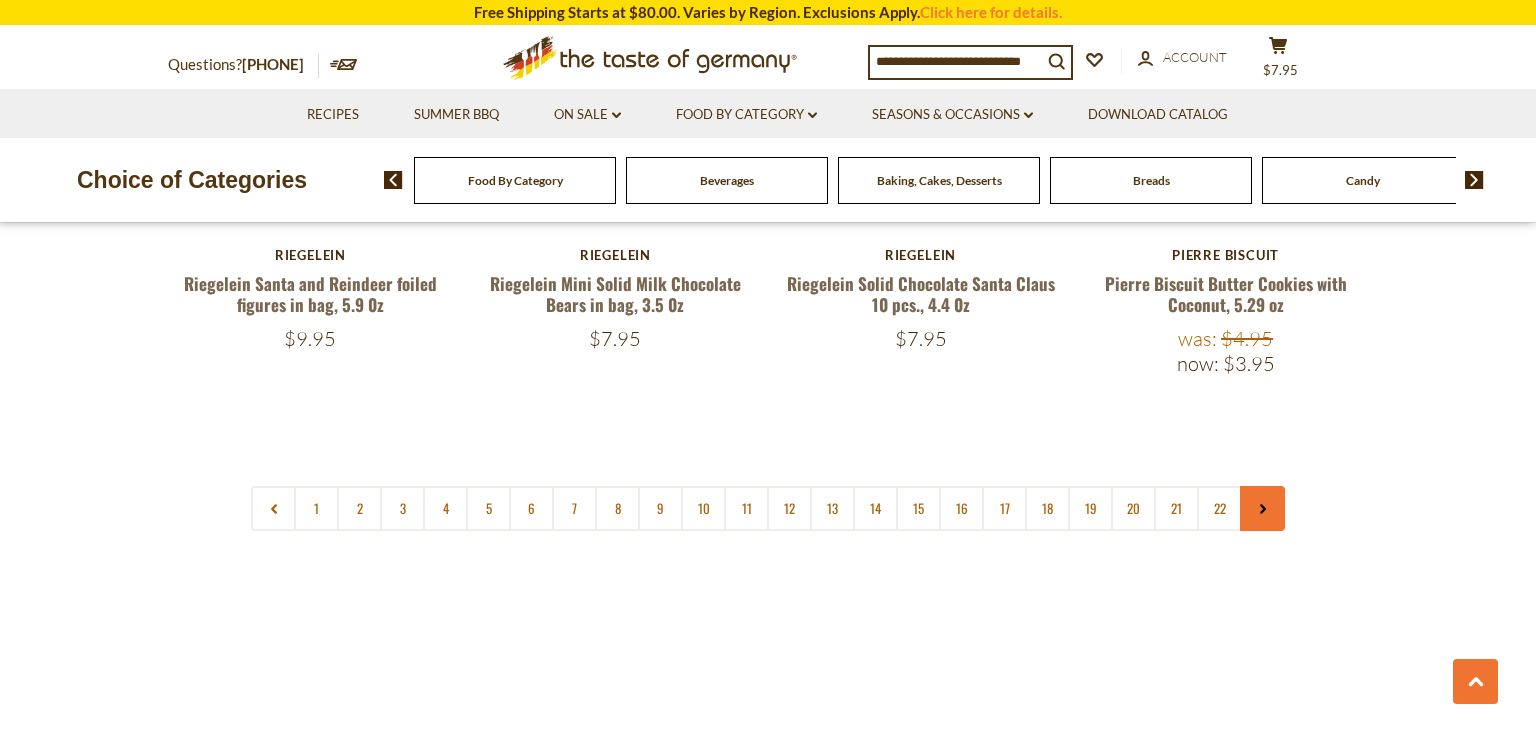 click at bounding box center [1262, 508] 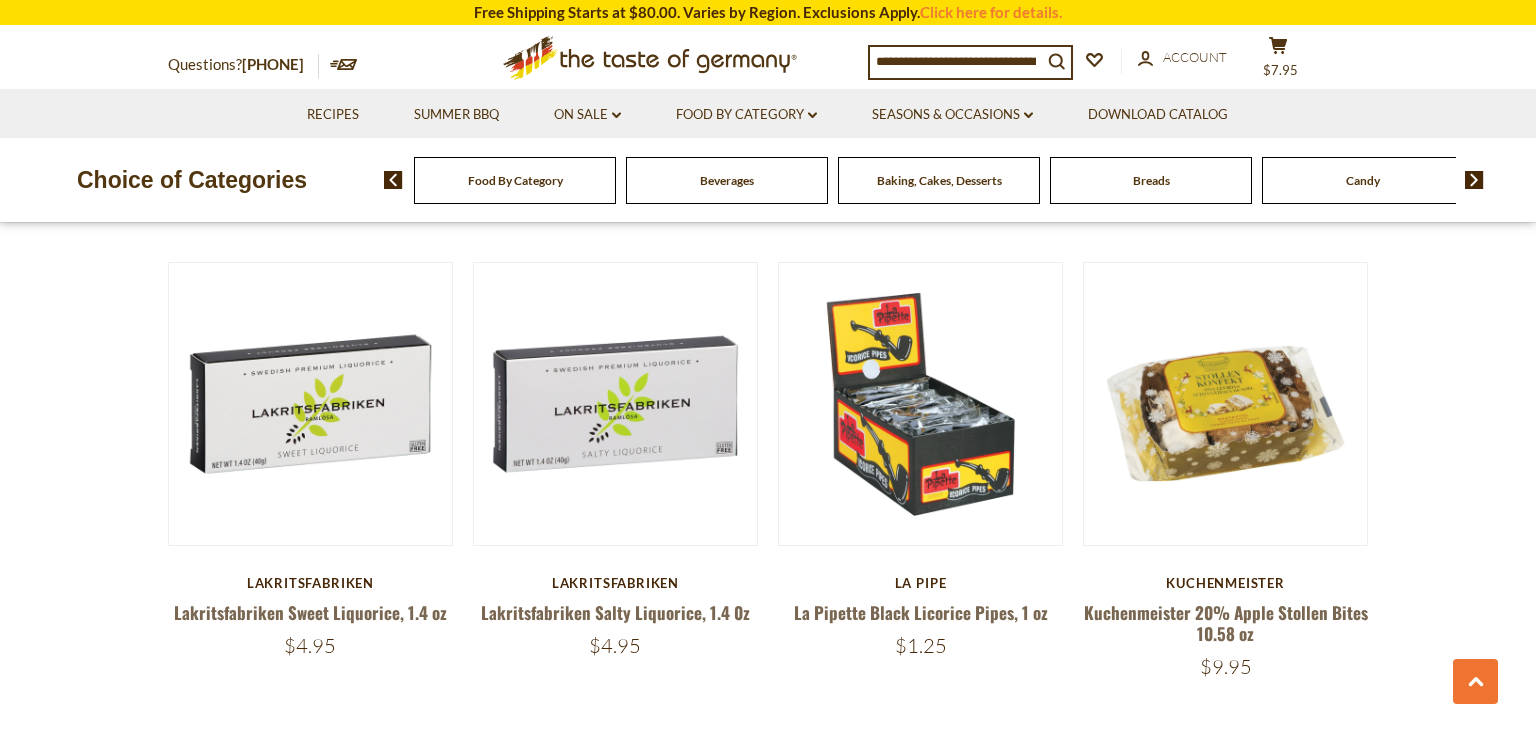 drag, startPoint x: 1456, startPoint y: 416, endPoint x: 1442, endPoint y: 500, distance: 85.158676 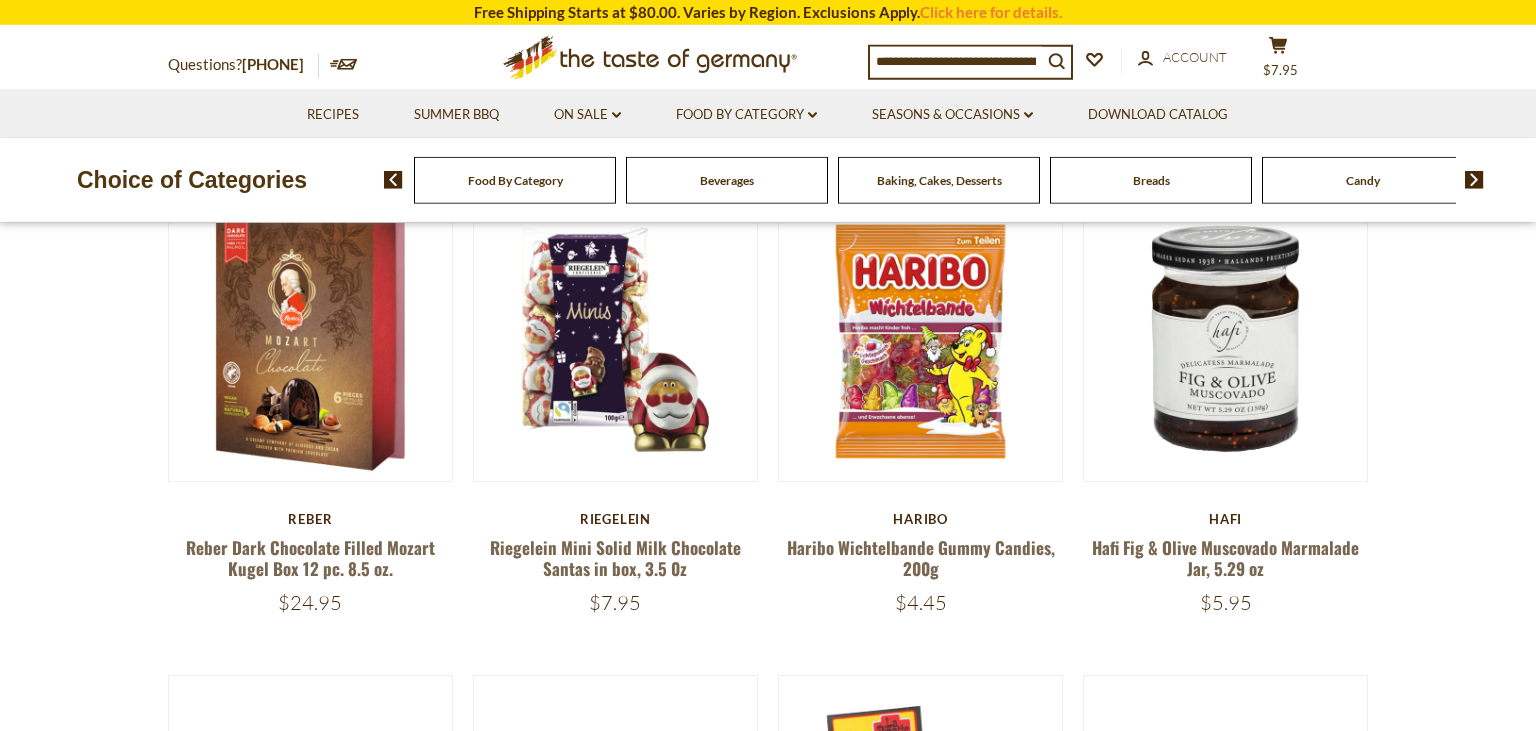 scroll, scrollTop: 0, scrollLeft: 0, axis: both 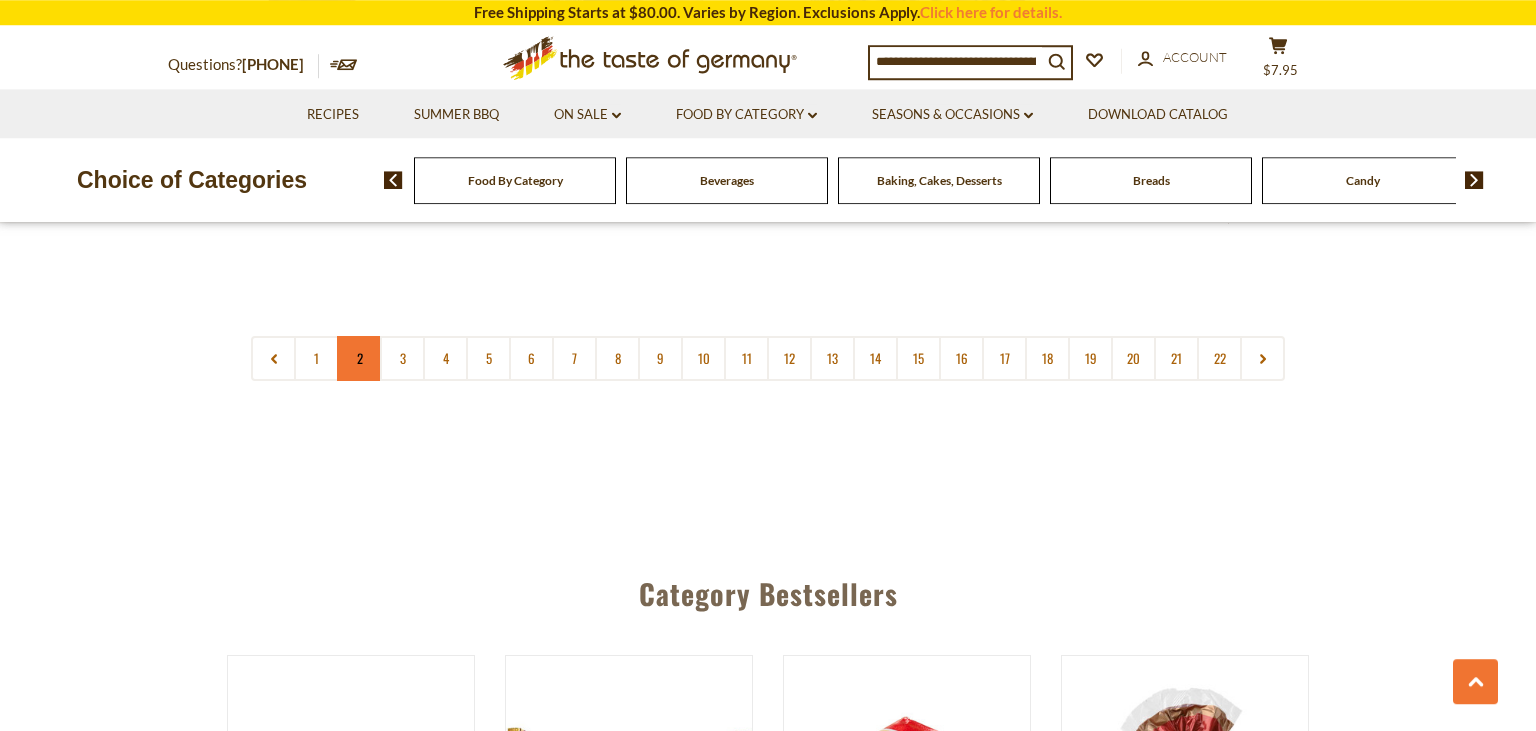 click on "2" at bounding box center (359, 358) 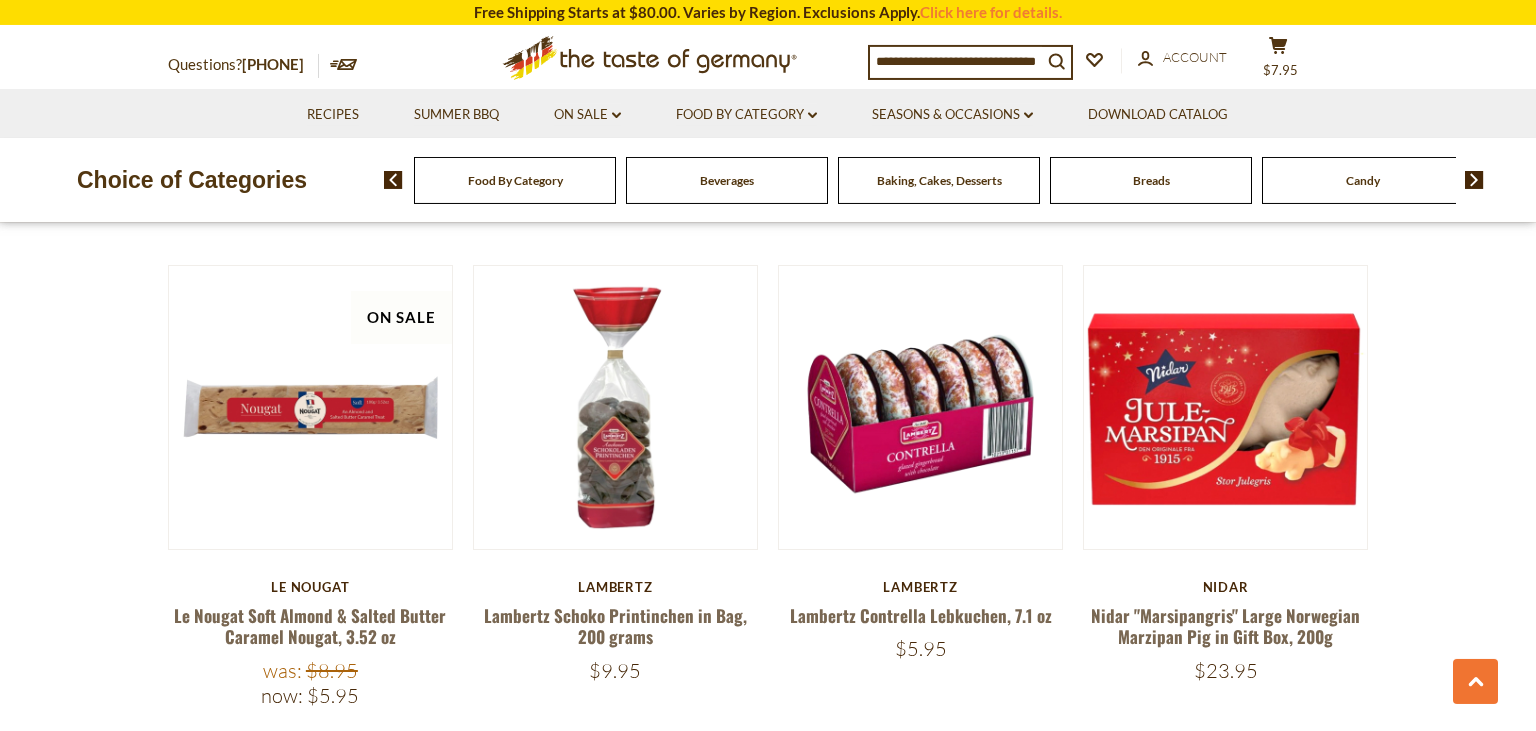 scroll, scrollTop: 1592, scrollLeft: 0, axis: vertical 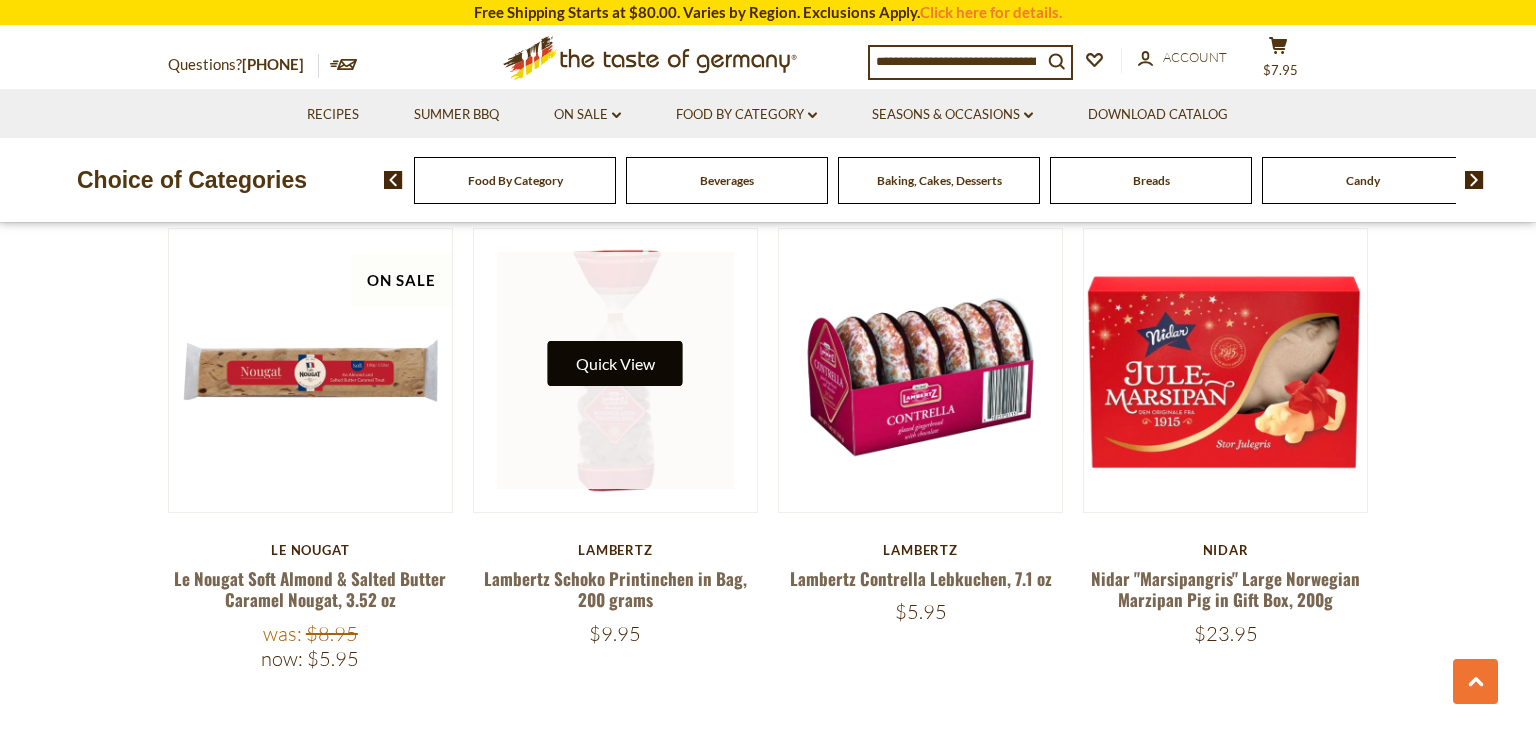 click on "Quick View" at bounding box center [615, 363] 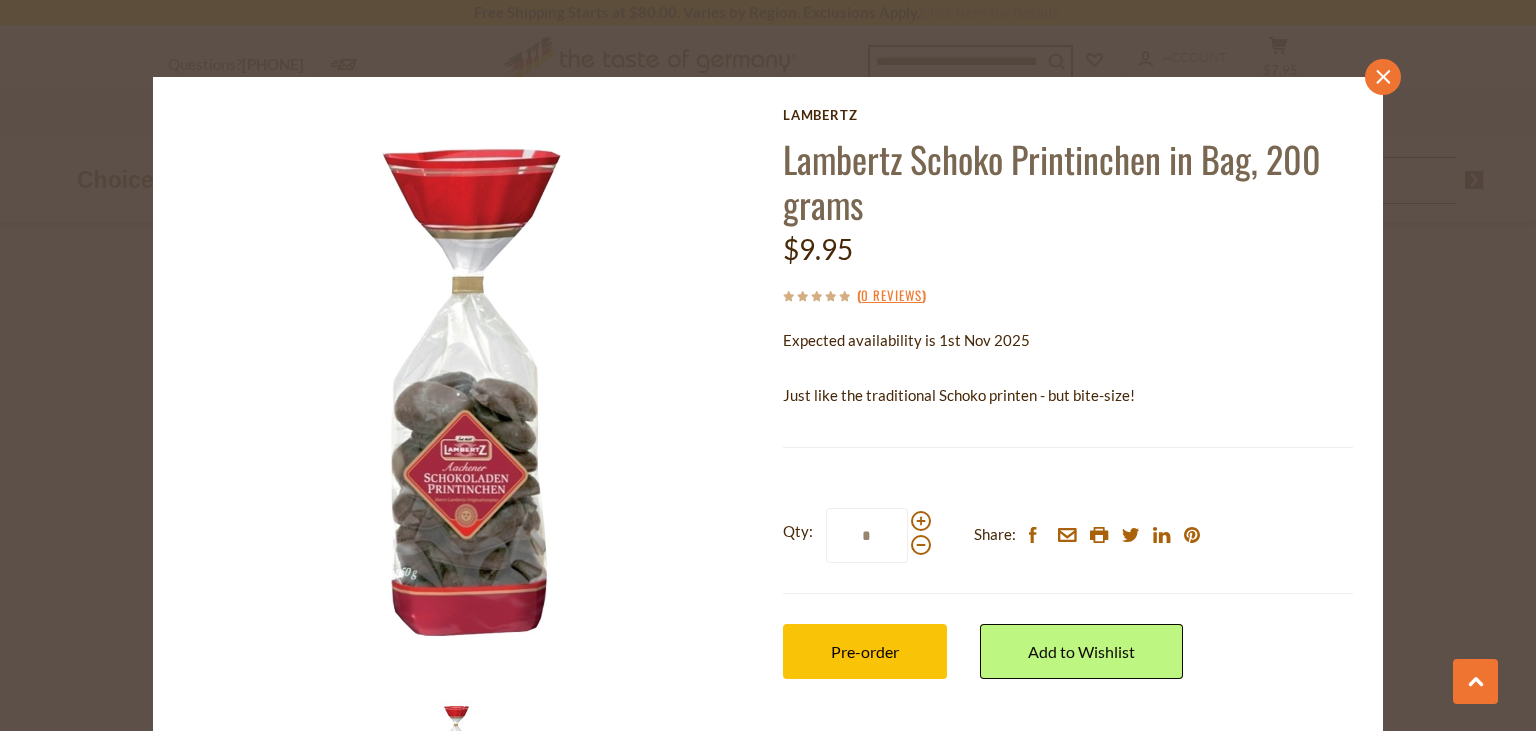 click 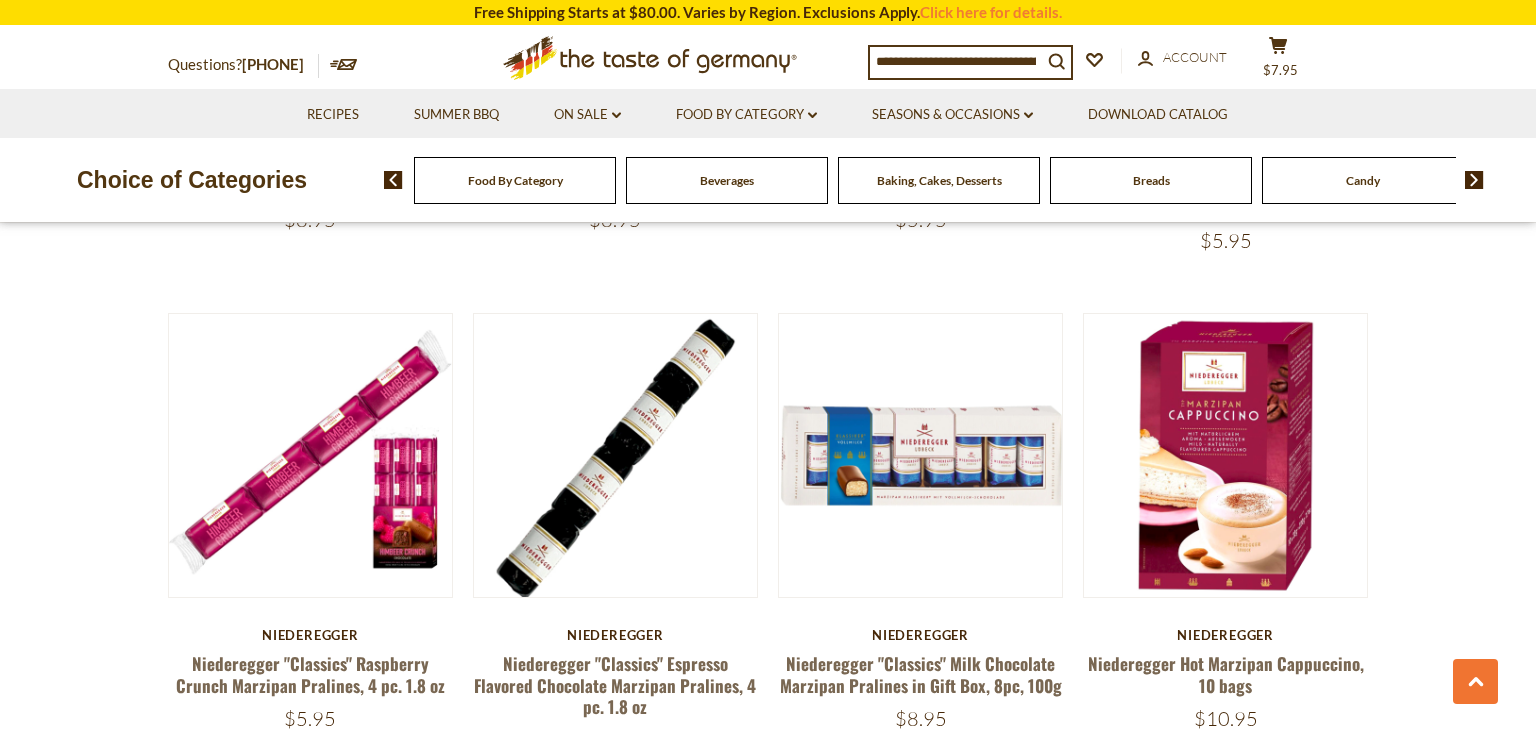 scroll, scrollTop: 4549, scrollLeft: 0, axis: vertical 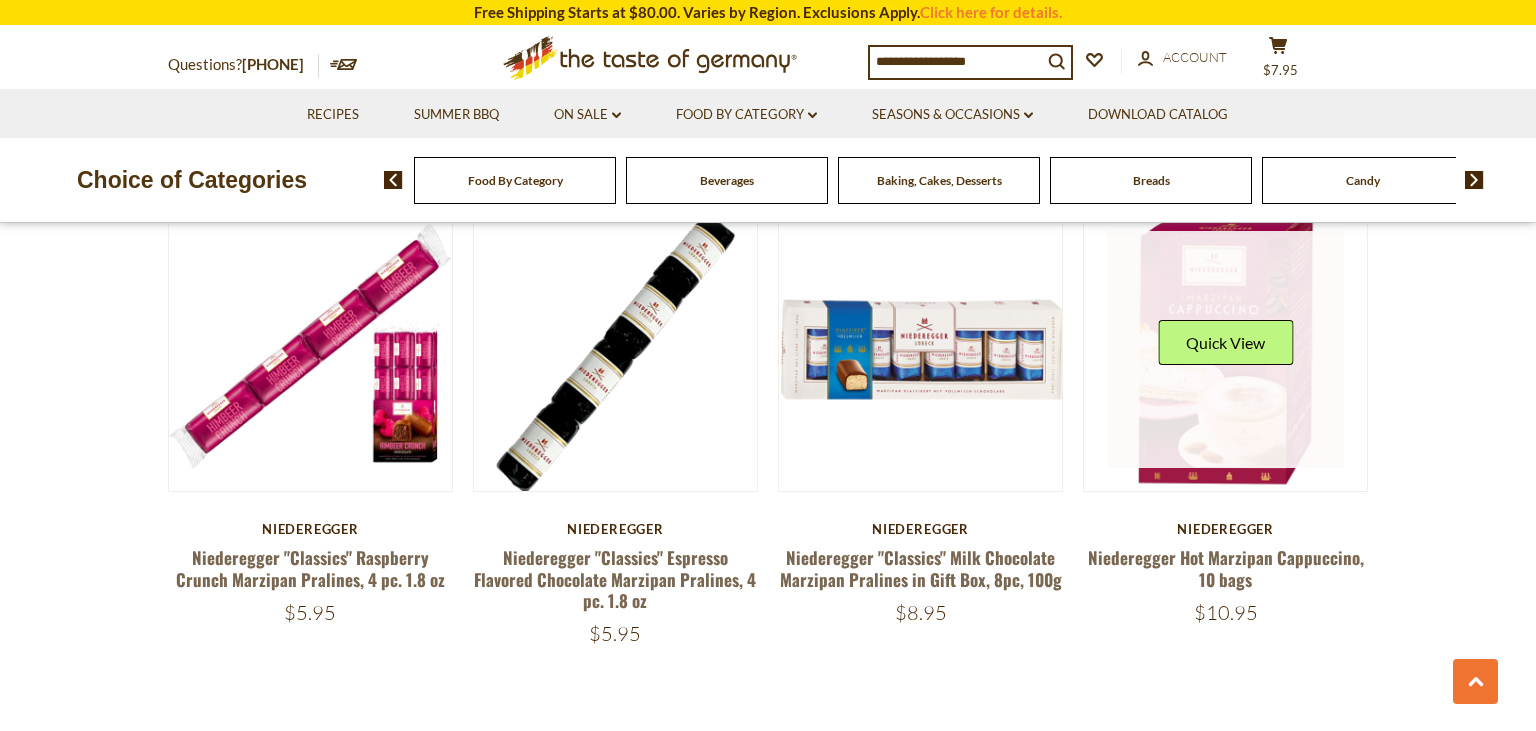click on "Quick View" at bounding box center [1225, 342] 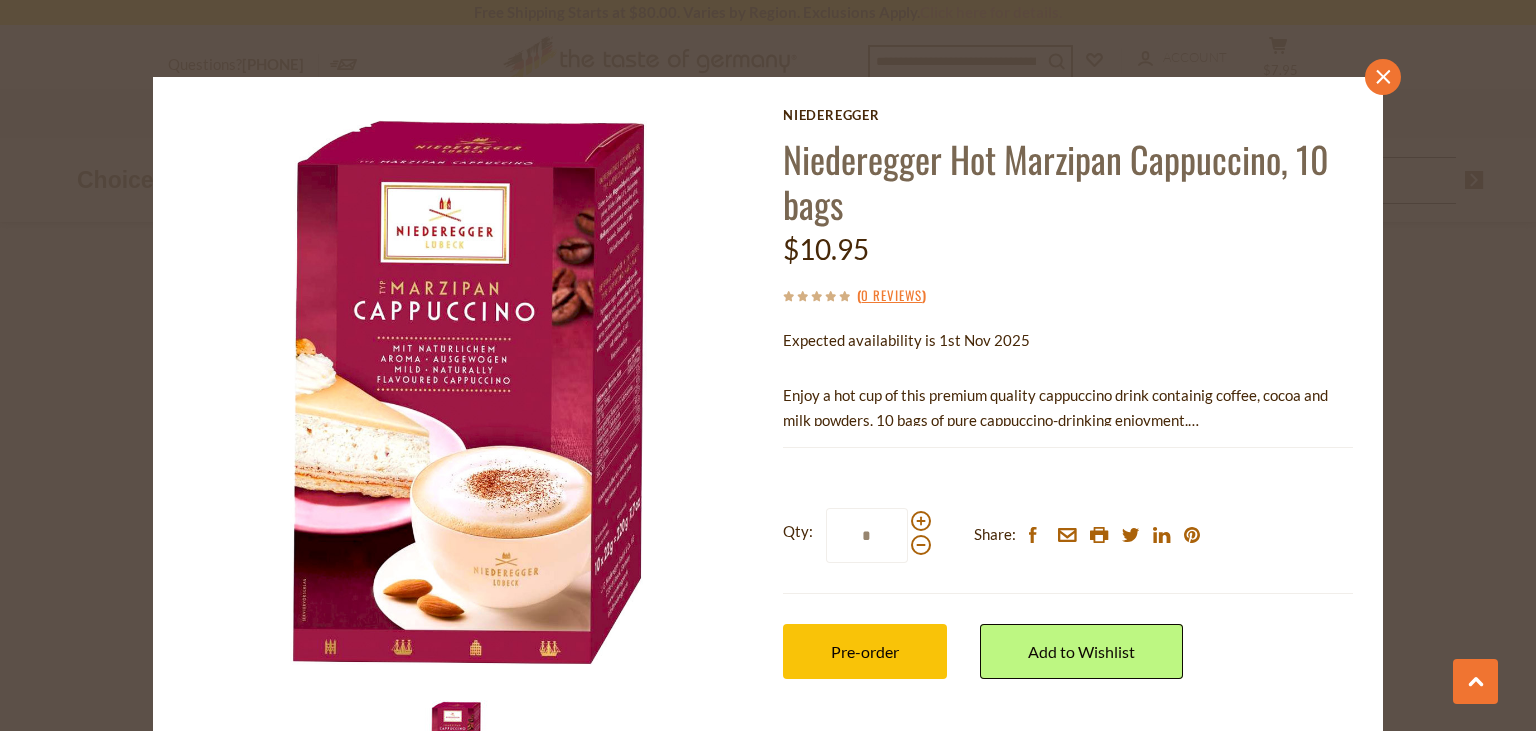 click on "close" 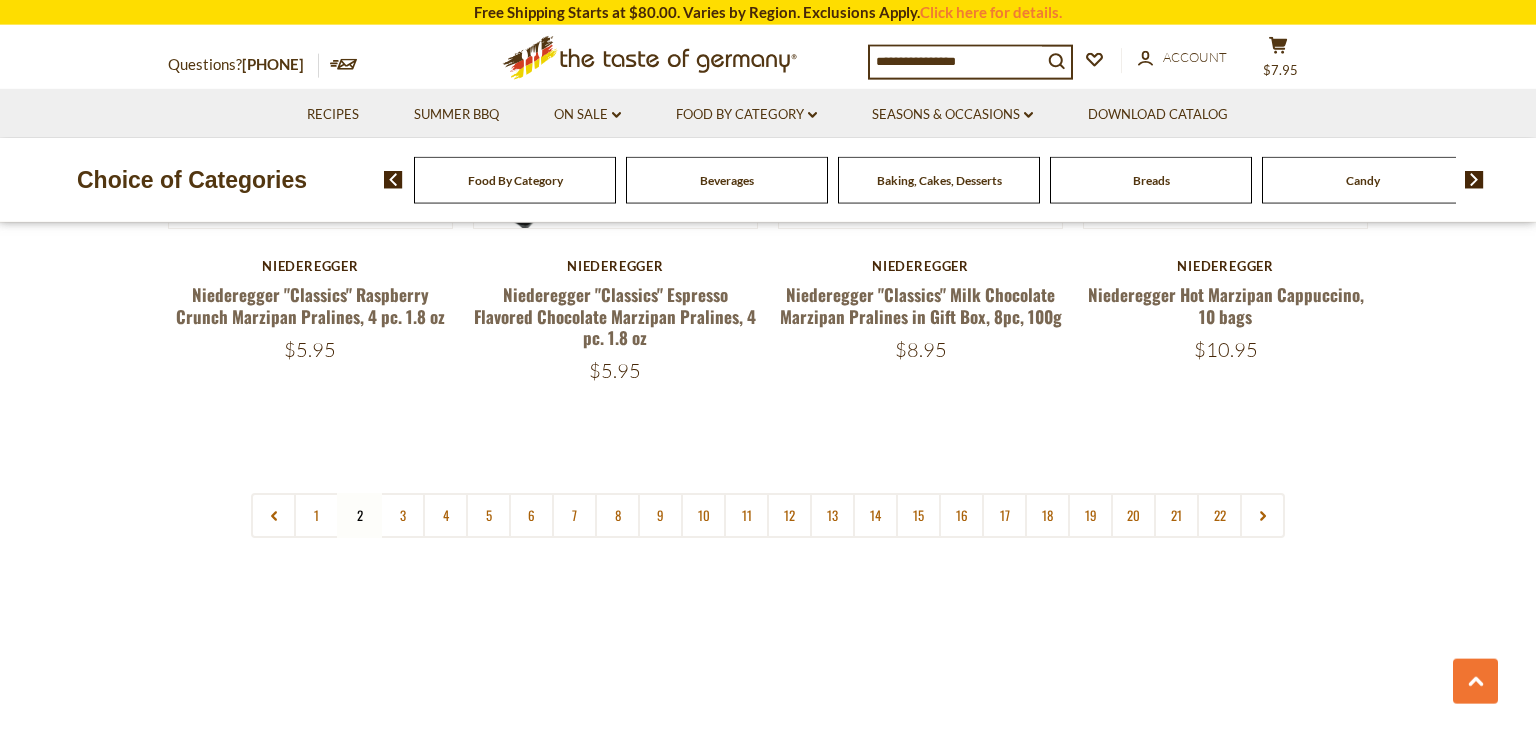 scroll, scrollTop: 4866, scrollLeft: 0, axis: vertical 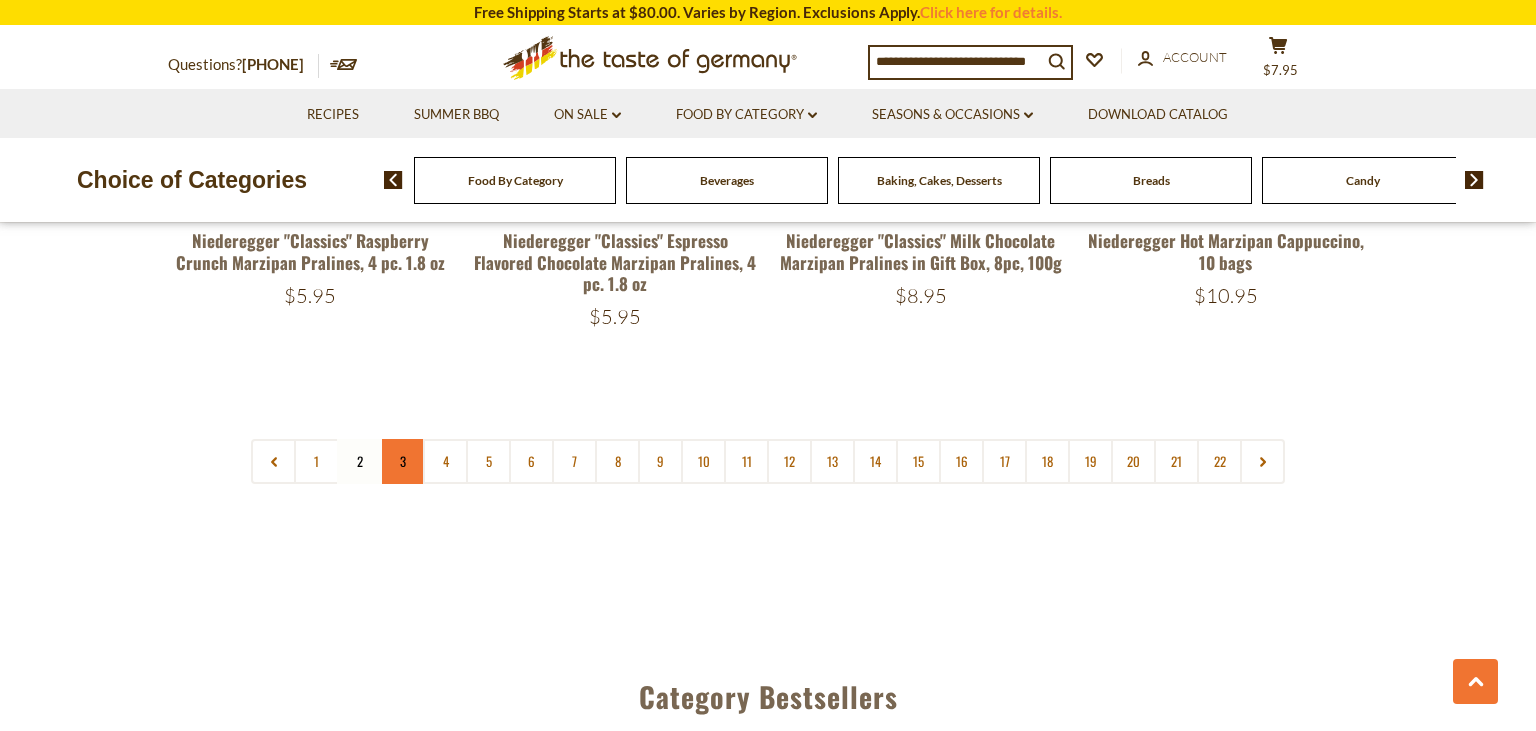 click on "3" at bounding box center (402, 461) 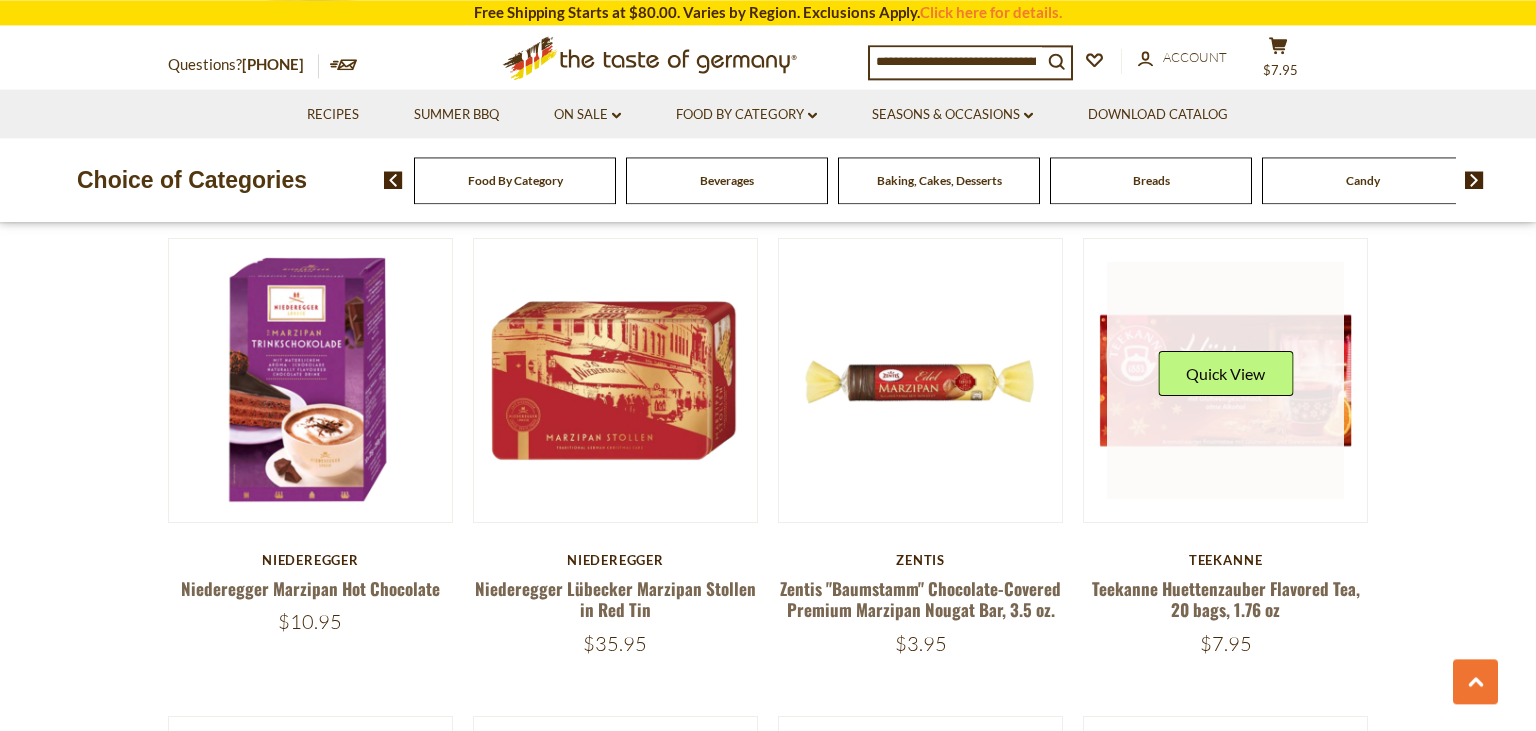 scroll, scrollTop: 3070, scrollLeft: 0, axis: vertical 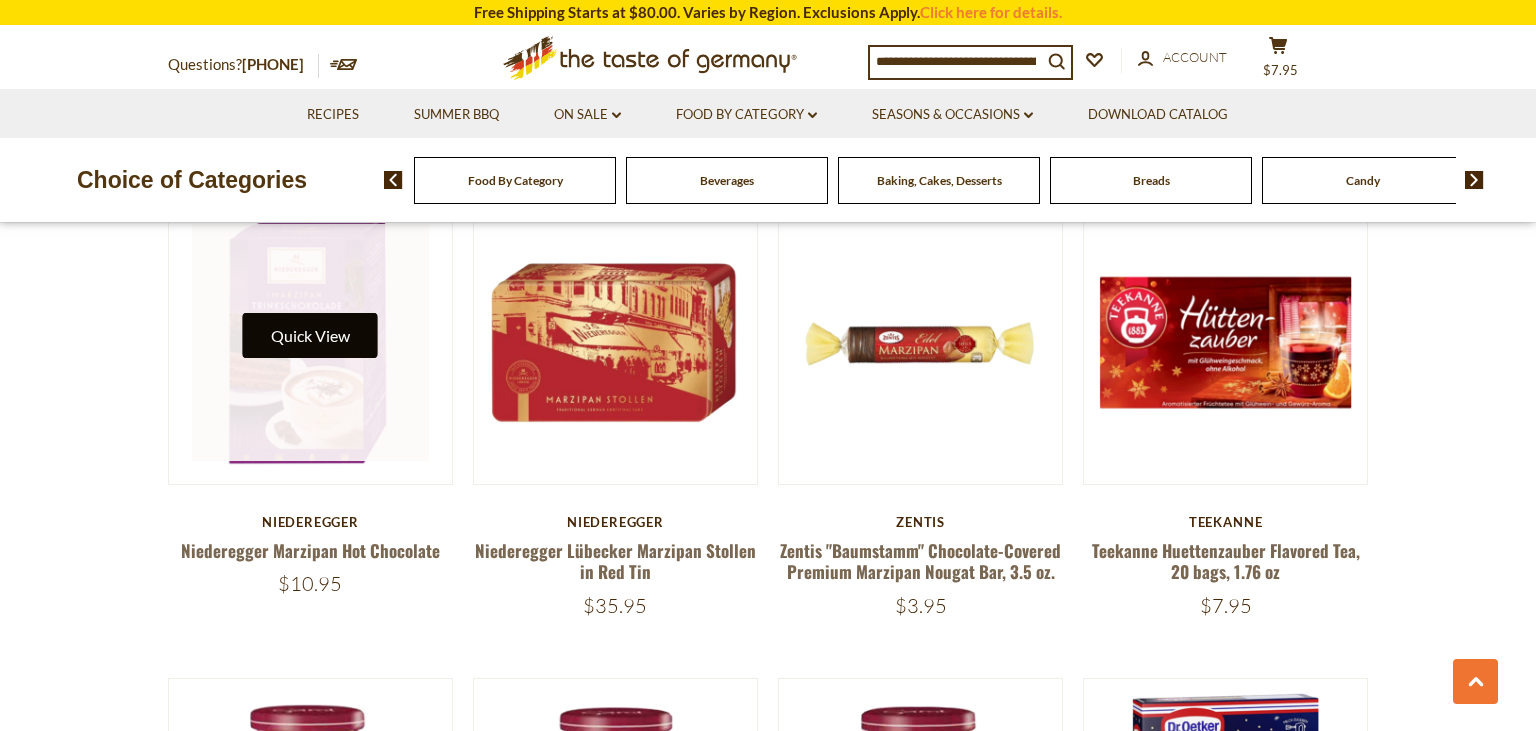 click on "Quick View" at bounding box center [310, 335] 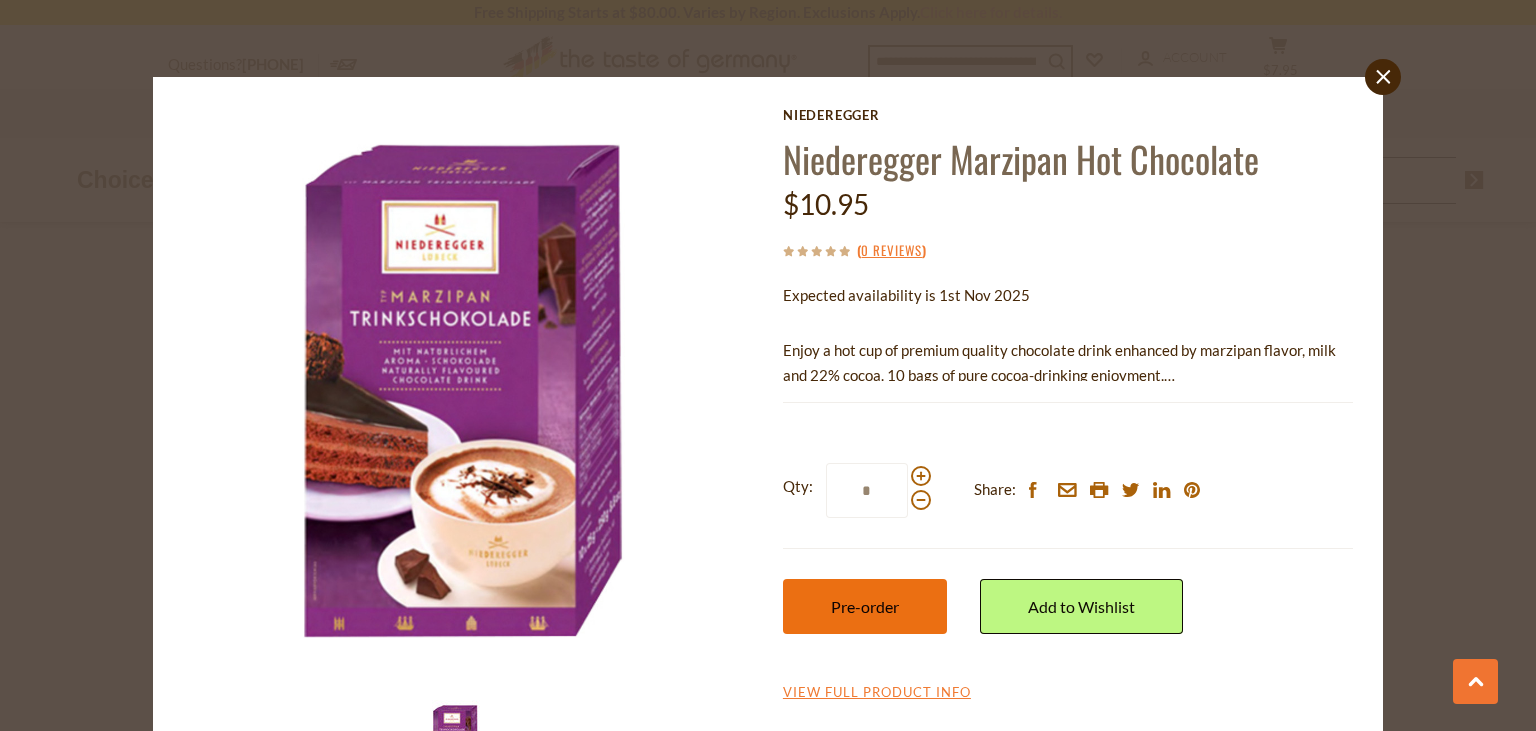 click on "Pre-order" at bounding box center [865, 606] 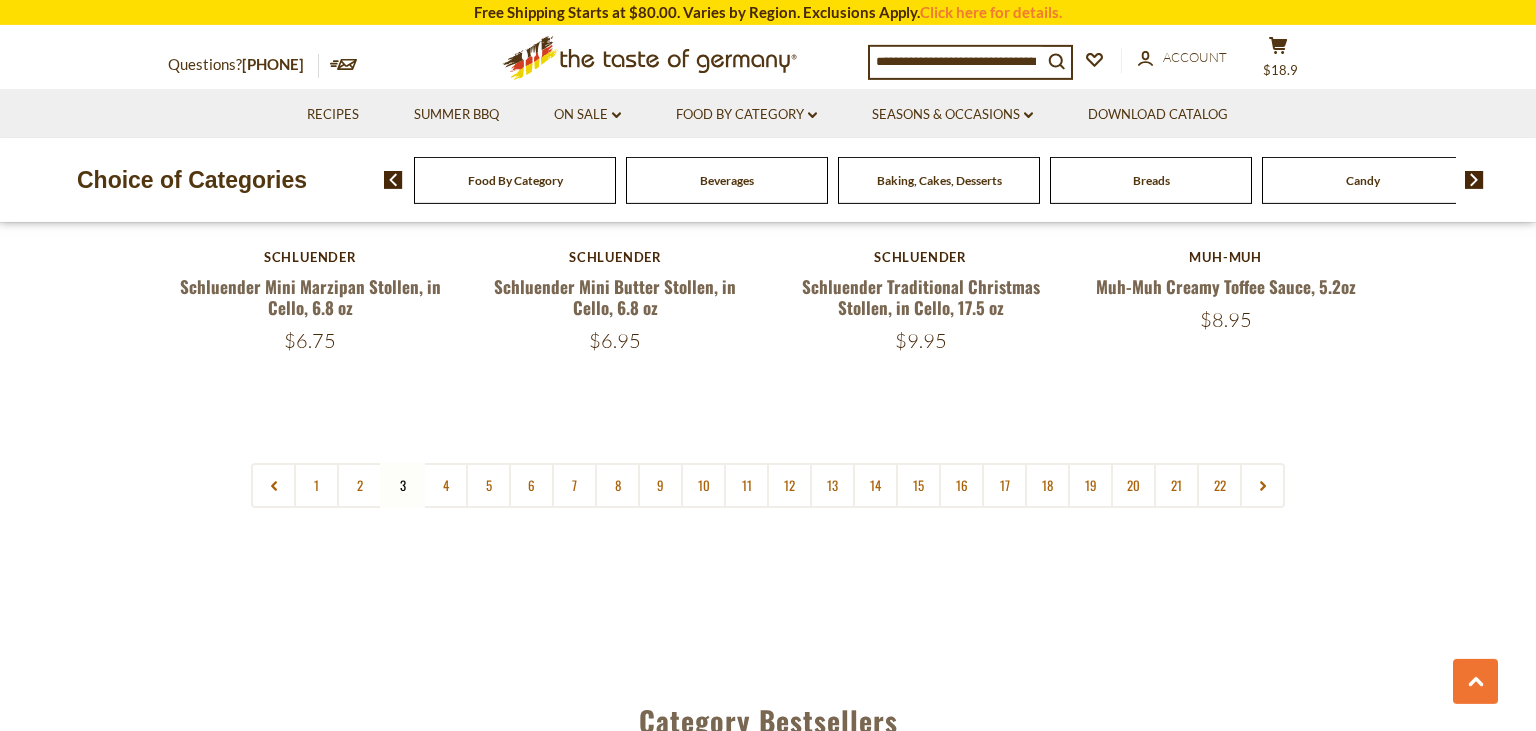 scroll, scrollTop: 4866, scrollLeft: 0, axis: vertical 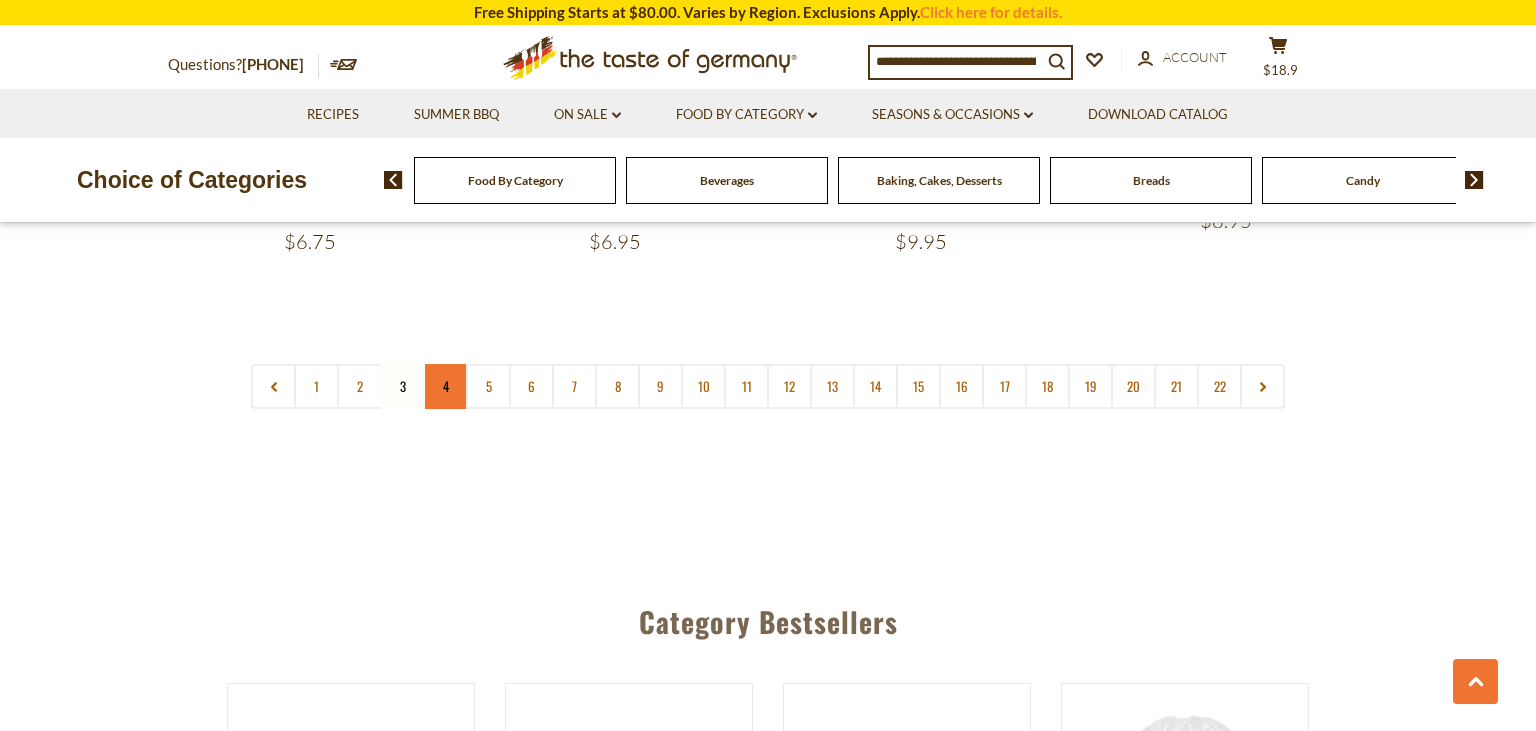 click on "4" at bounding box center [445, 386] 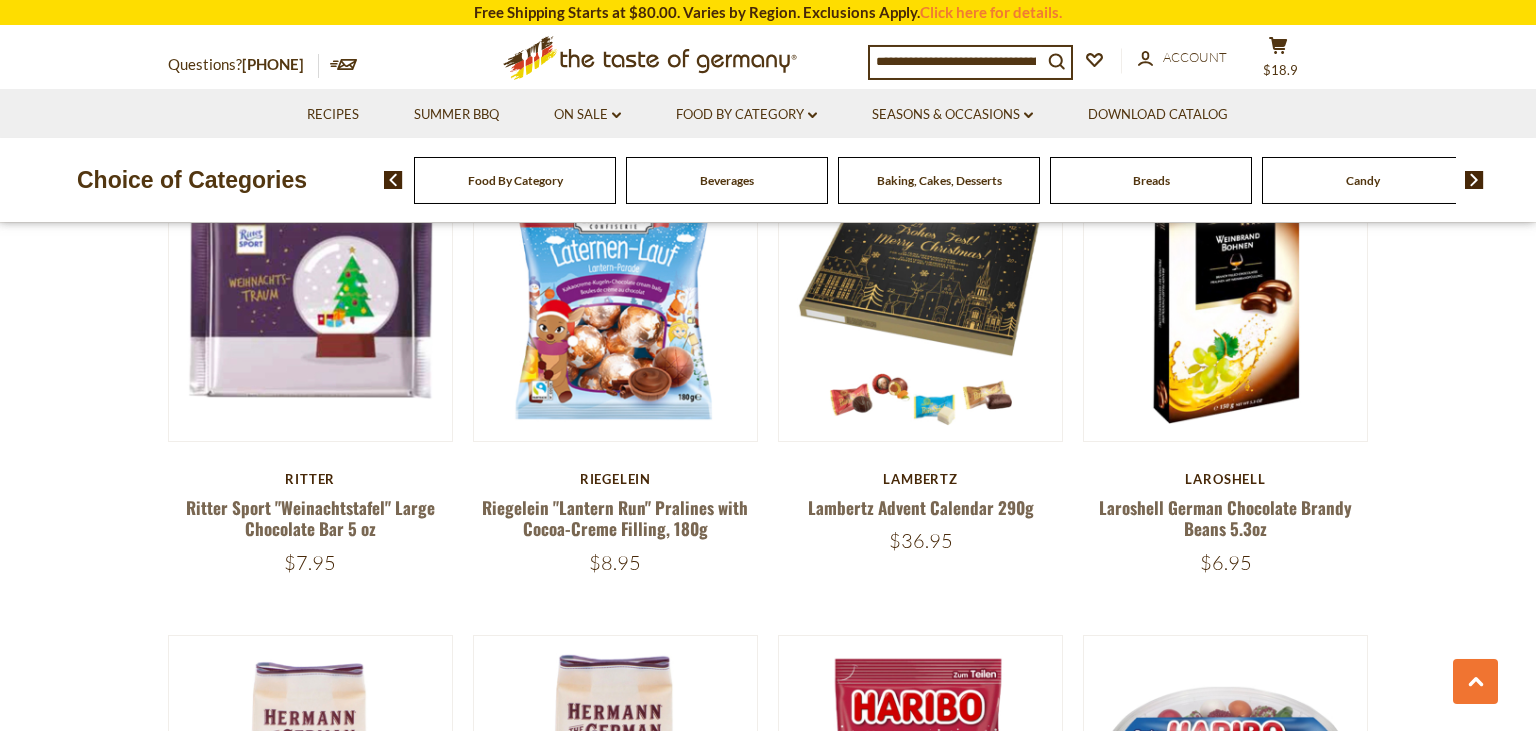 scroll, scrollTop: 642, scrollLeft: 0, axis: vertical 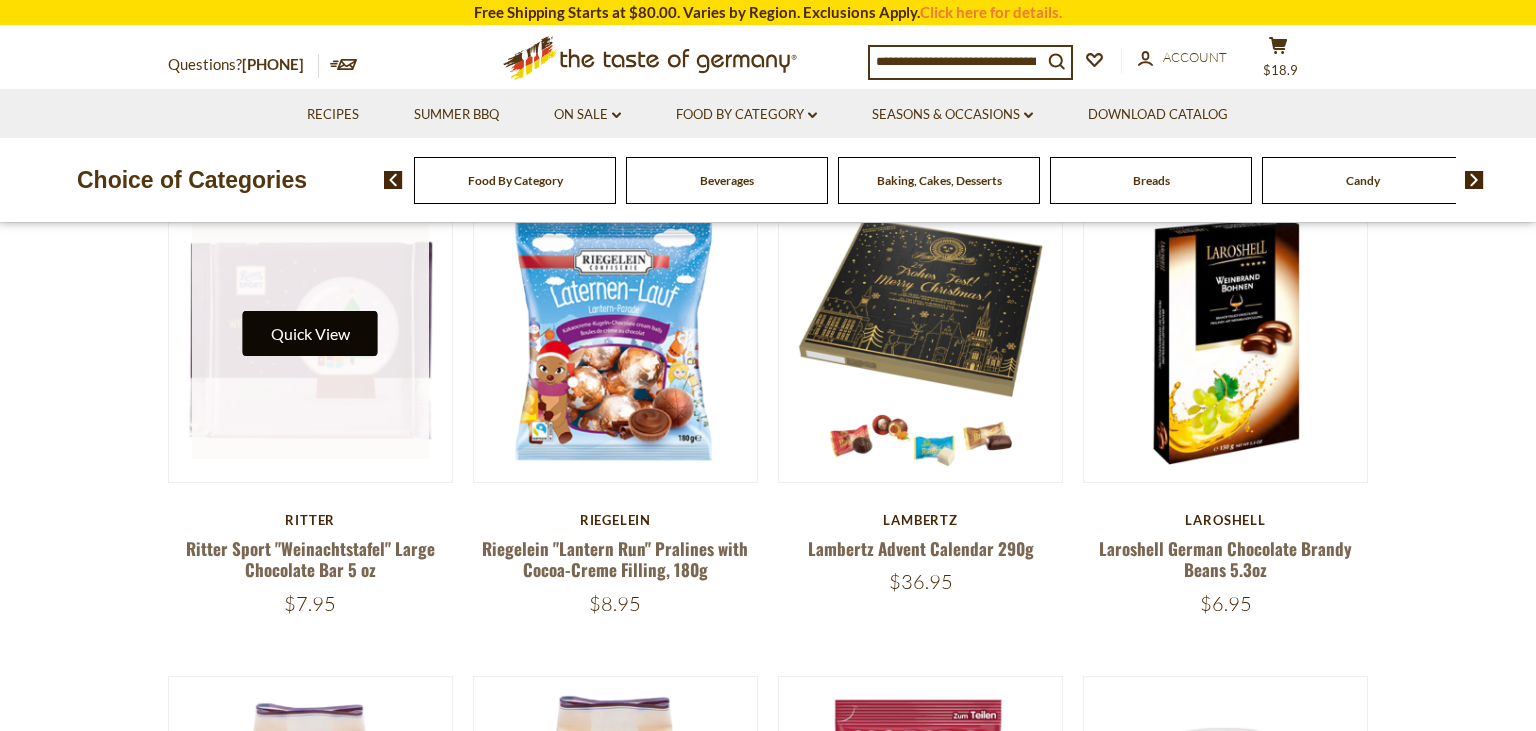 click on "Quick View" at bounding box center (310, 333) 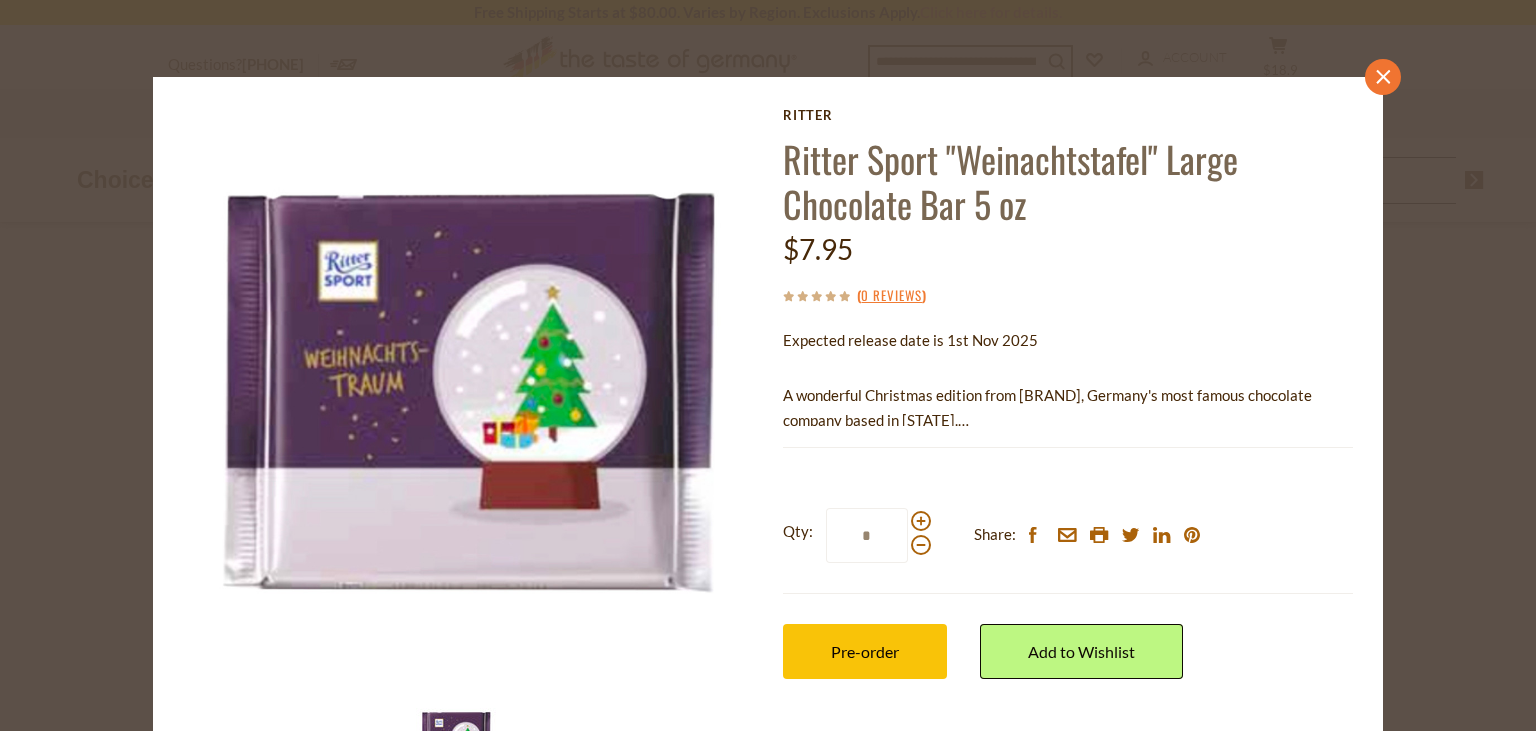 click on "close" at bounding box center [1383, 77] 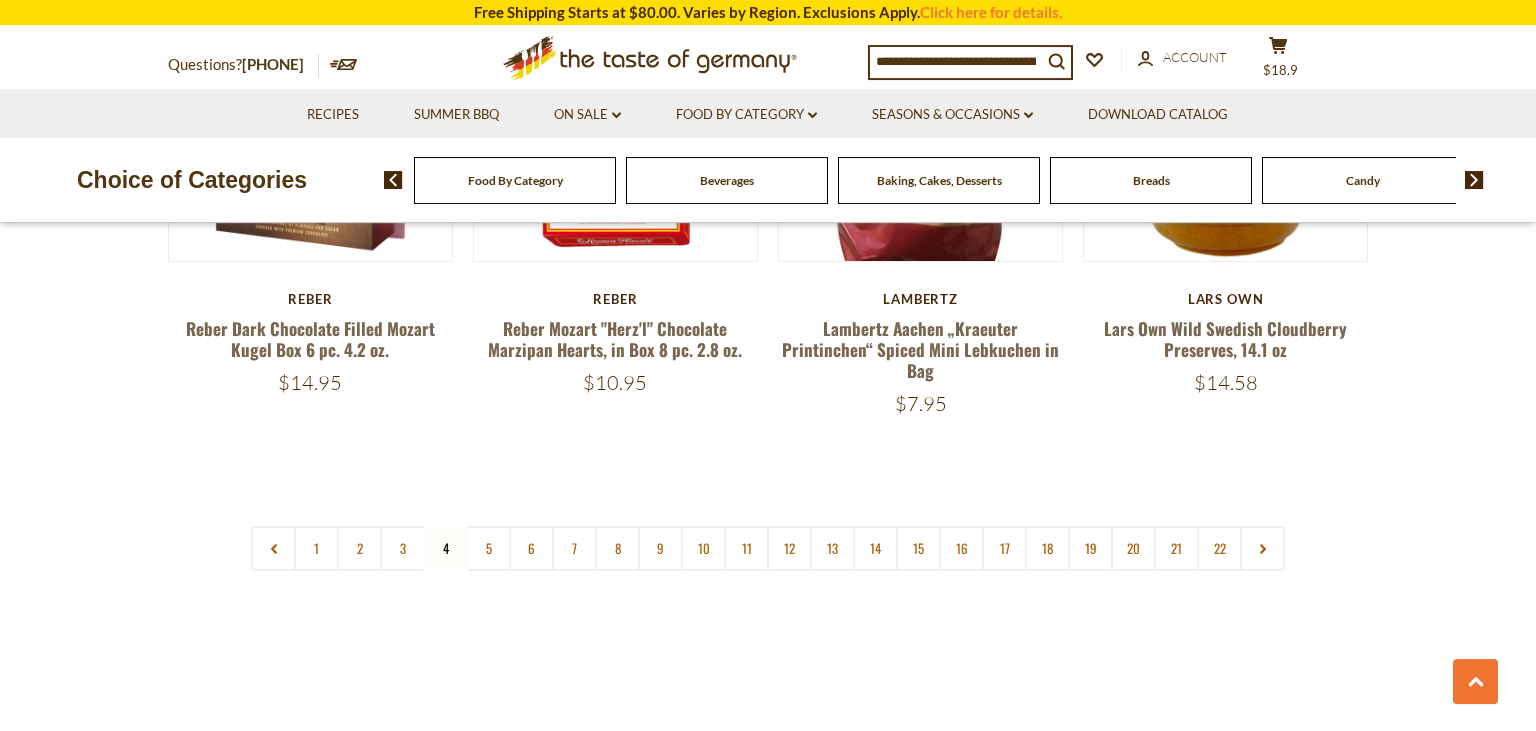 scroll, scrollTop: 4760, scrollLeft: 0, axis: vertical 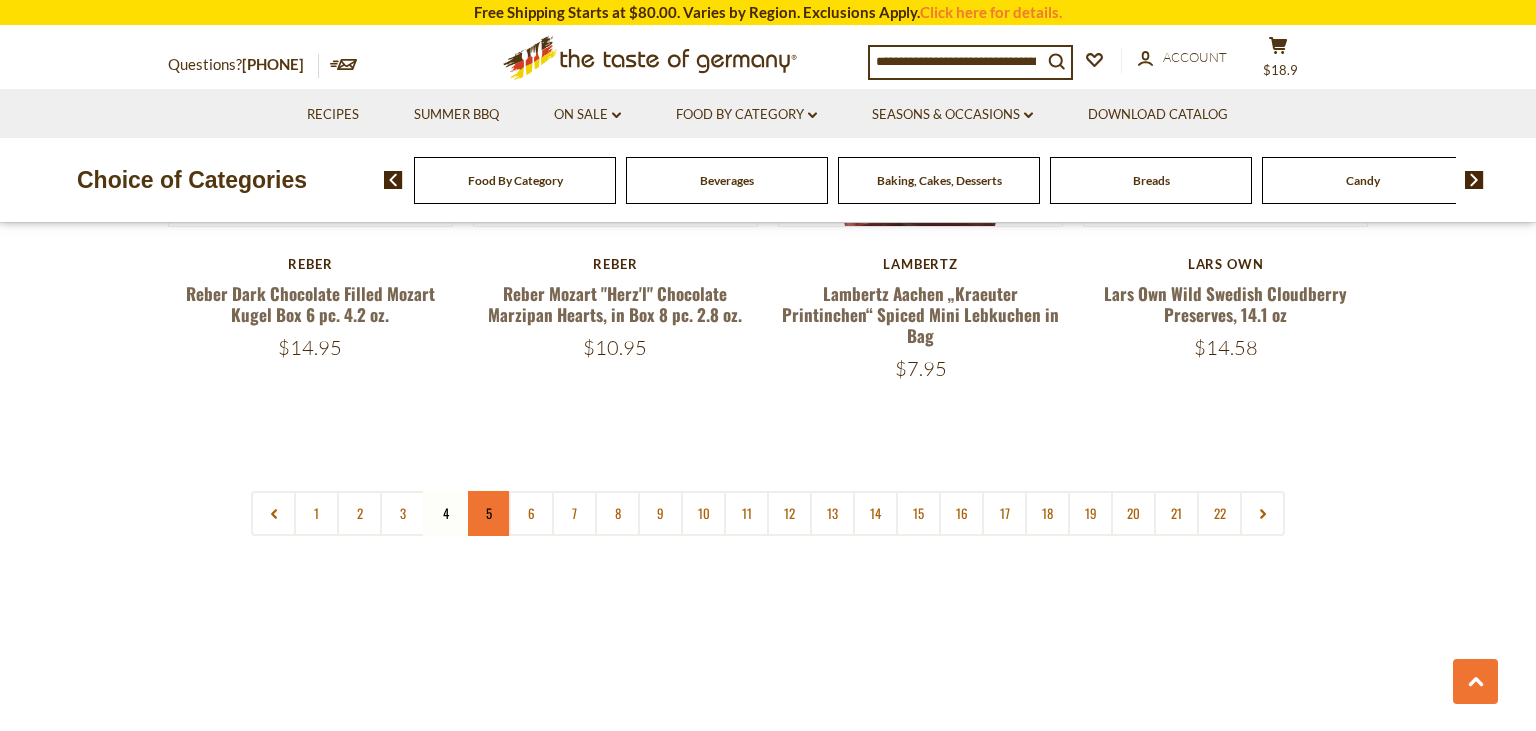 click on "5" at bounding box center (488, 513) 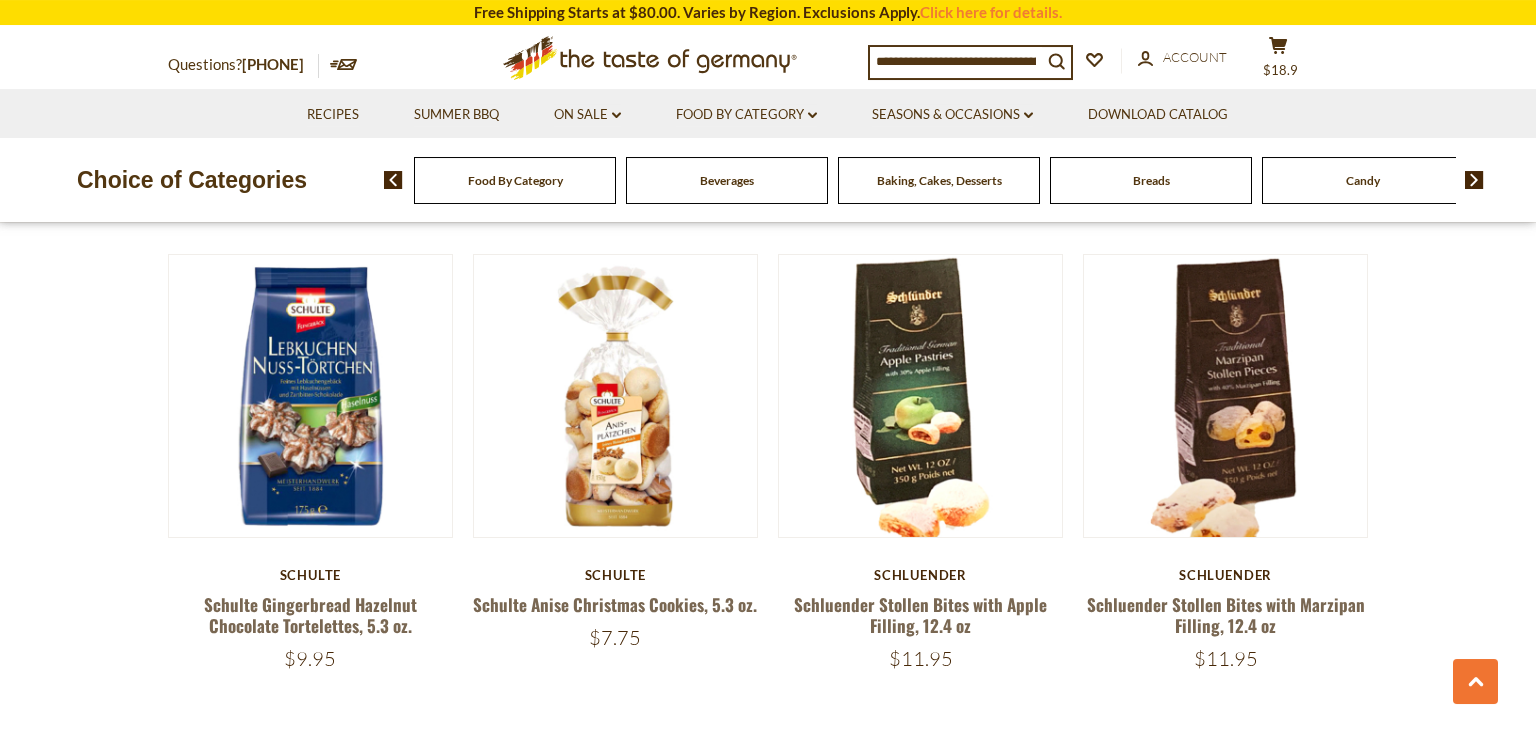 scroll, scrollTop: 1064, scrollLeft: 0, axis: vertical 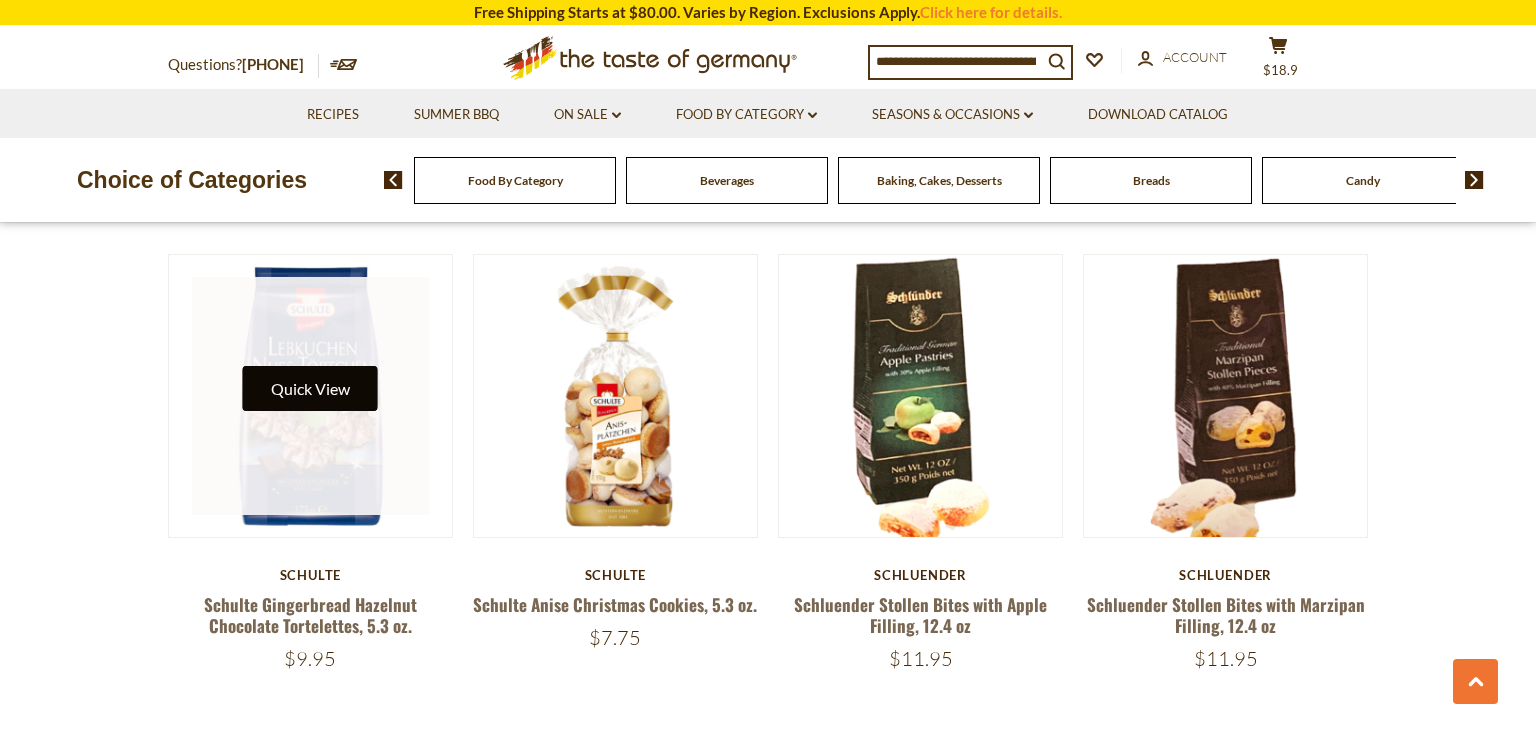 click on "Quick View" at bounding box center [310, 388] 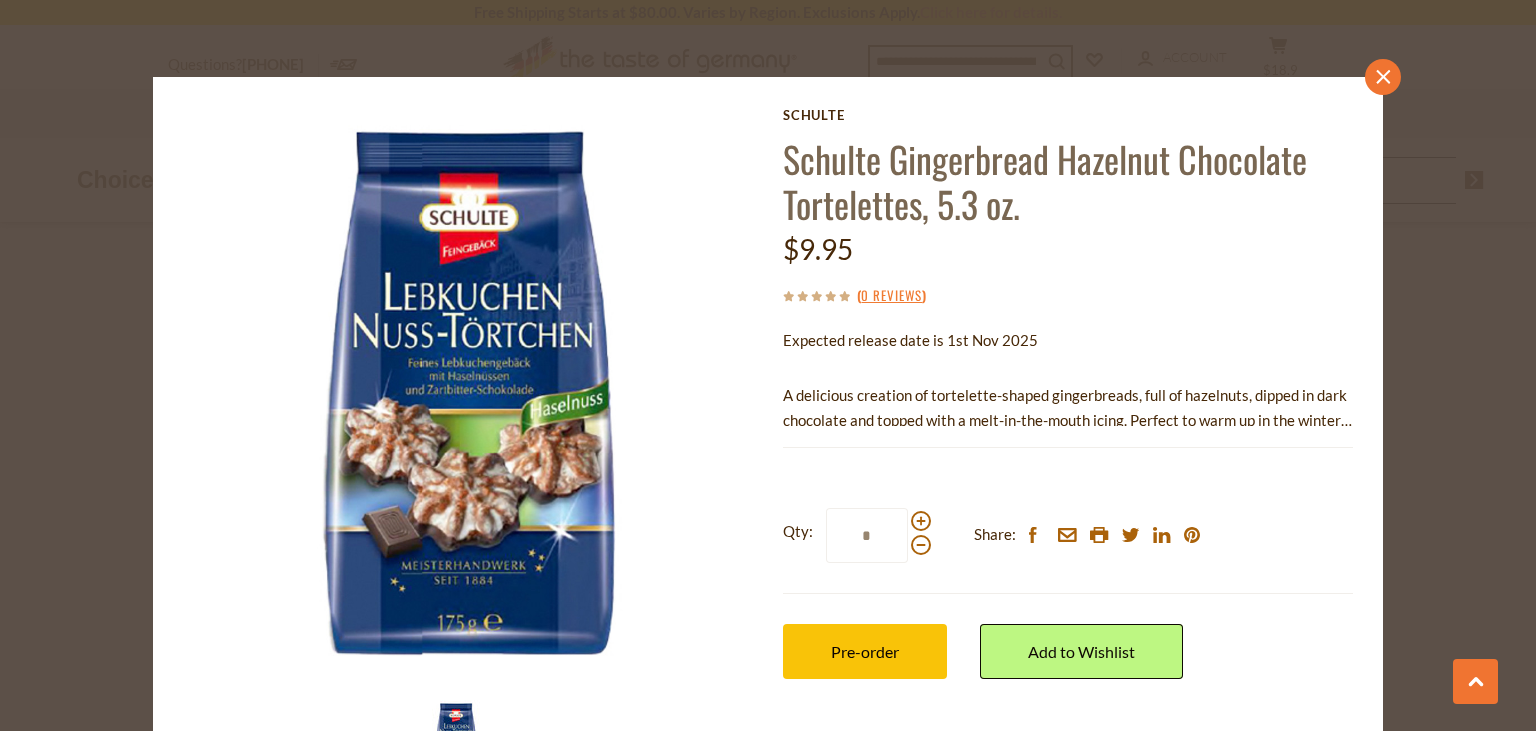 click on "close" at bounding box center (1383, 77) 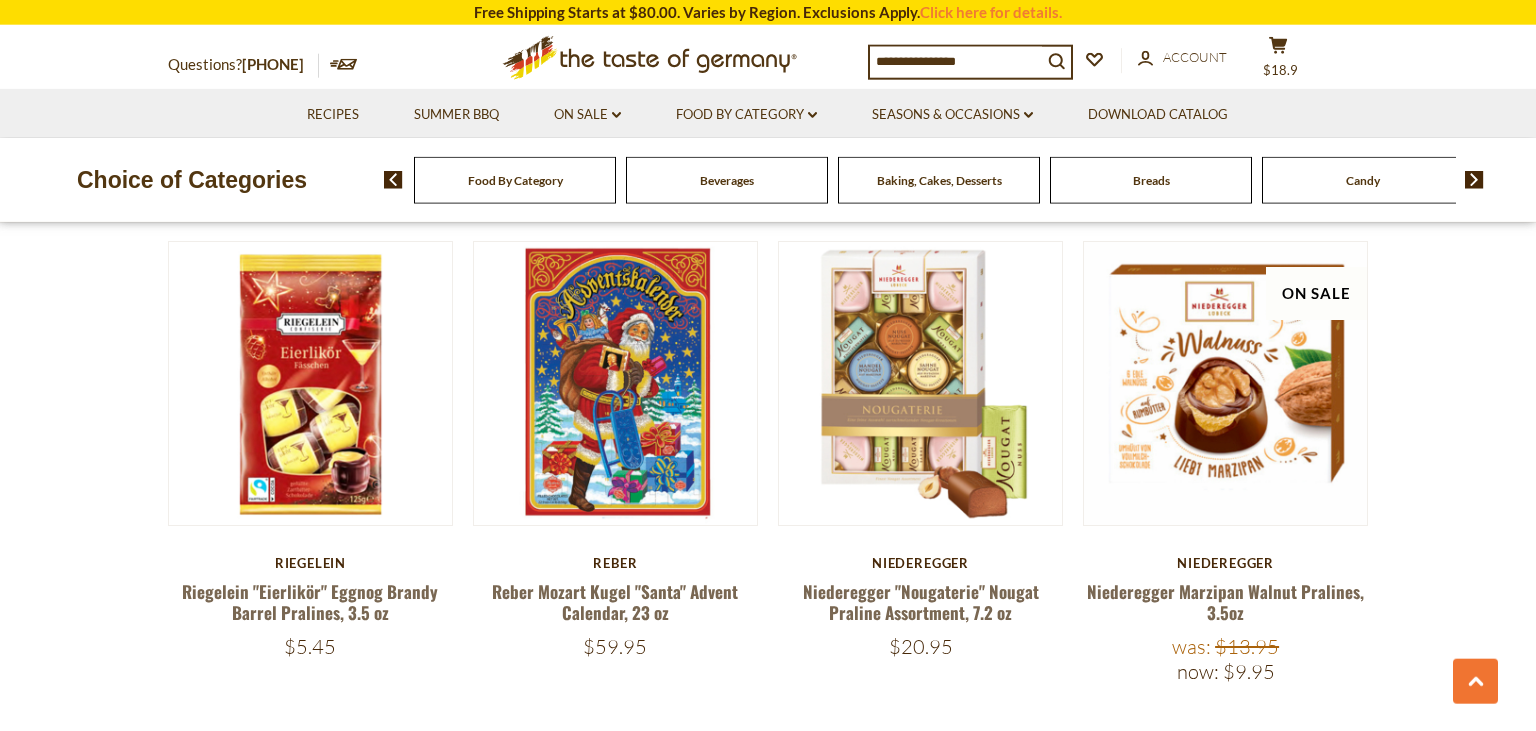 scroll, scrollTop: 2543, scrollLeft: 0, axis: vertical 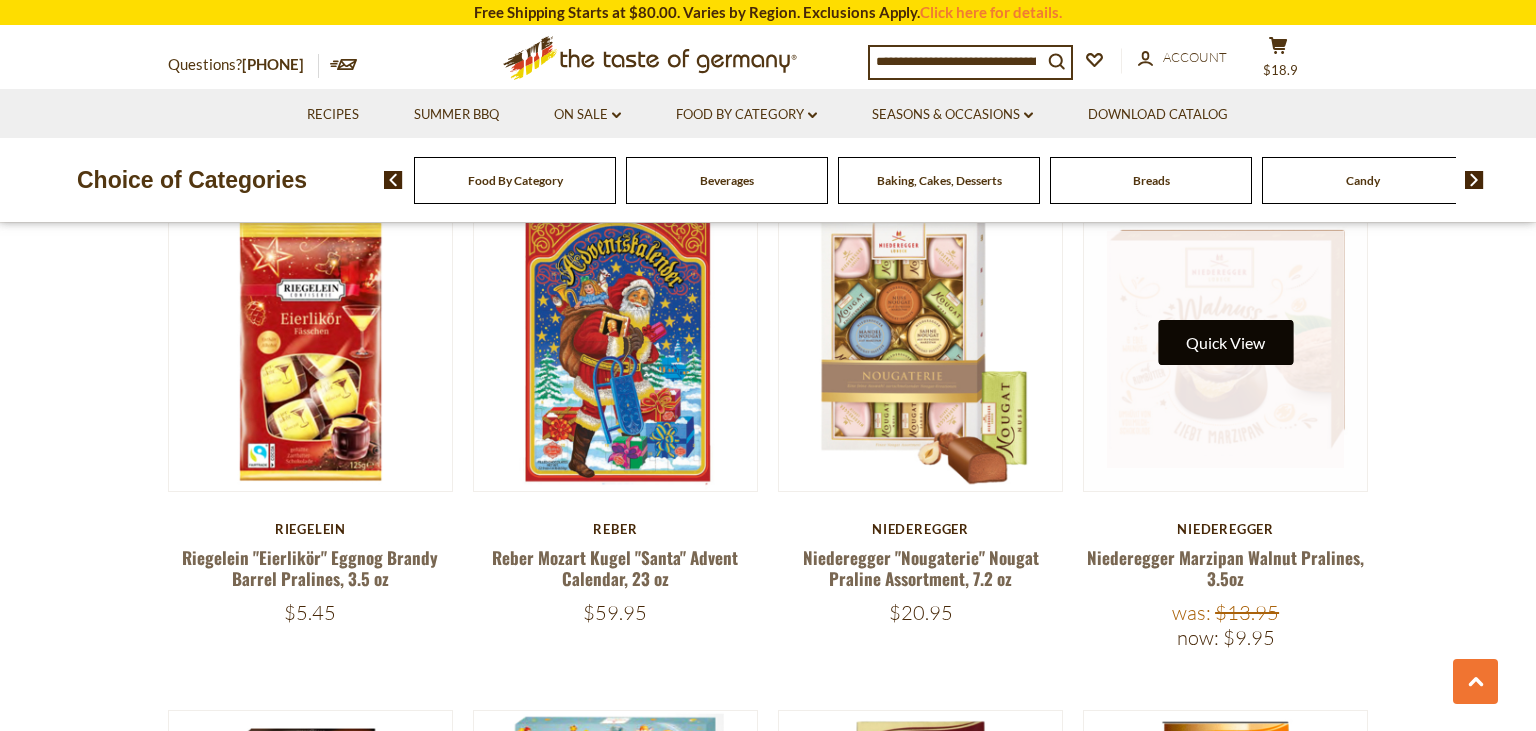 click on "Quick View" at bounding box center [1225, 342] 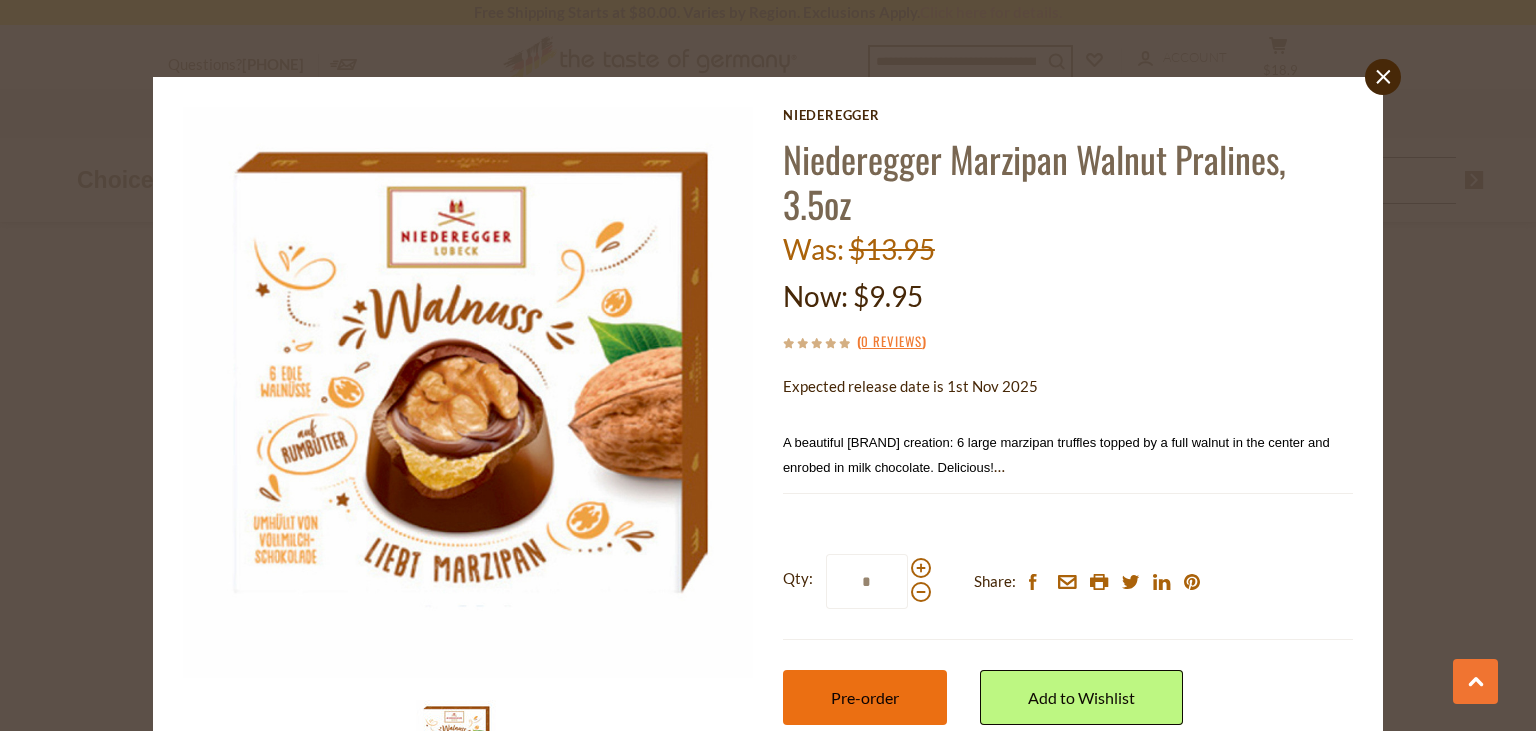 click on "Pre-order" at bounding box center (865, 697) 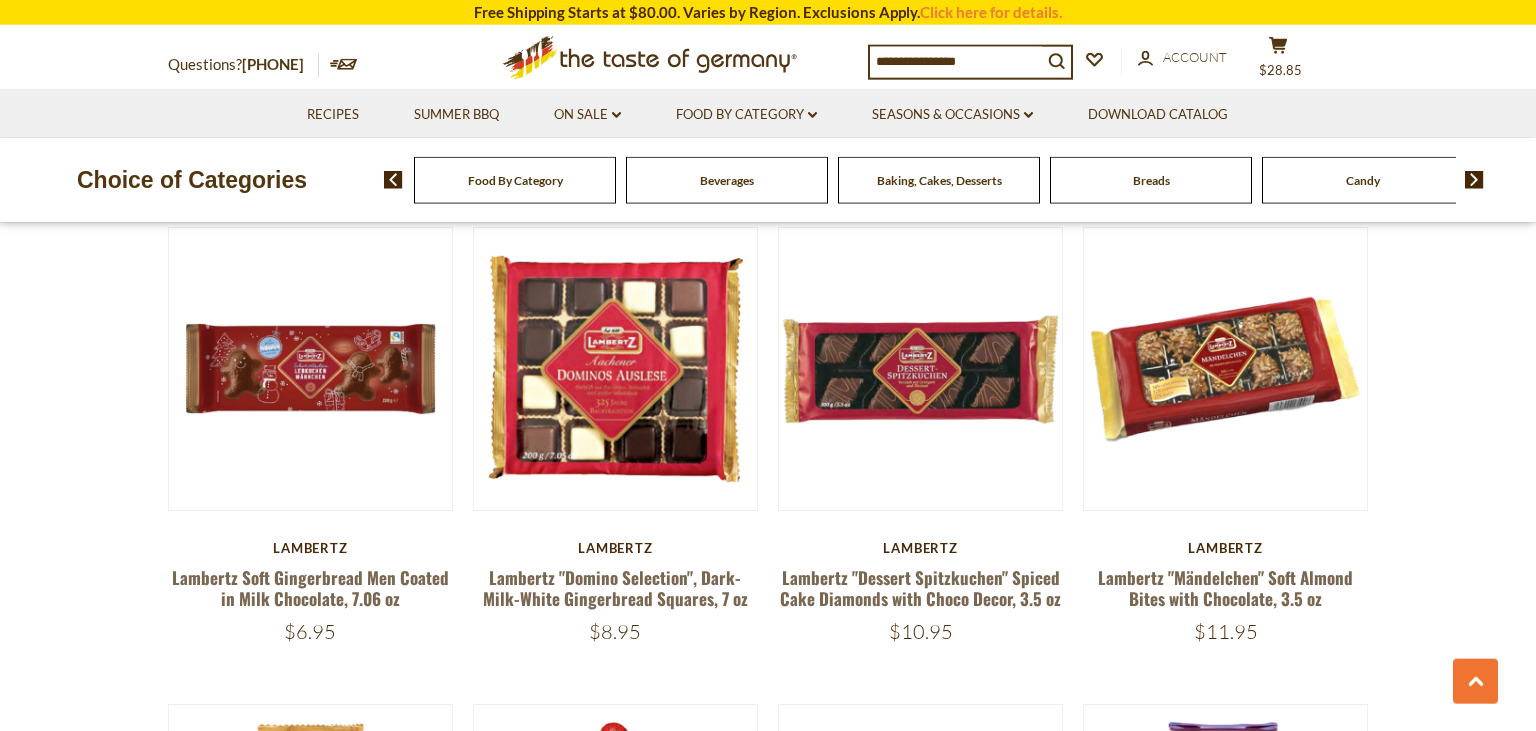 scroll, scrollTop: 4021, scrollLeft: 0, axis: vertical 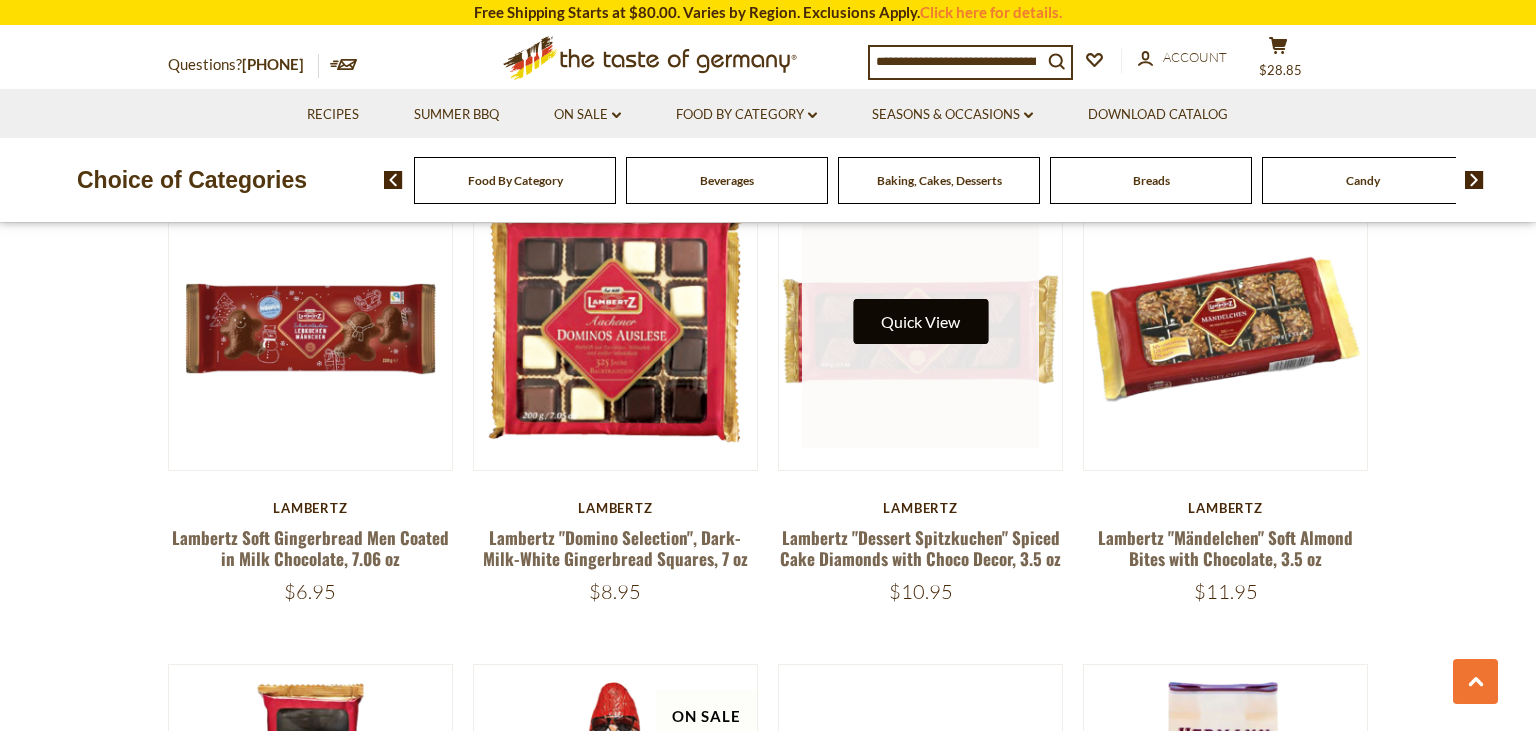 click on "Quick View" at bounding box center [920, 321] 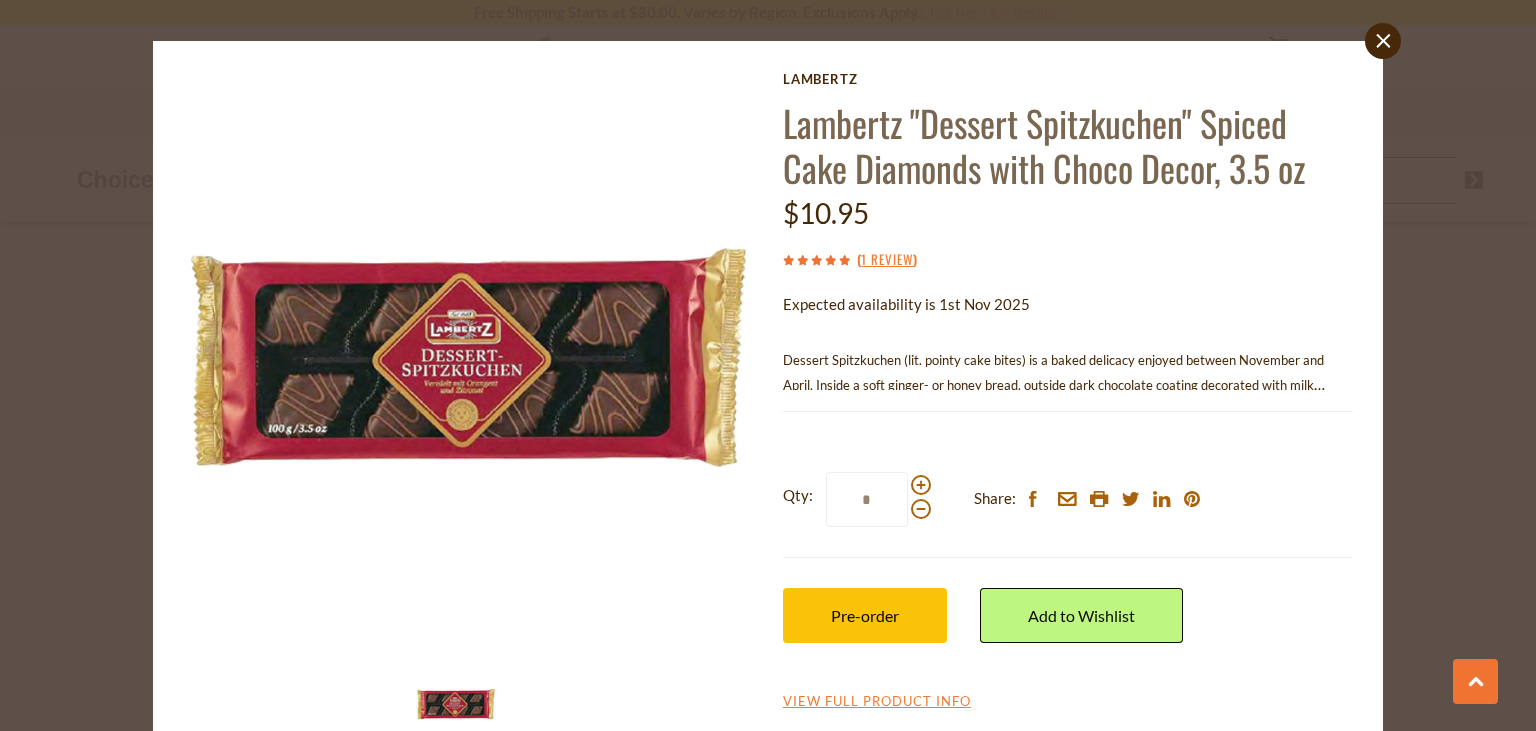 scroll, scrollTop: 0, scrollLeft: 0, axis: both 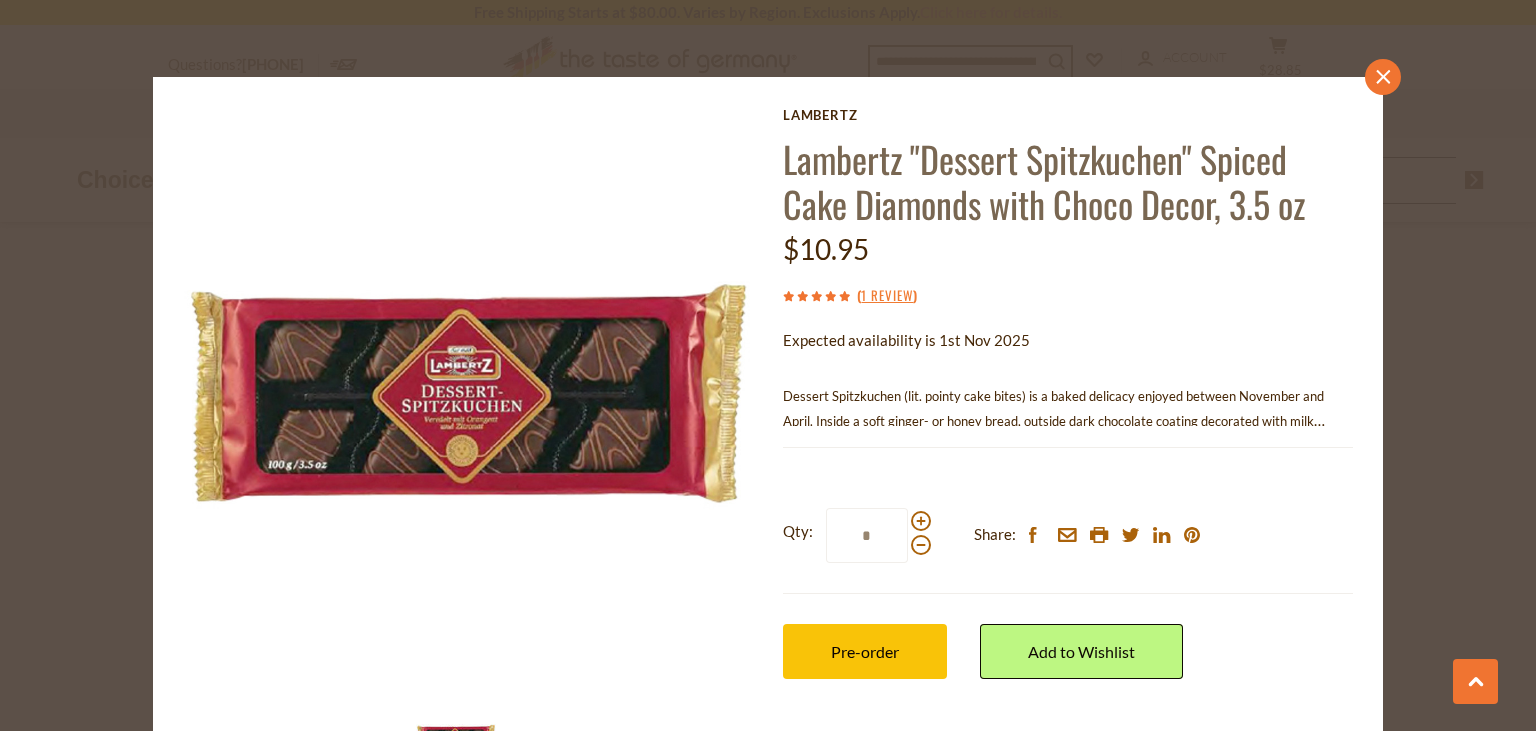 click on "close" 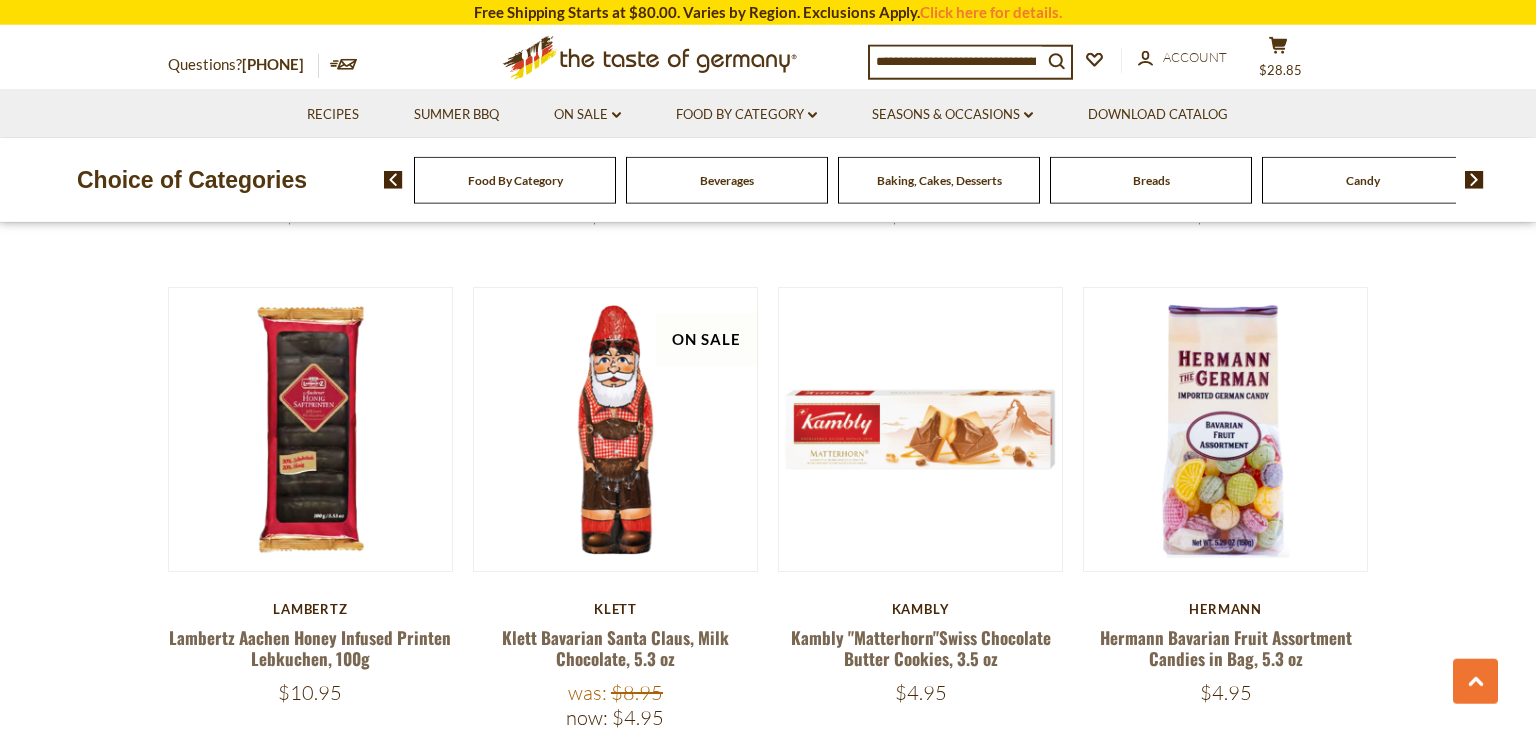 scroll, scrollTop: 4444, scrollLeft: 0, axis: vertical 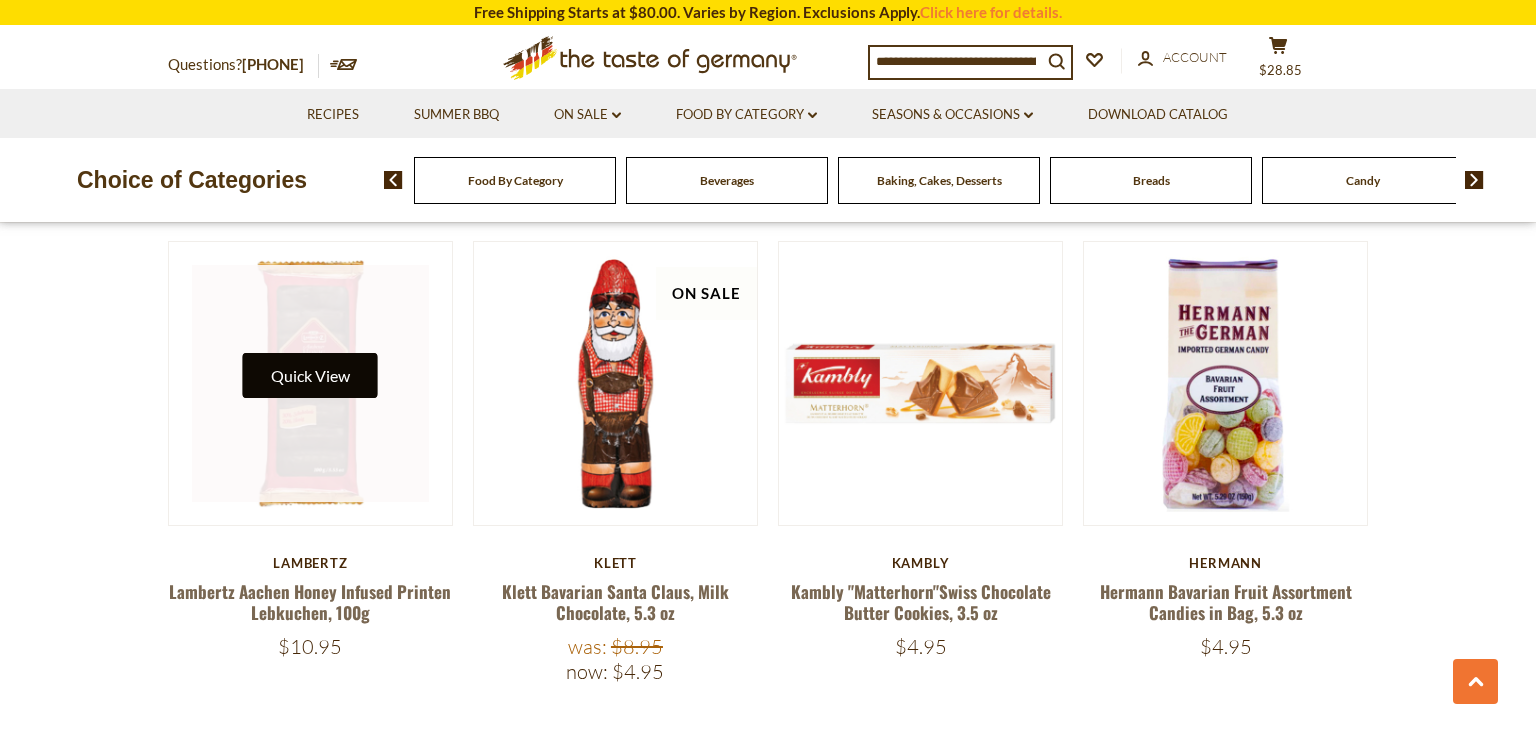 click on "Quick View" at bounding box center [310, 375] 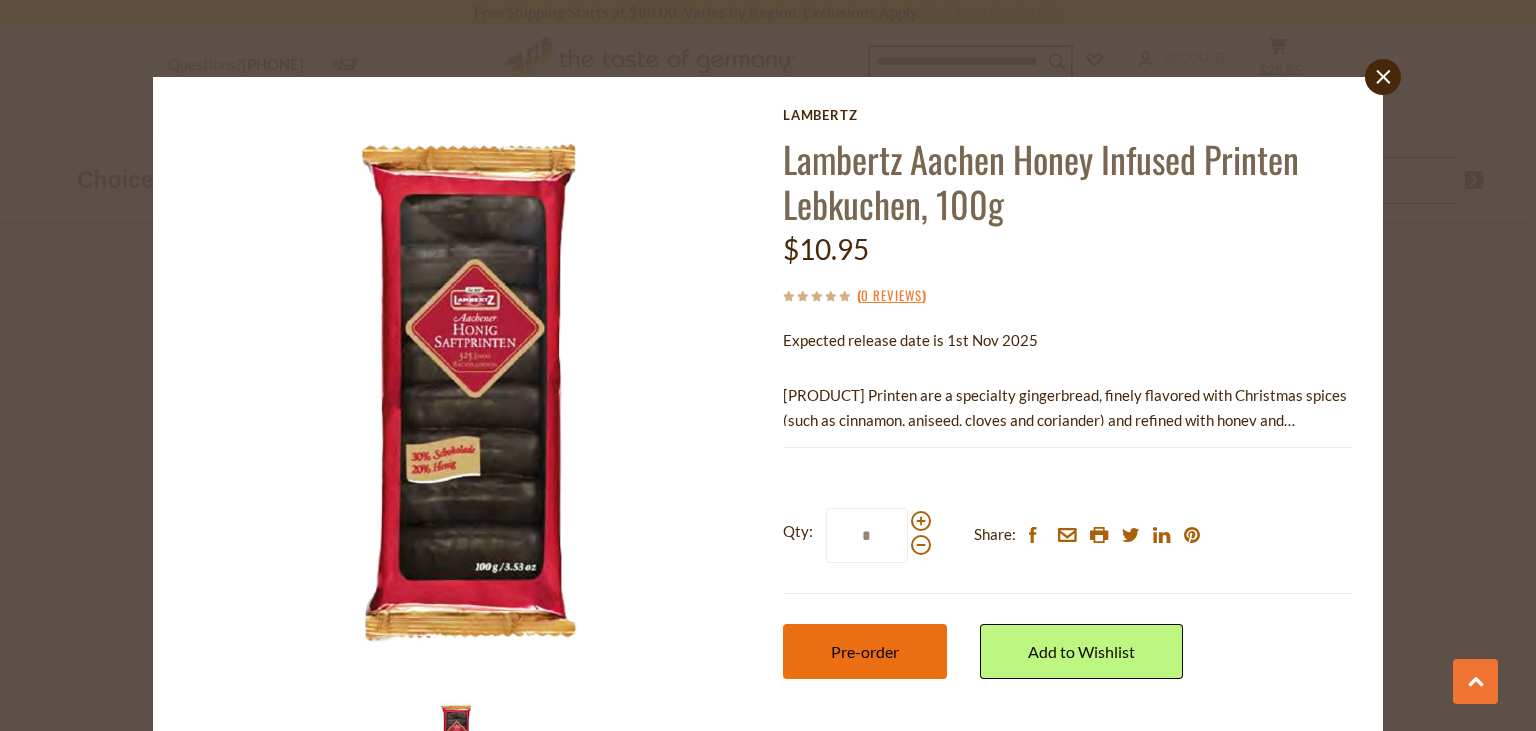 click on "Pre-order" at bounding box center (865, 651) 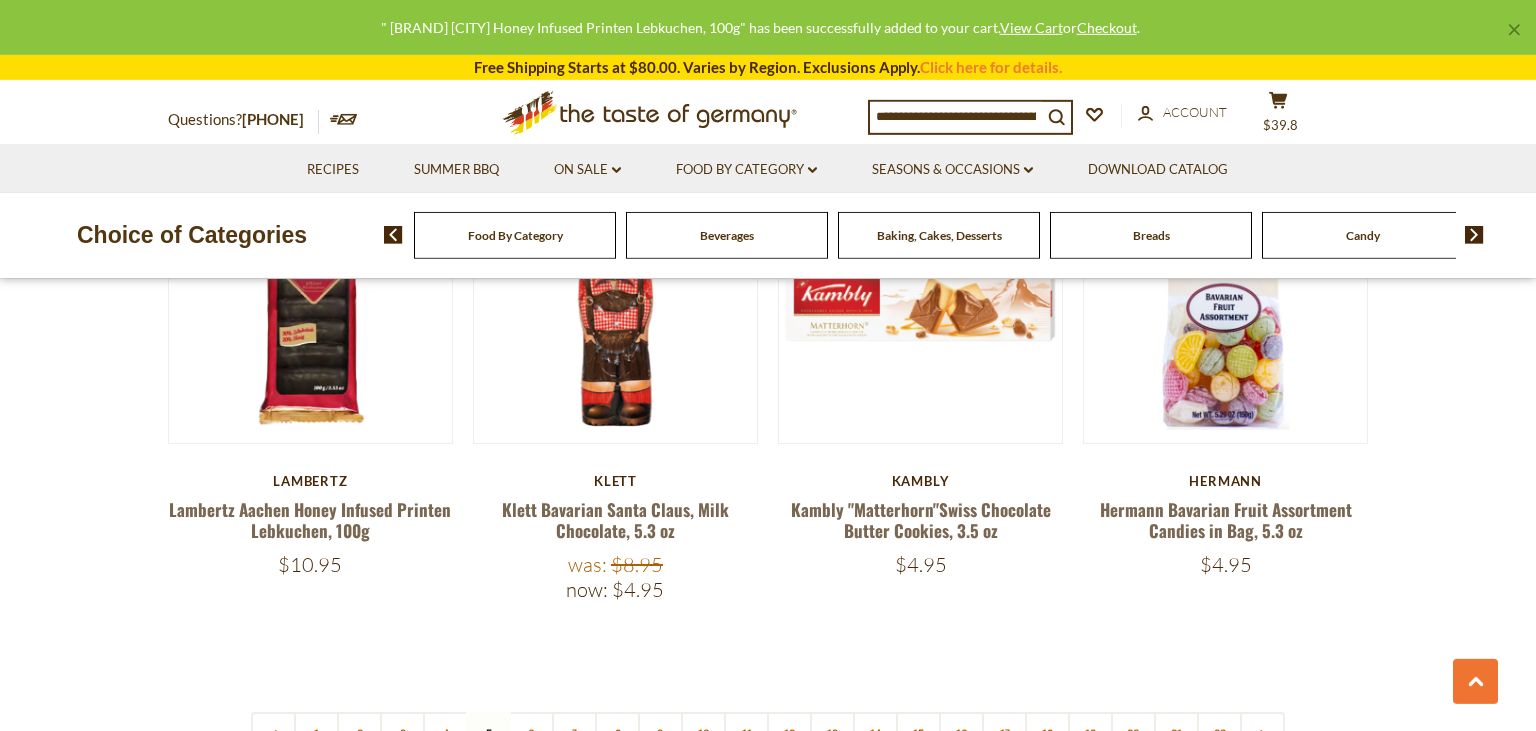 scroll, scrollTop: 4760, scrollLeft: 0, axis: vertical 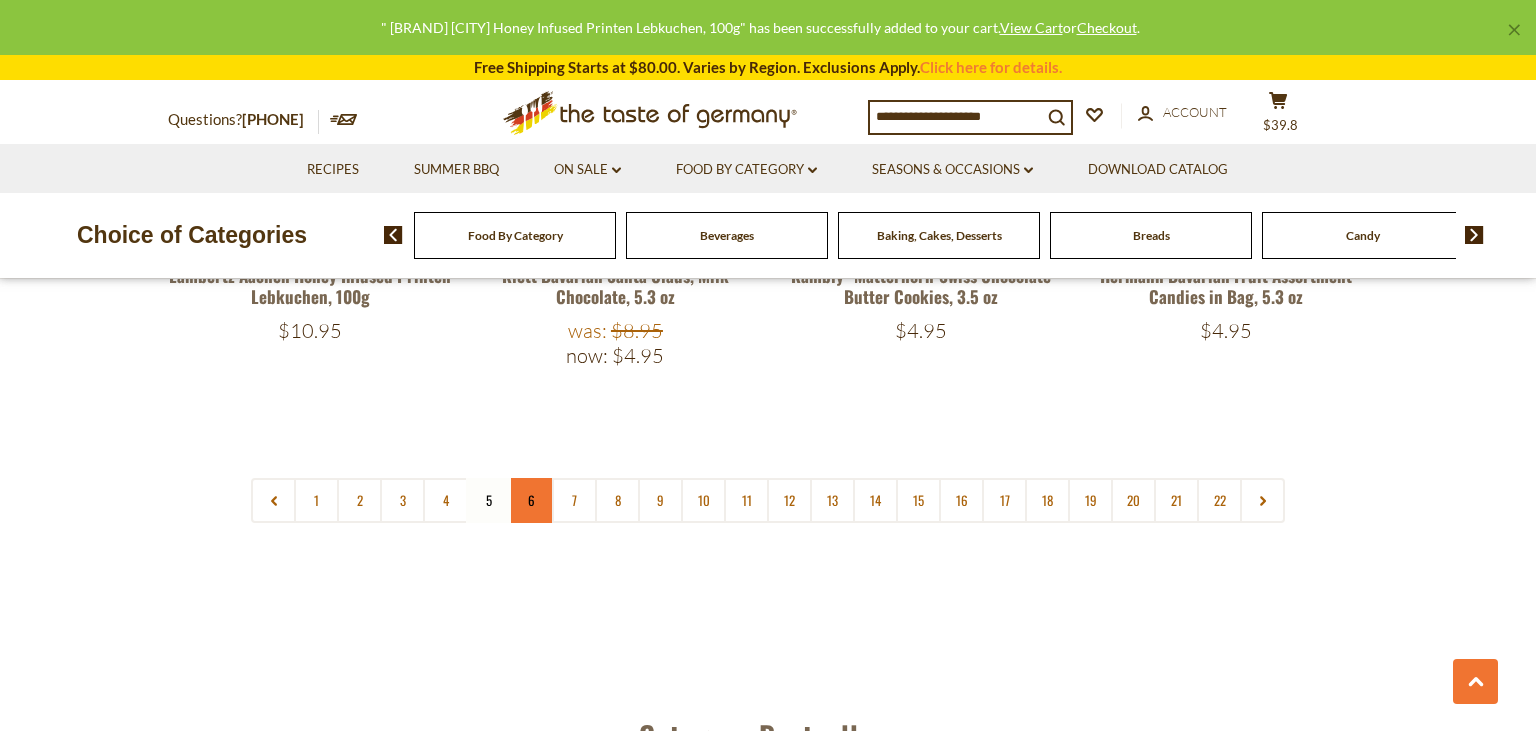 click on "6" at bounding box center [531, 500] 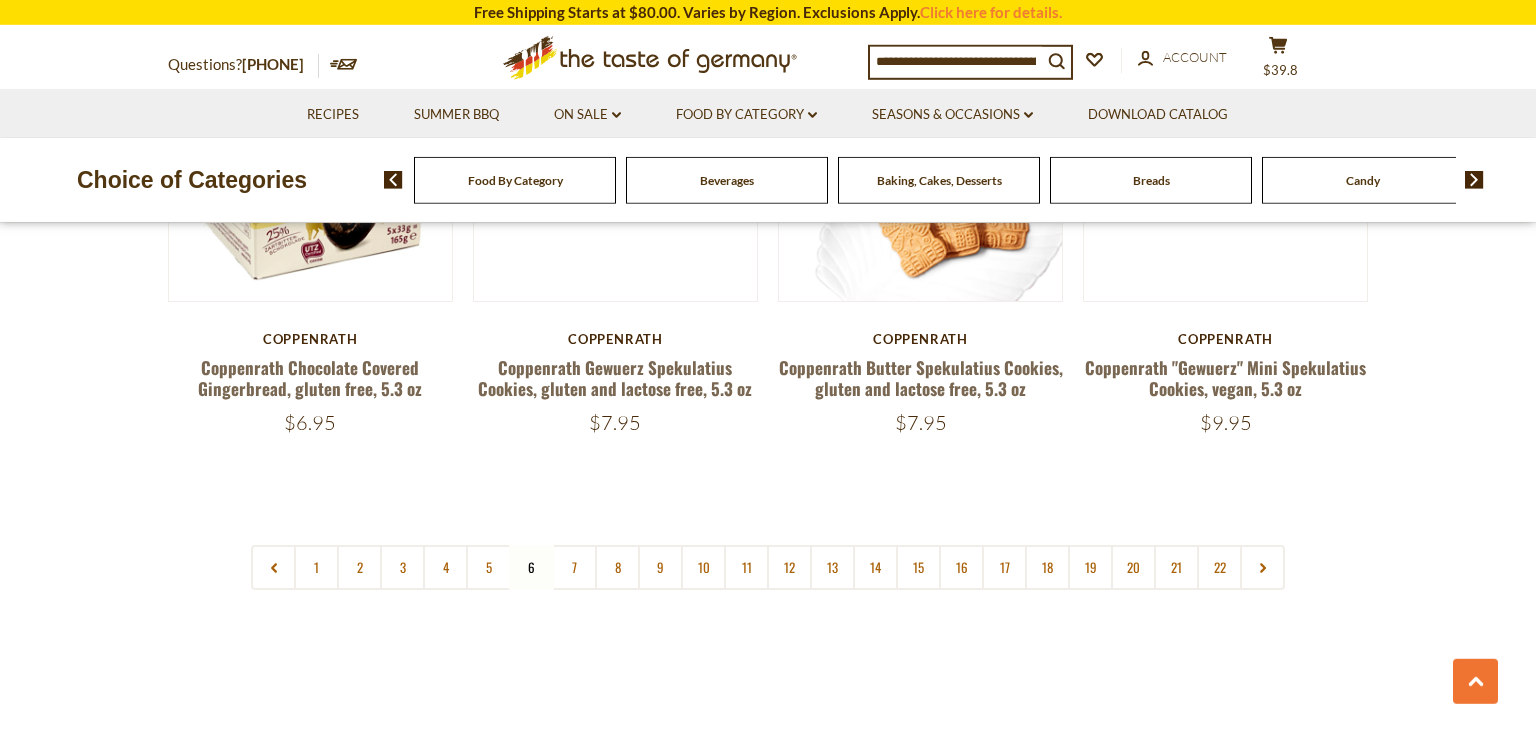 scroll, scrollTop: 4655, scrollLeft: 0, axis: vertical 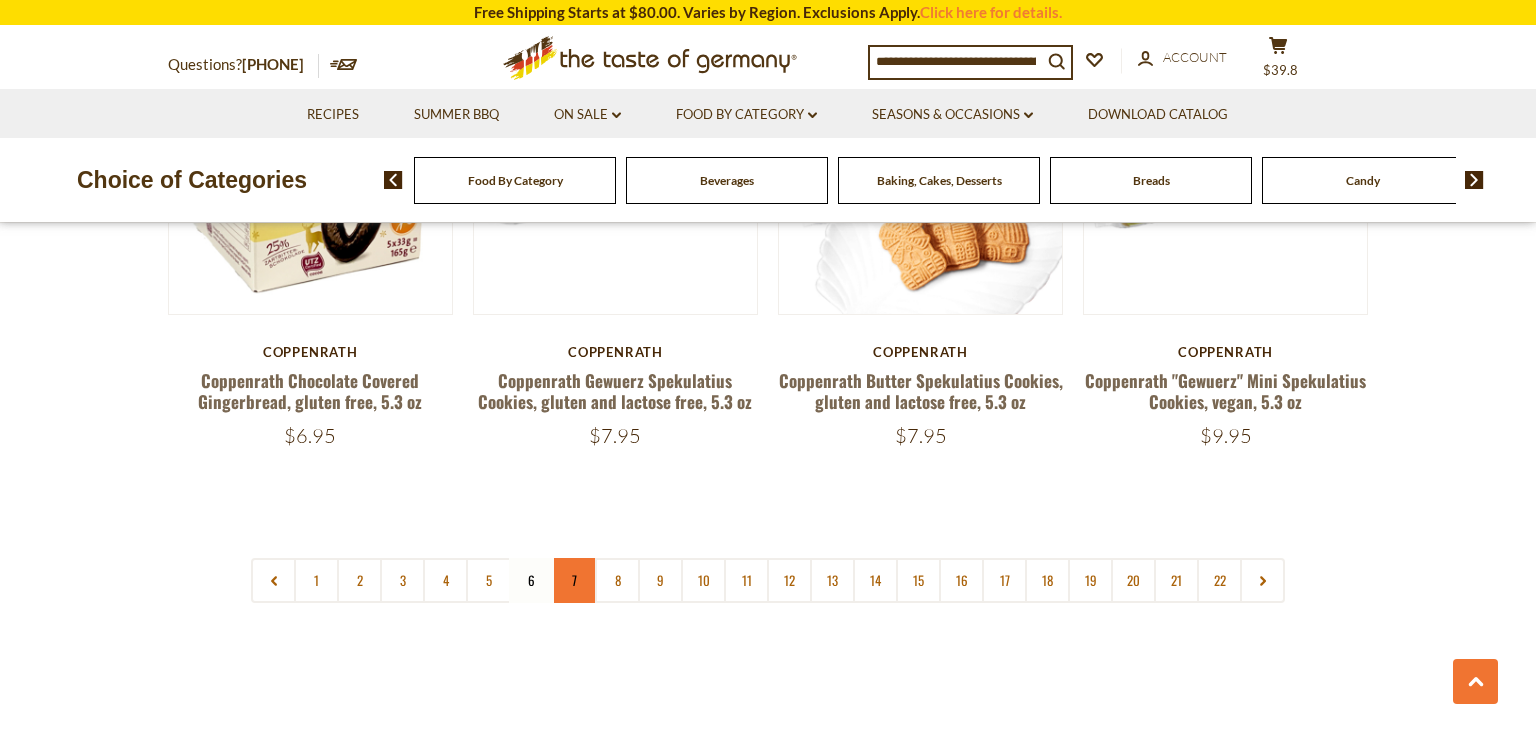 click on "7" at bounding box center [574, 580] 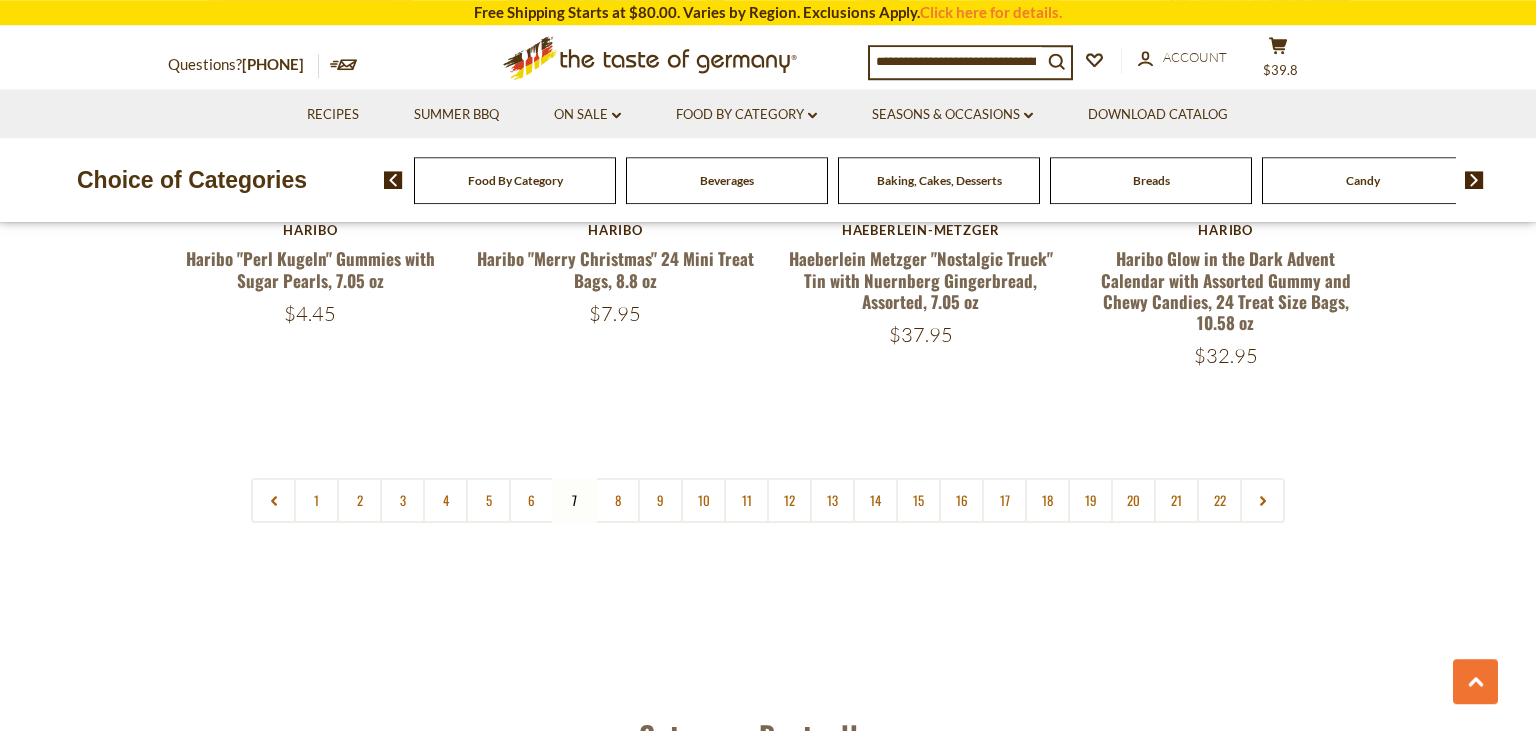scroll, scrollTop: 5077, scrollLeft: 0, axis: vertical 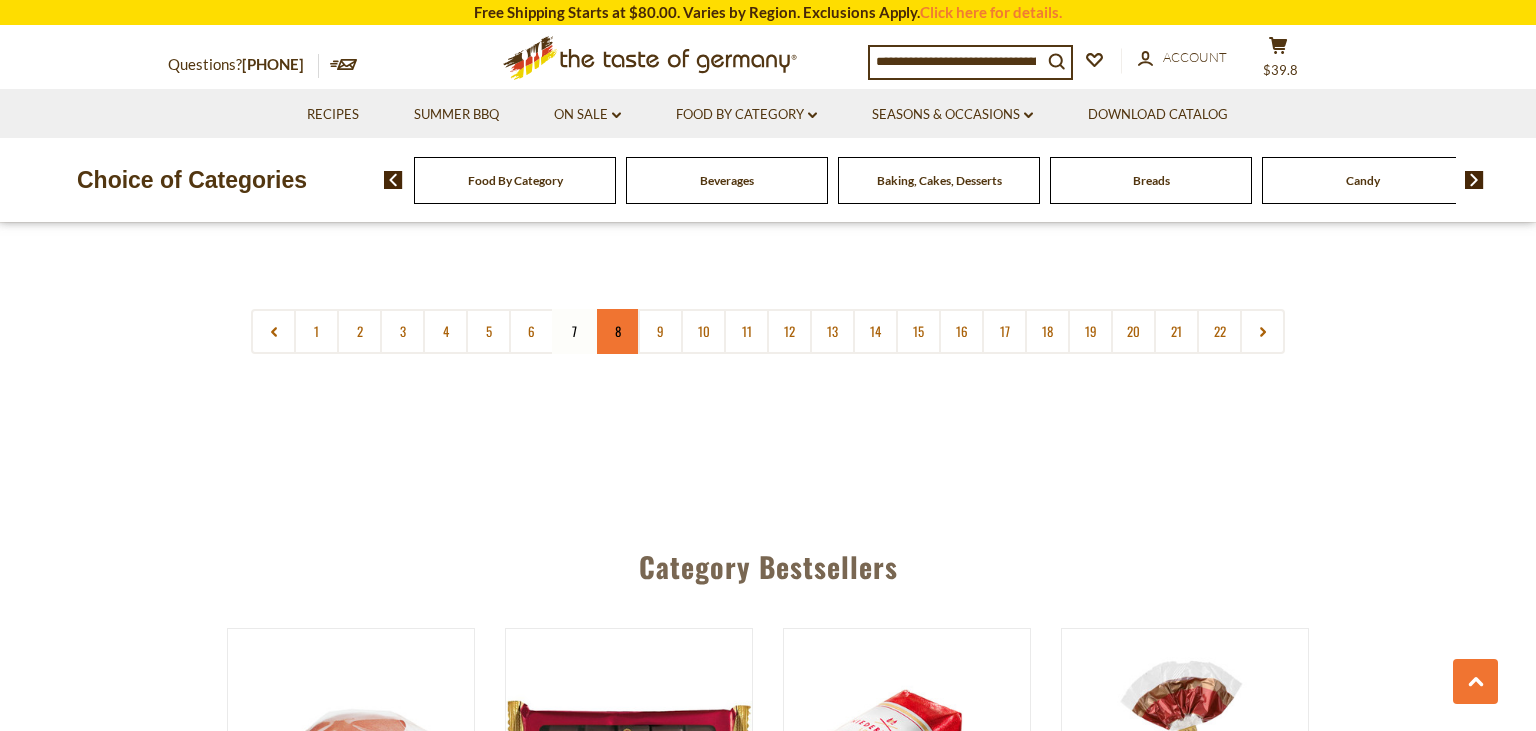 click on "8" at bounding box center [617, 331] 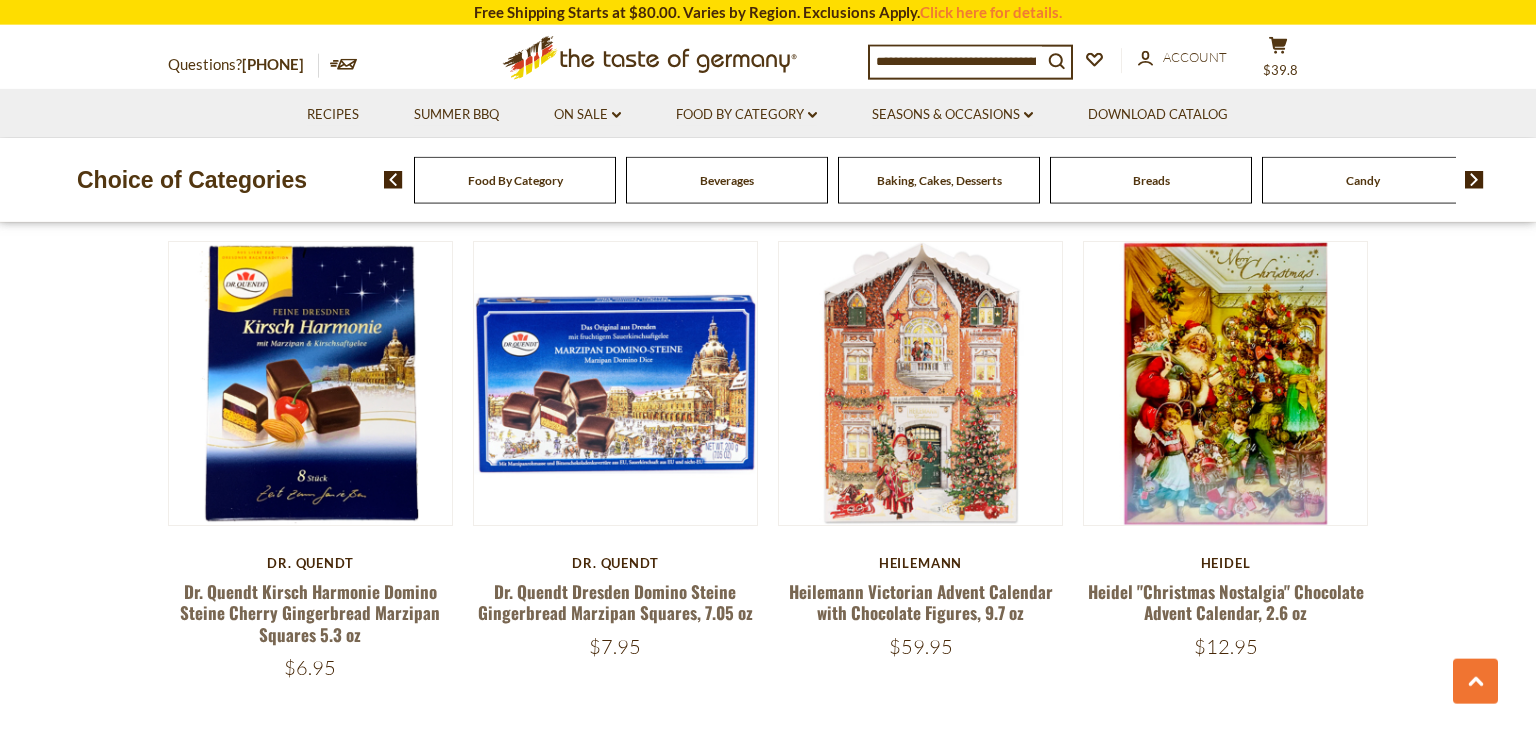 scroll, scrollTop: 1593, scrollLeft: 0, axis: vertical 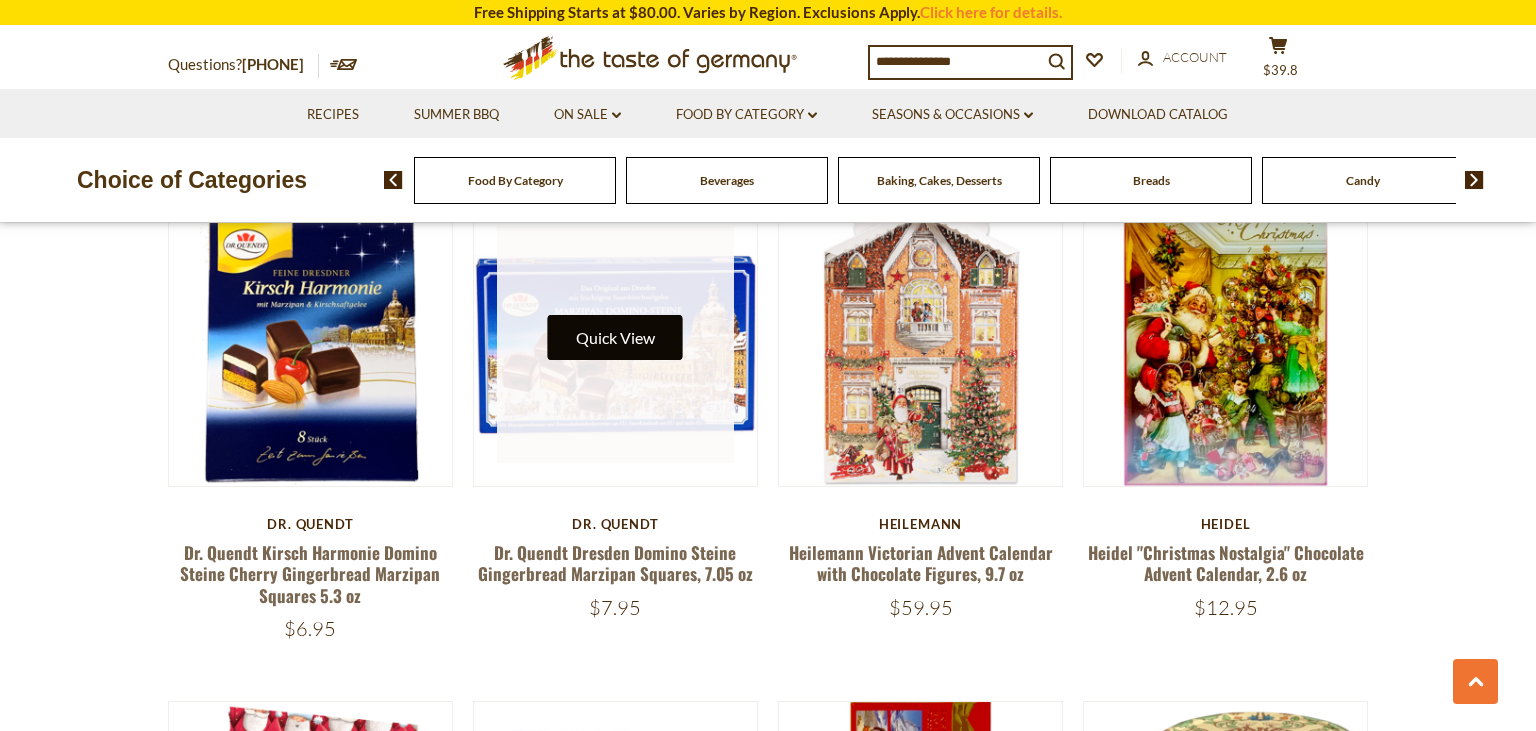 click on "Quick View" at bounding box center (615, 337) 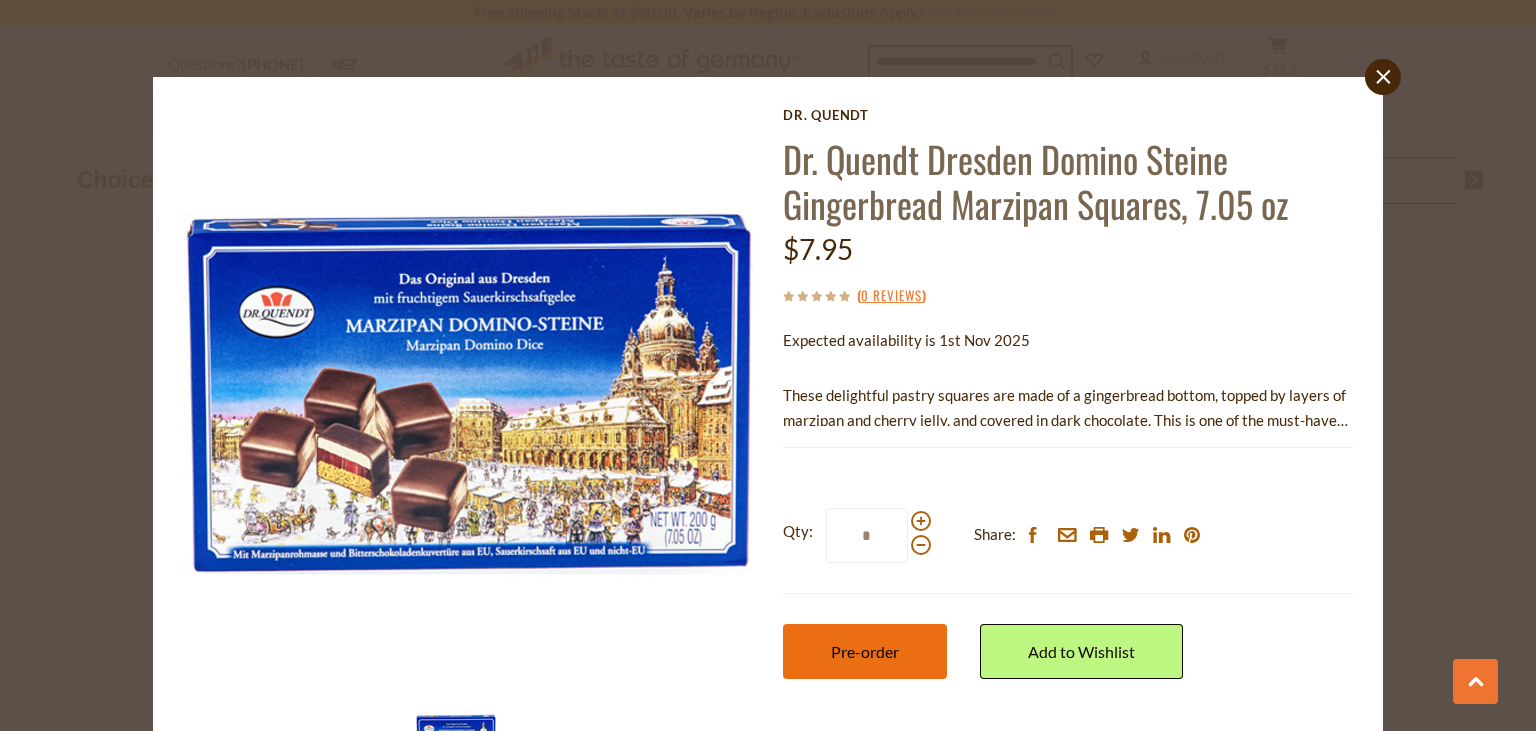 click on "Pre-order" at bounding box center [865, 651] 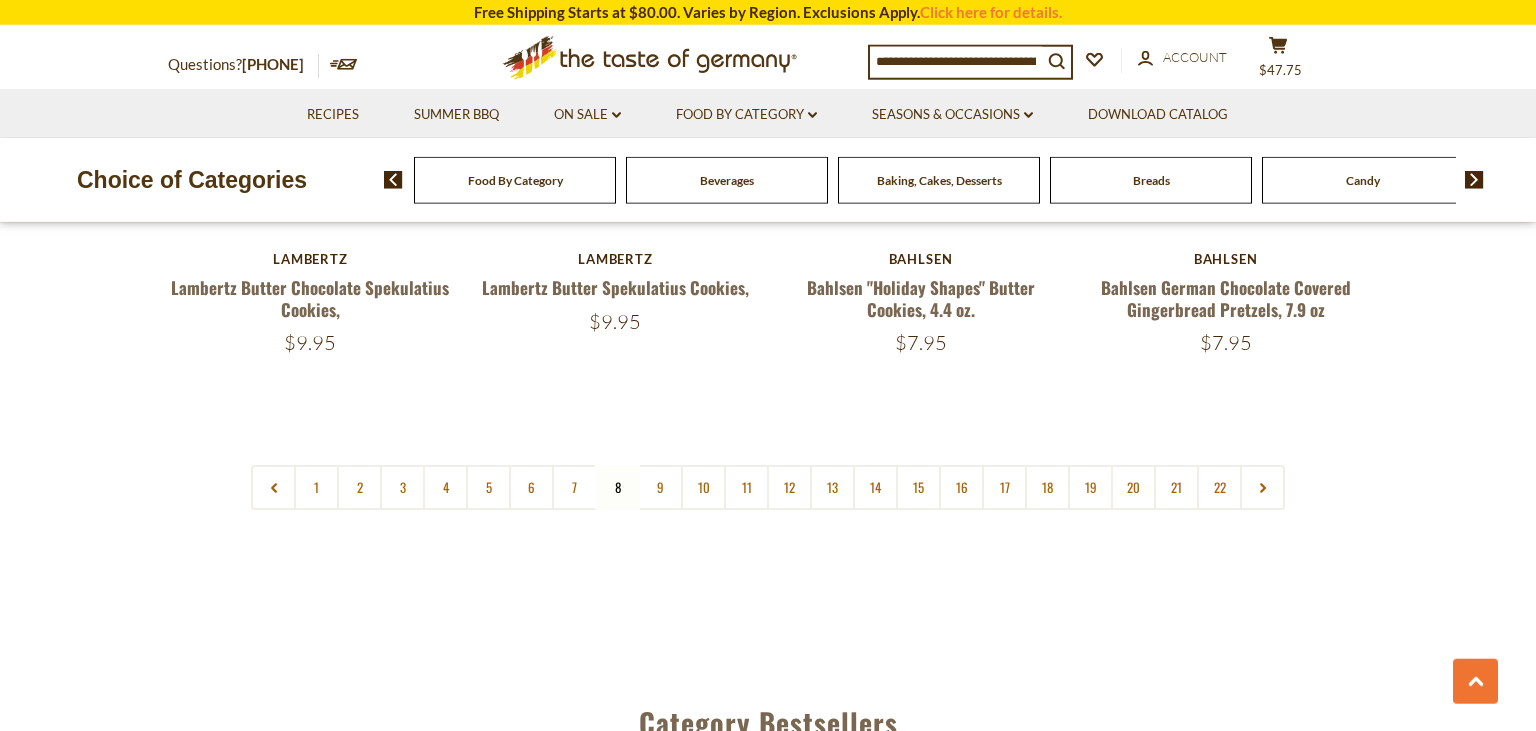 scroll, scrollTop: 4866, scrollLeft: 0, axis: vertical 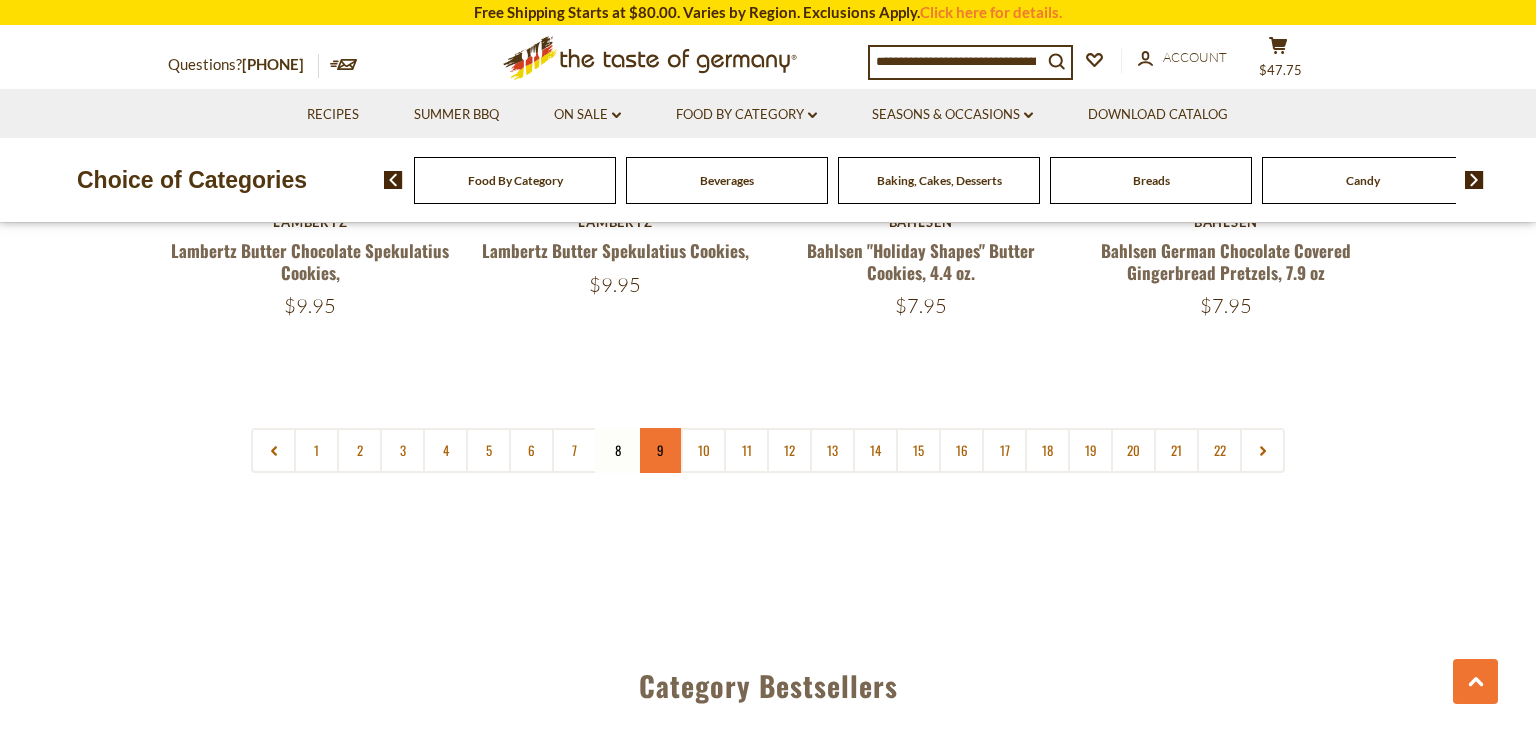 click on "9" at bounding box center (660, 450) 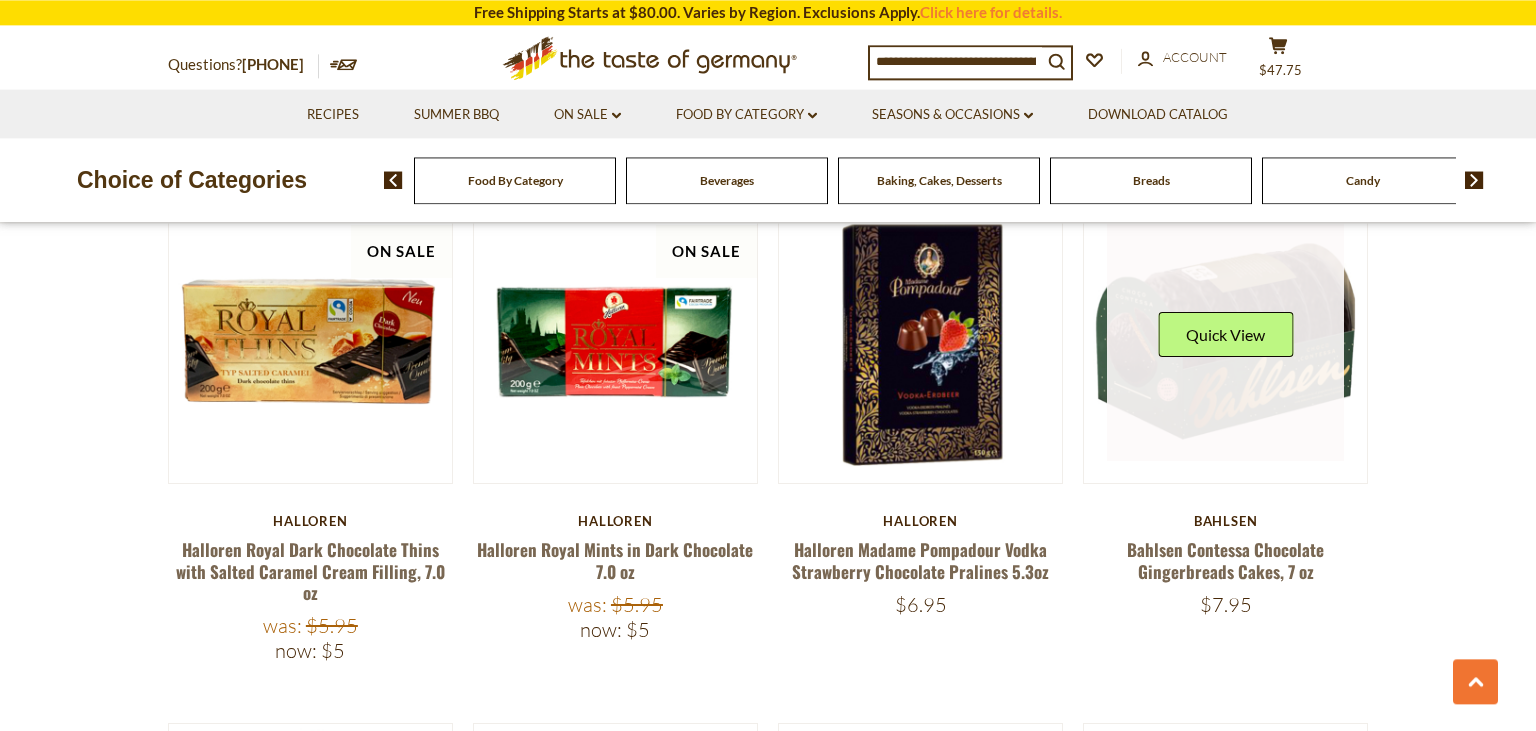 scroll, scrollTop: 4021, scrollLeft: 0, axis: vertical 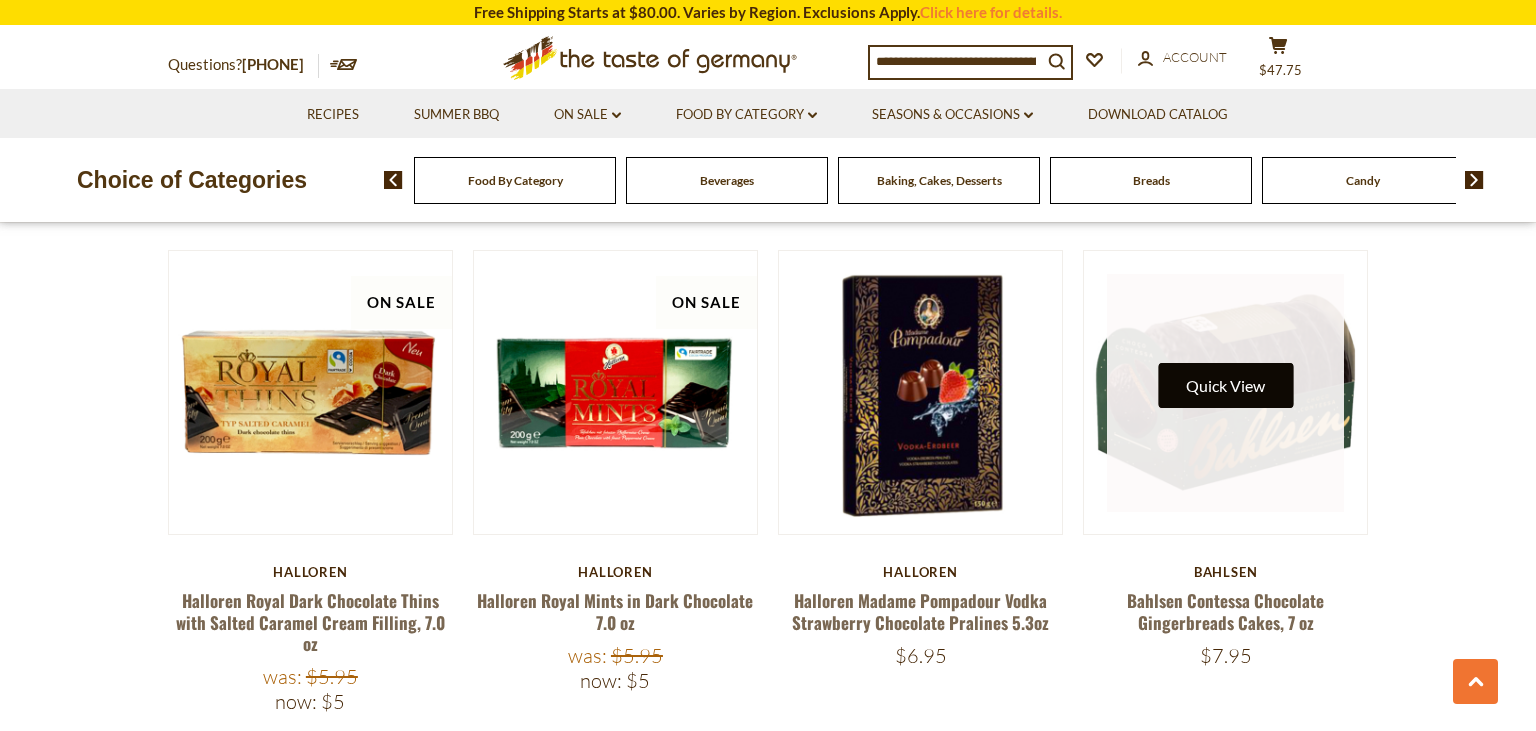 click on "Quick View" at bounding box center [1225, 385] 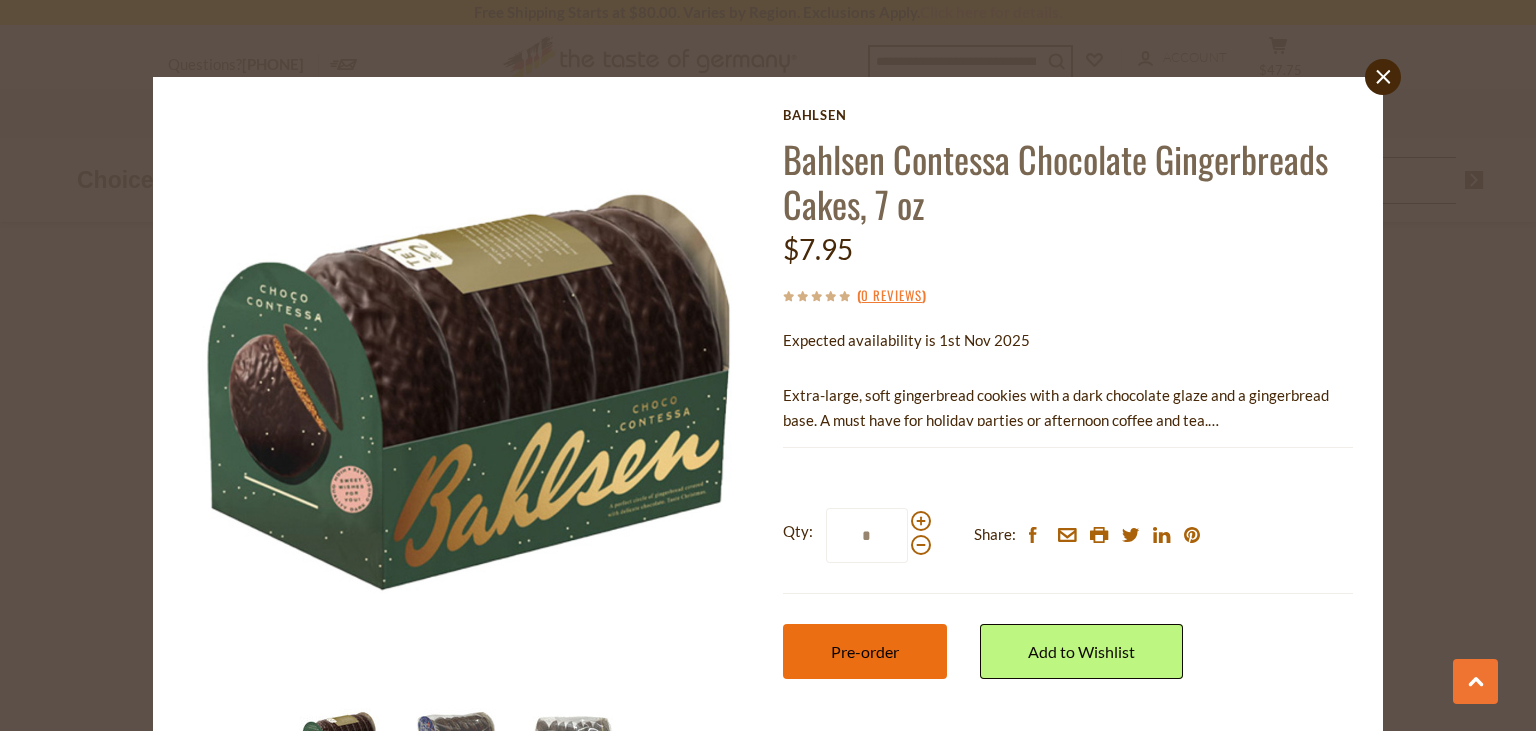 click on "Pre-order" at bounding box center [865, 651] 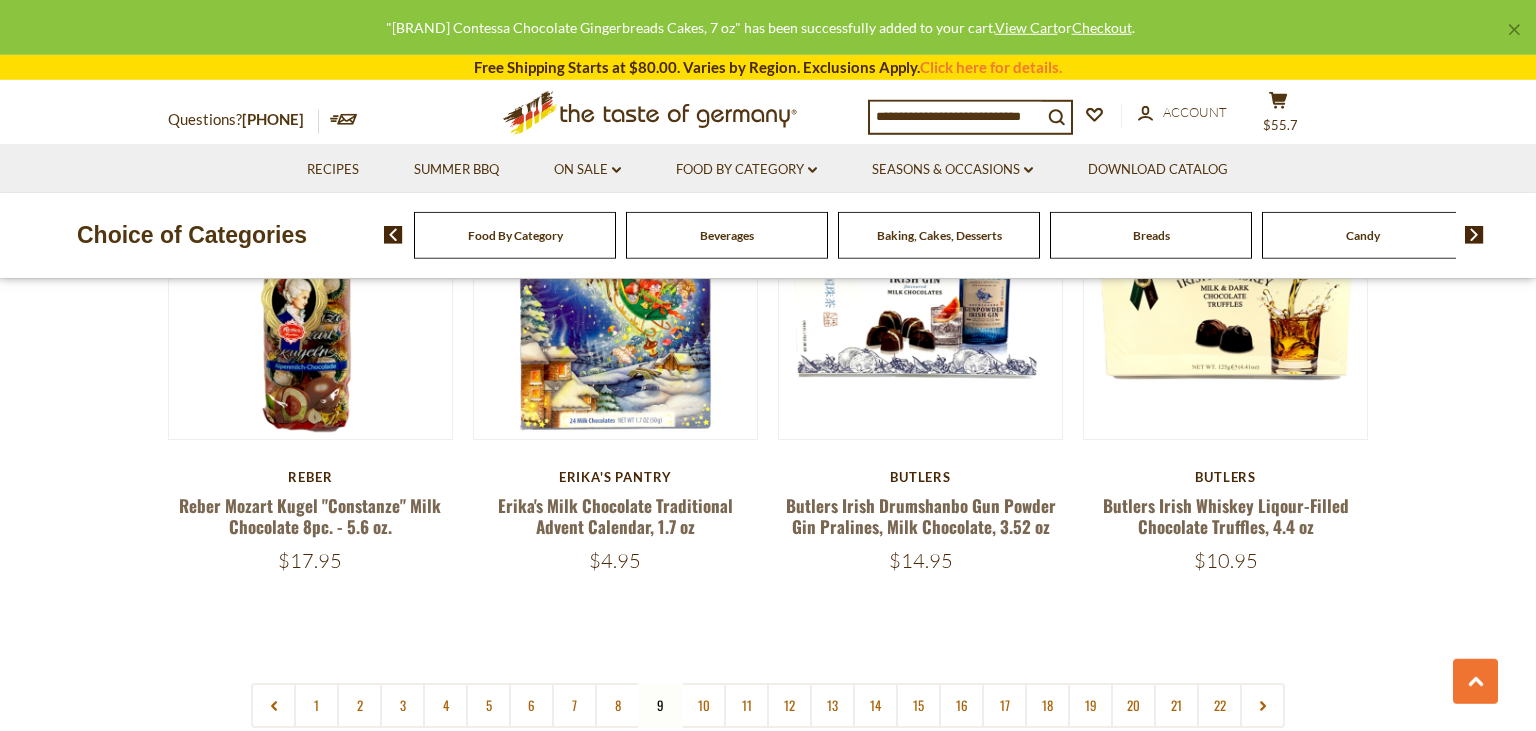 scroll, scrollTop: 4760, scrollLeft: 0, axis: vertical 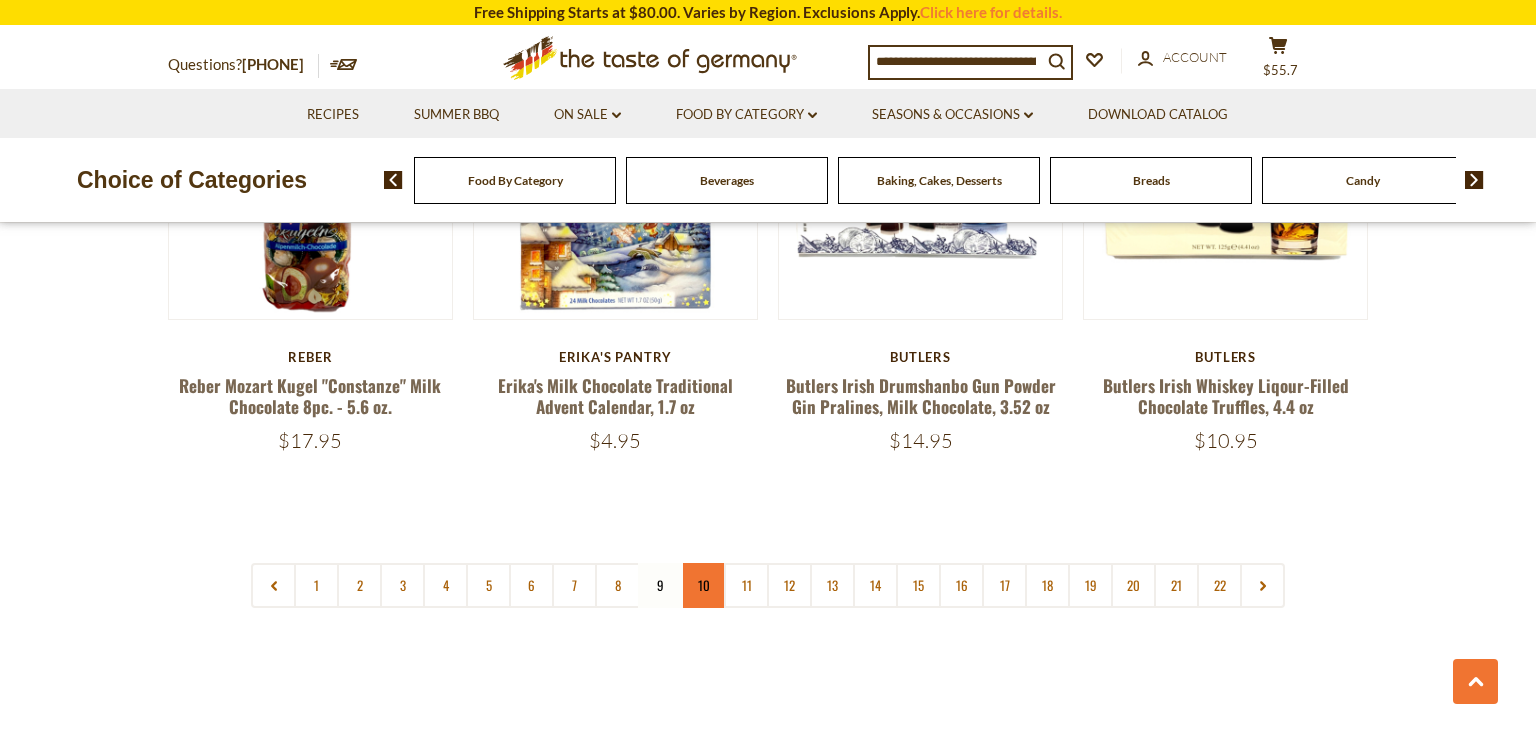 click on "10" at bounding box center (703, 585) 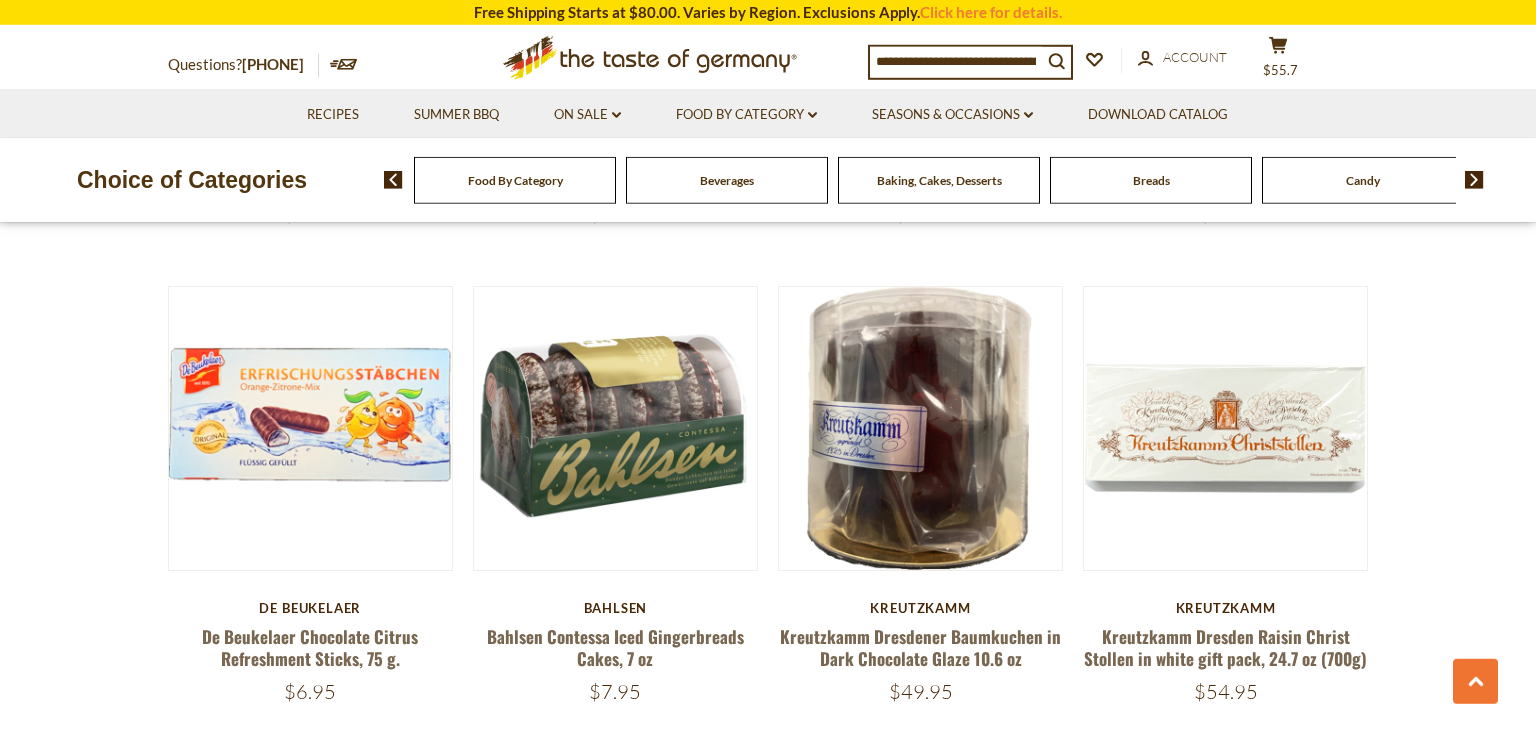 scroll, scrollTop: 1592, scrollLeft: 0, axis: vertical 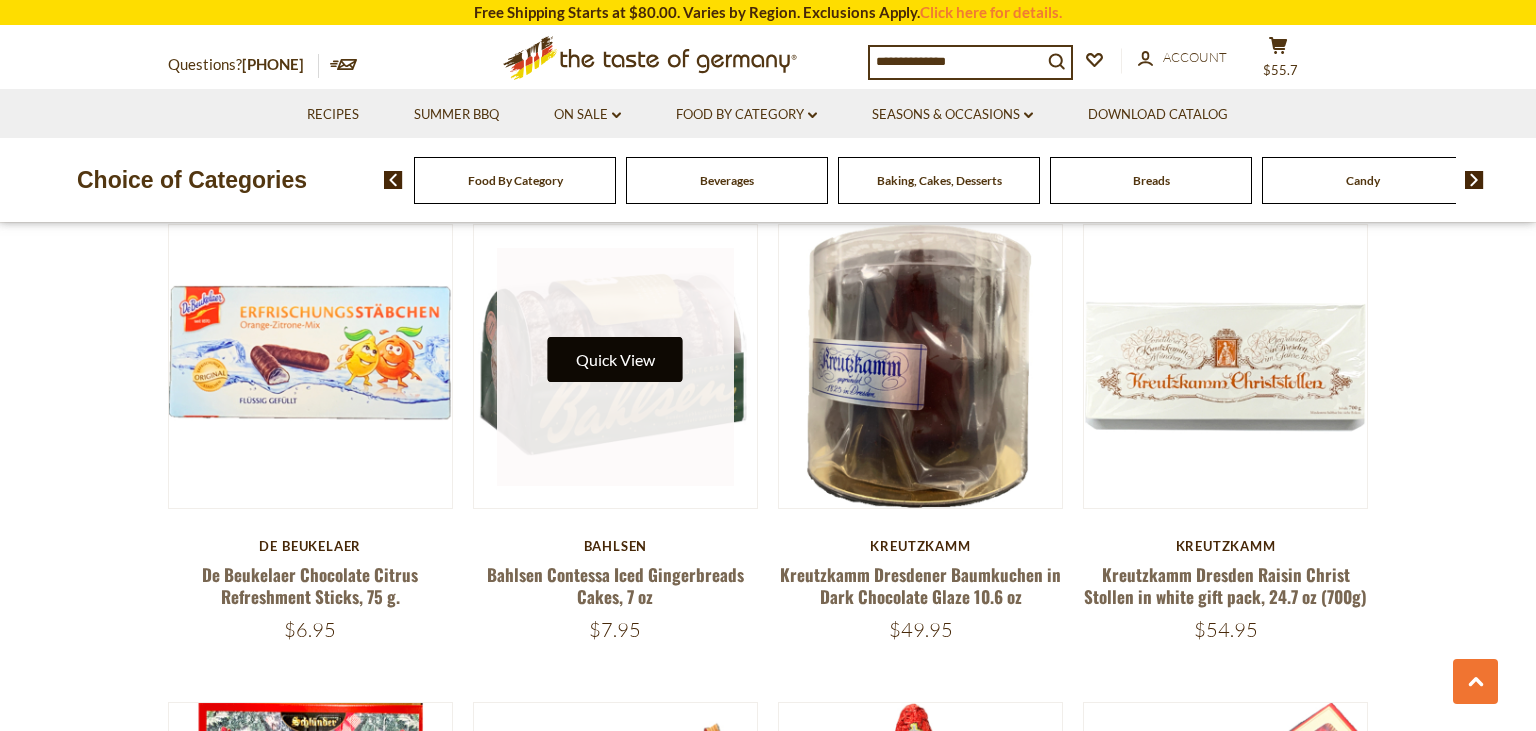 click on "Quick View" at bounding box center (615, 359) 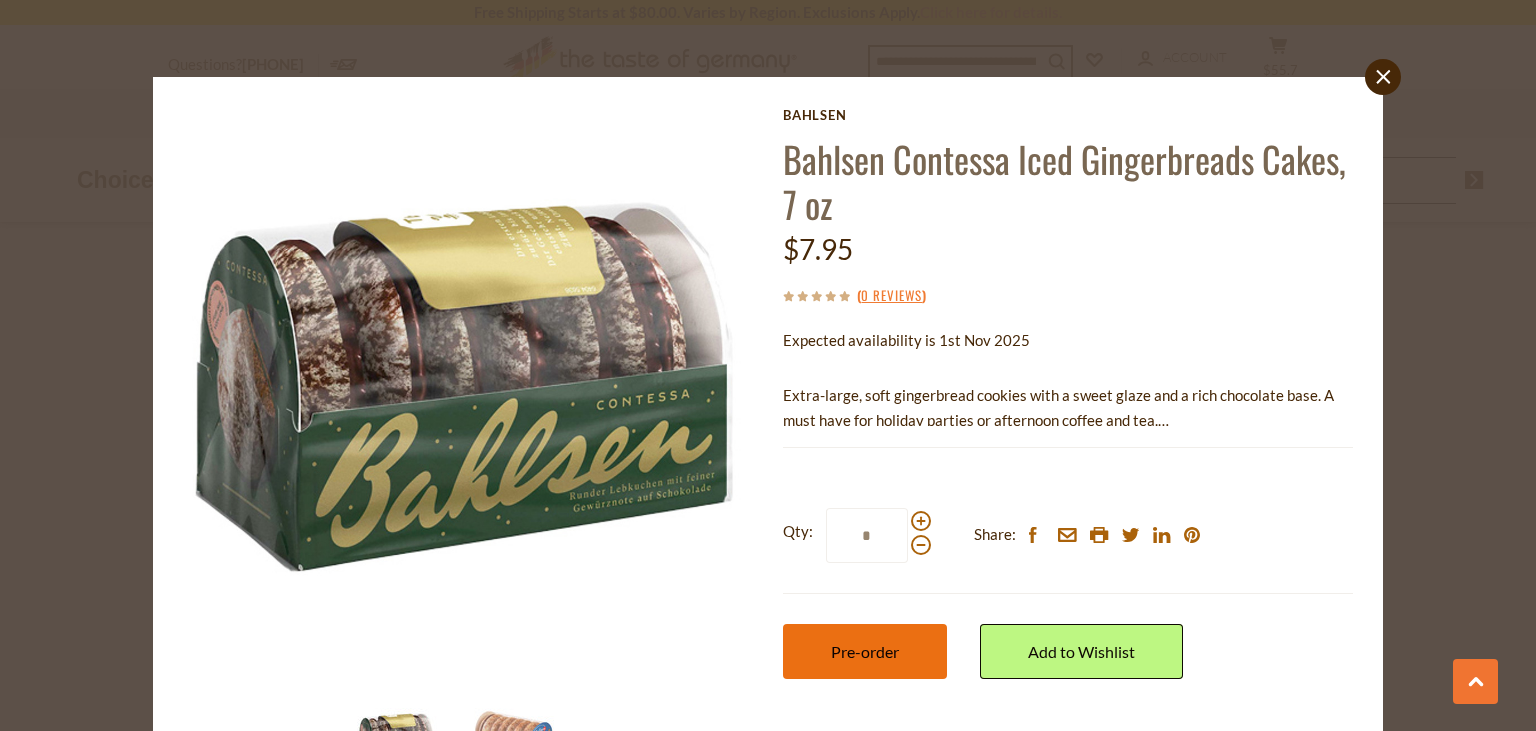 click on "Pre-order" at bounding box center [865, 651] 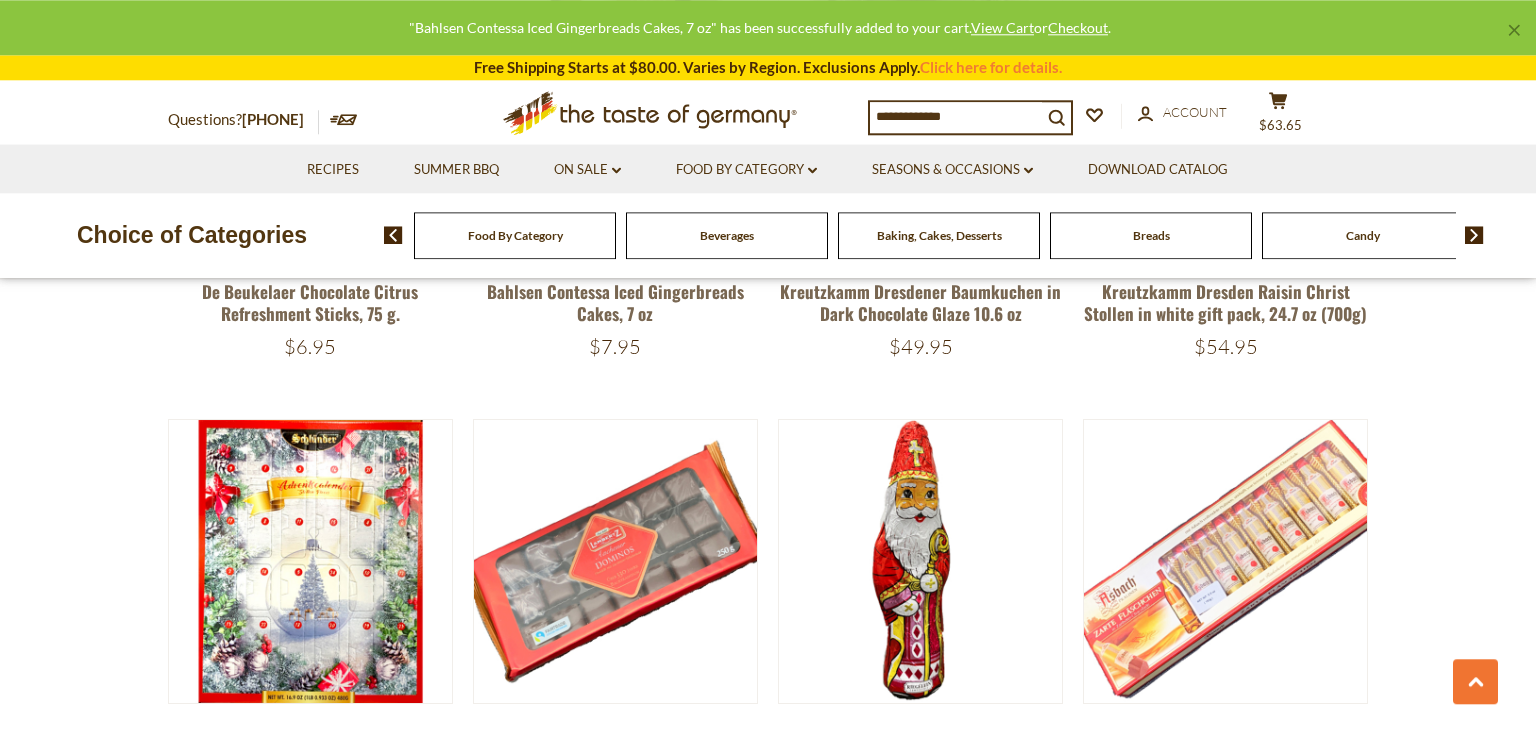 scroll, scrollTop: 2015, scrollLeft: 0, axis: vertical 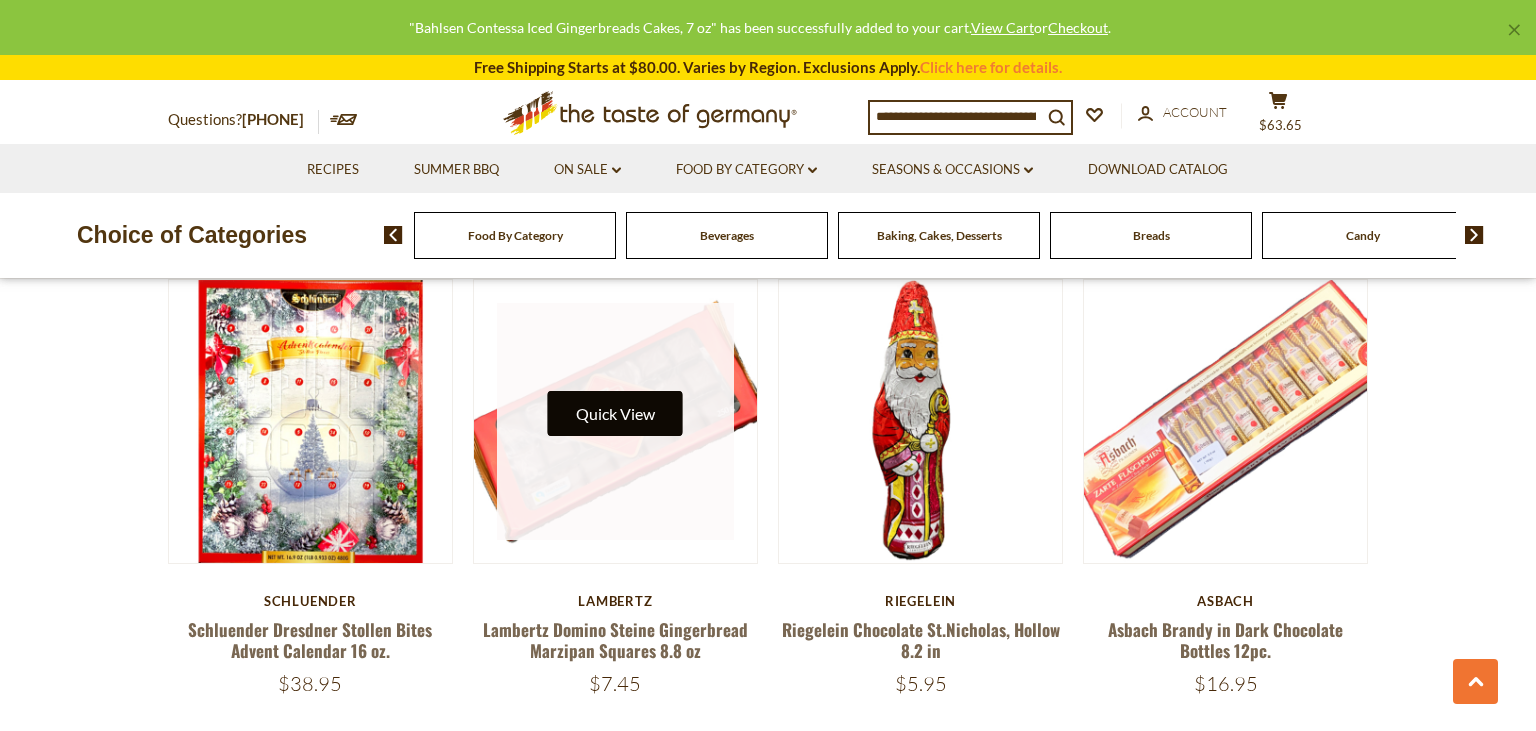 click on "Quick View" at bounding box center (615, 413) 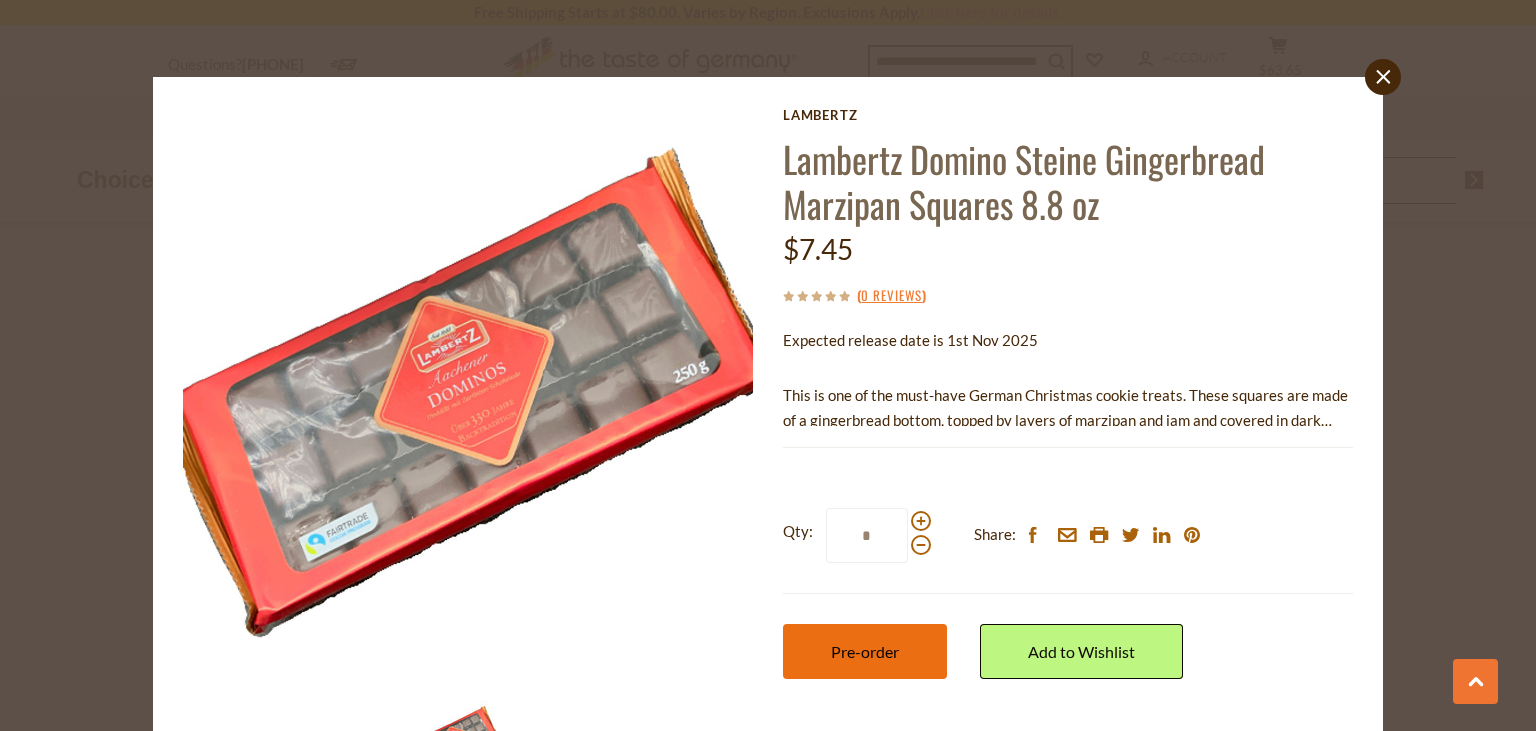 click on "Pre-order" at bounding box center [865, 651] 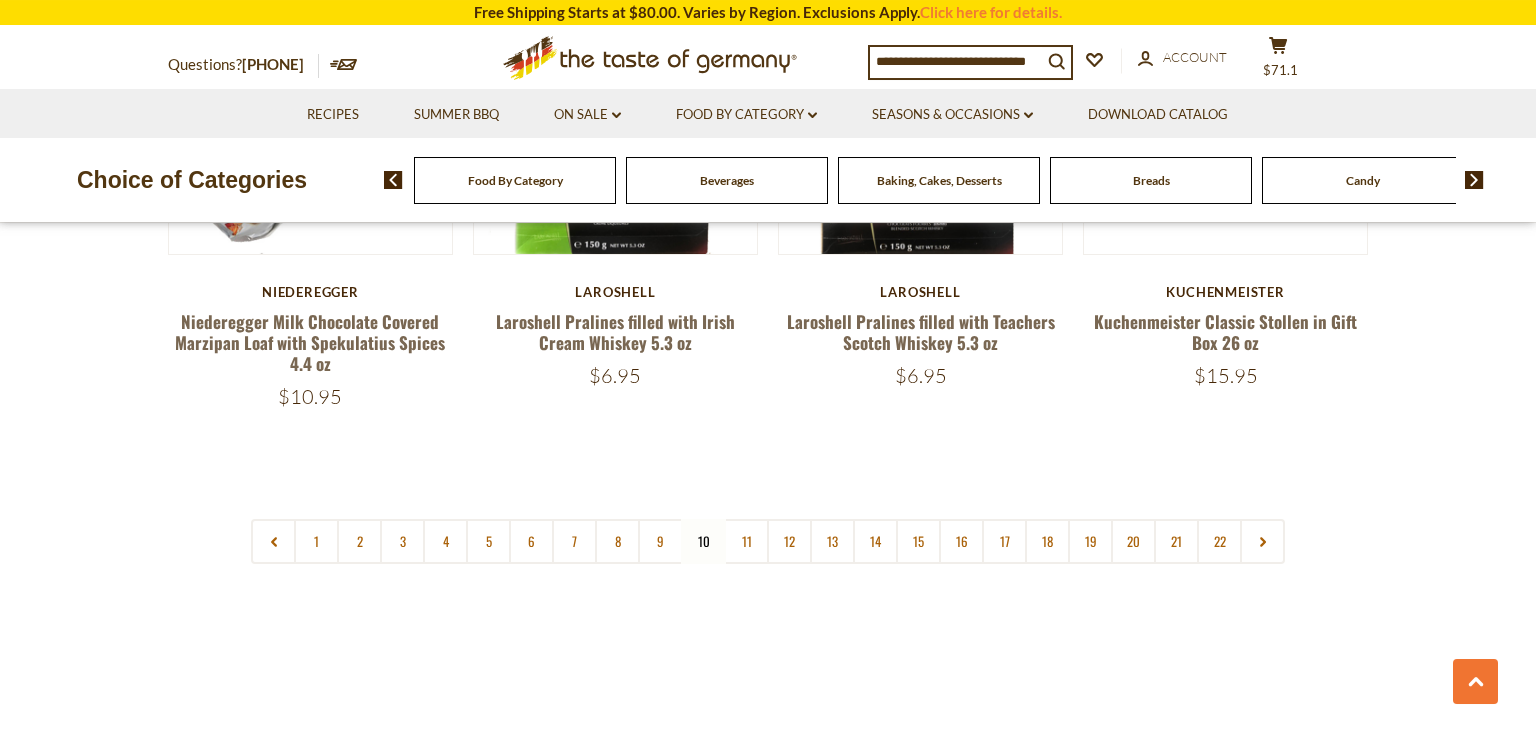 scroll, scrollTop: 4760, scrollLeft: 0, axis: vertical 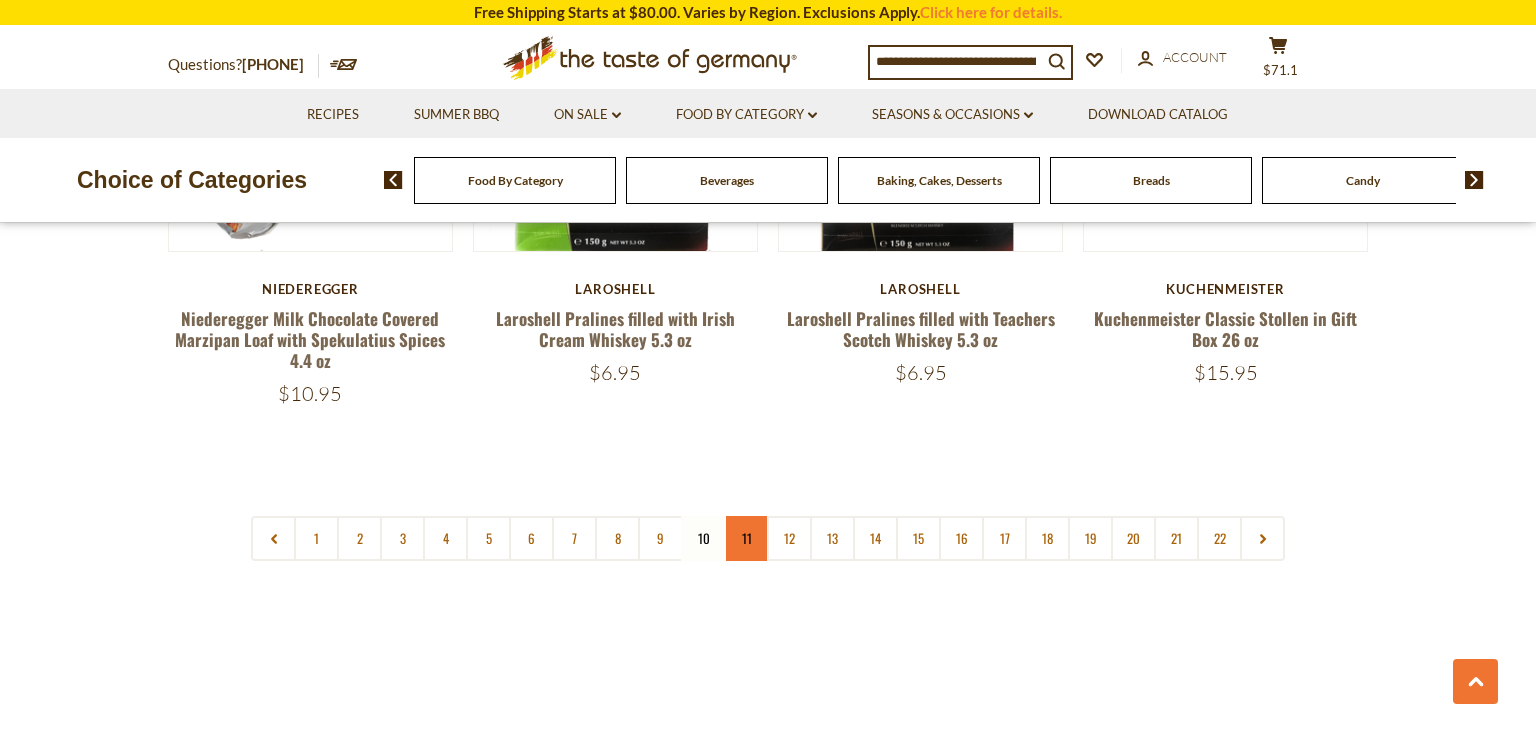 click on "11" at bounding box center (746, 538) 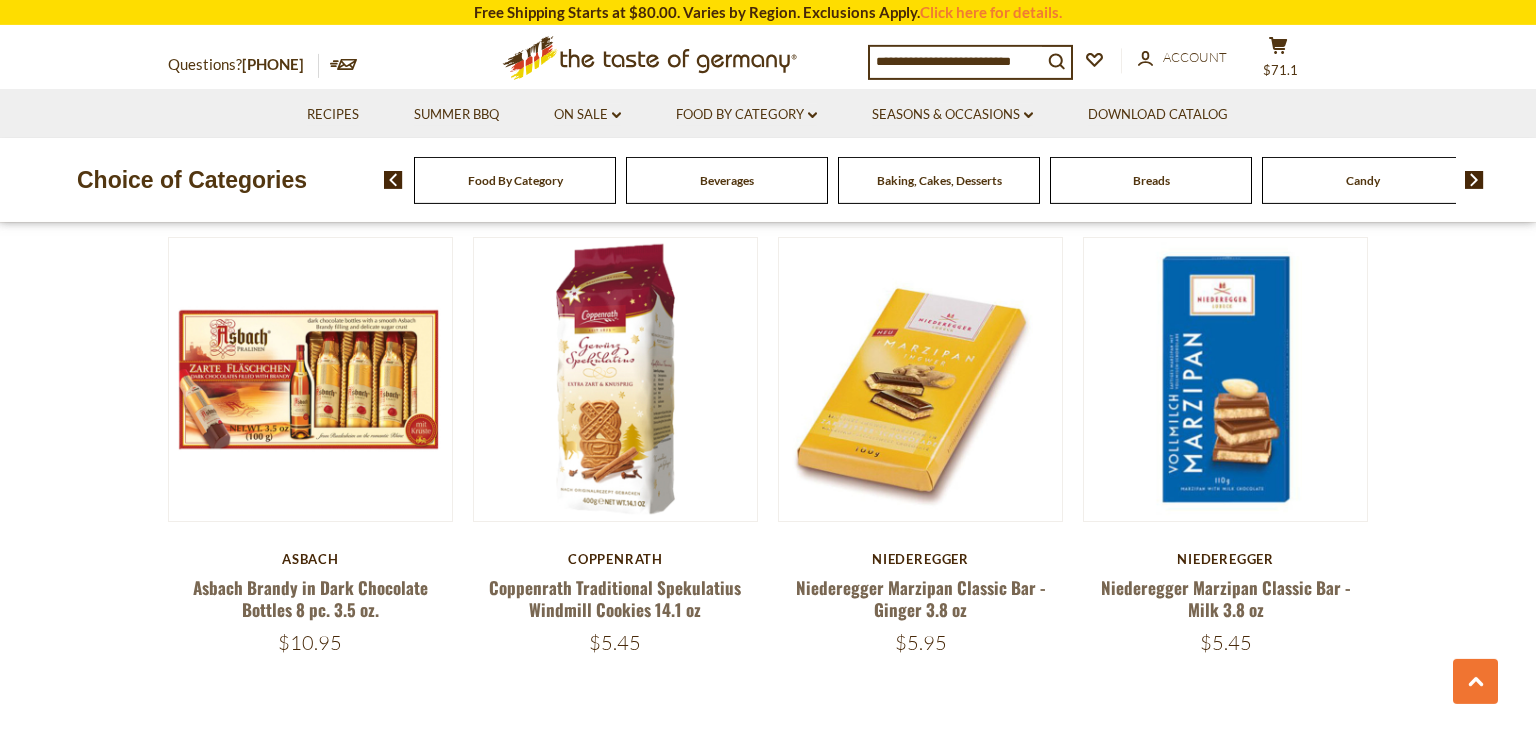scroll, scrollTop: 4654, scrollLeft: 0, axis: vertical 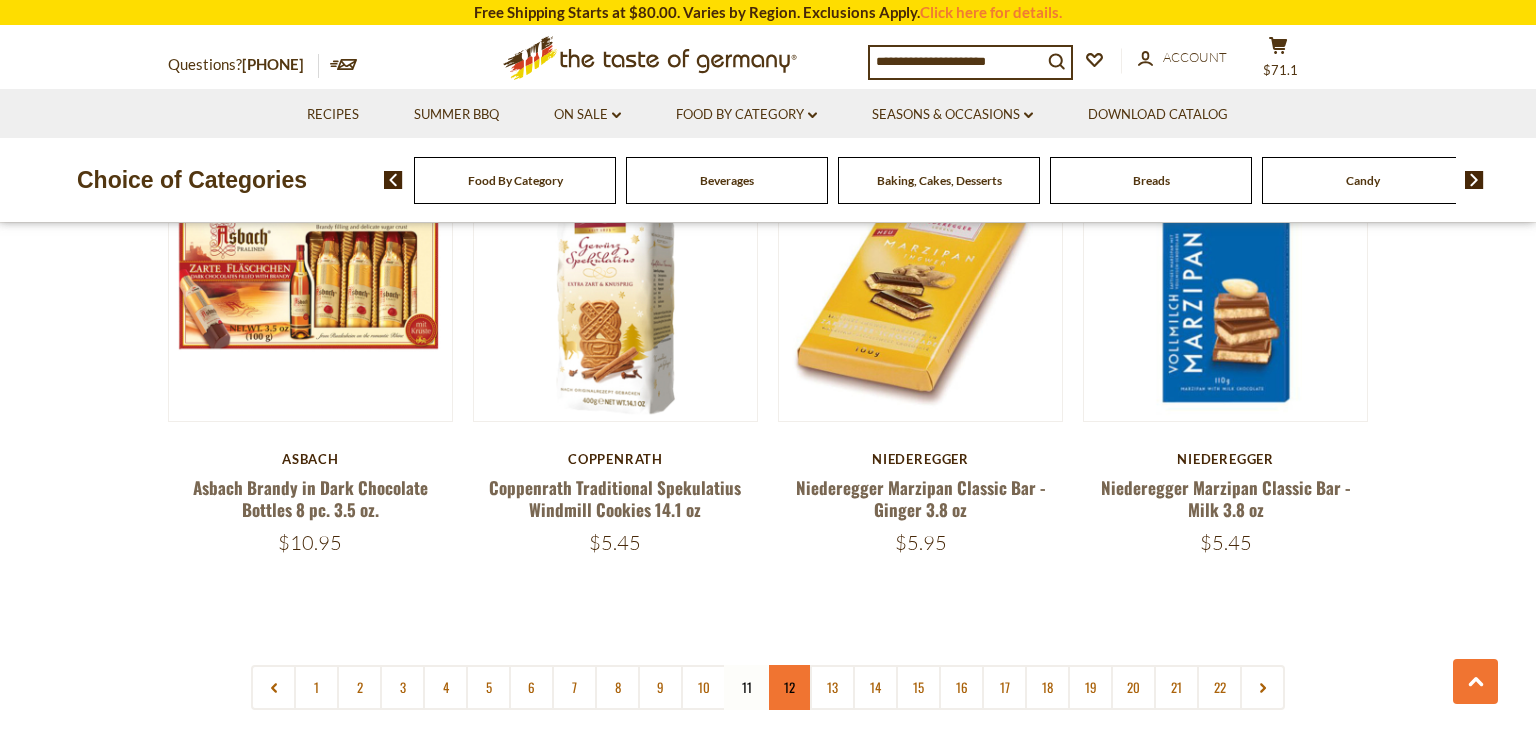 click on "12" at bounding box center (789, 687) 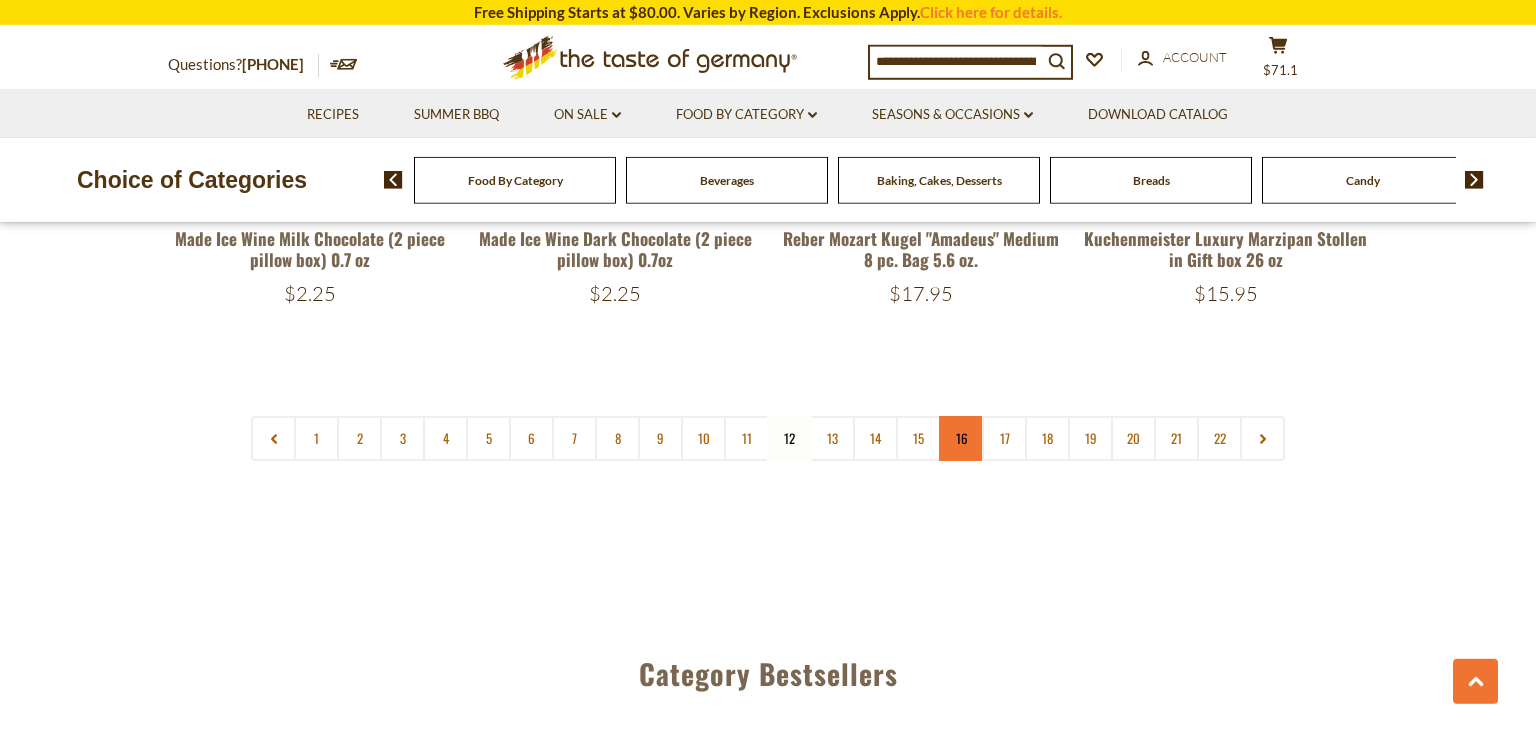 scroll, scrollTop: 4760, scrollLeft: 0, axis: vertical 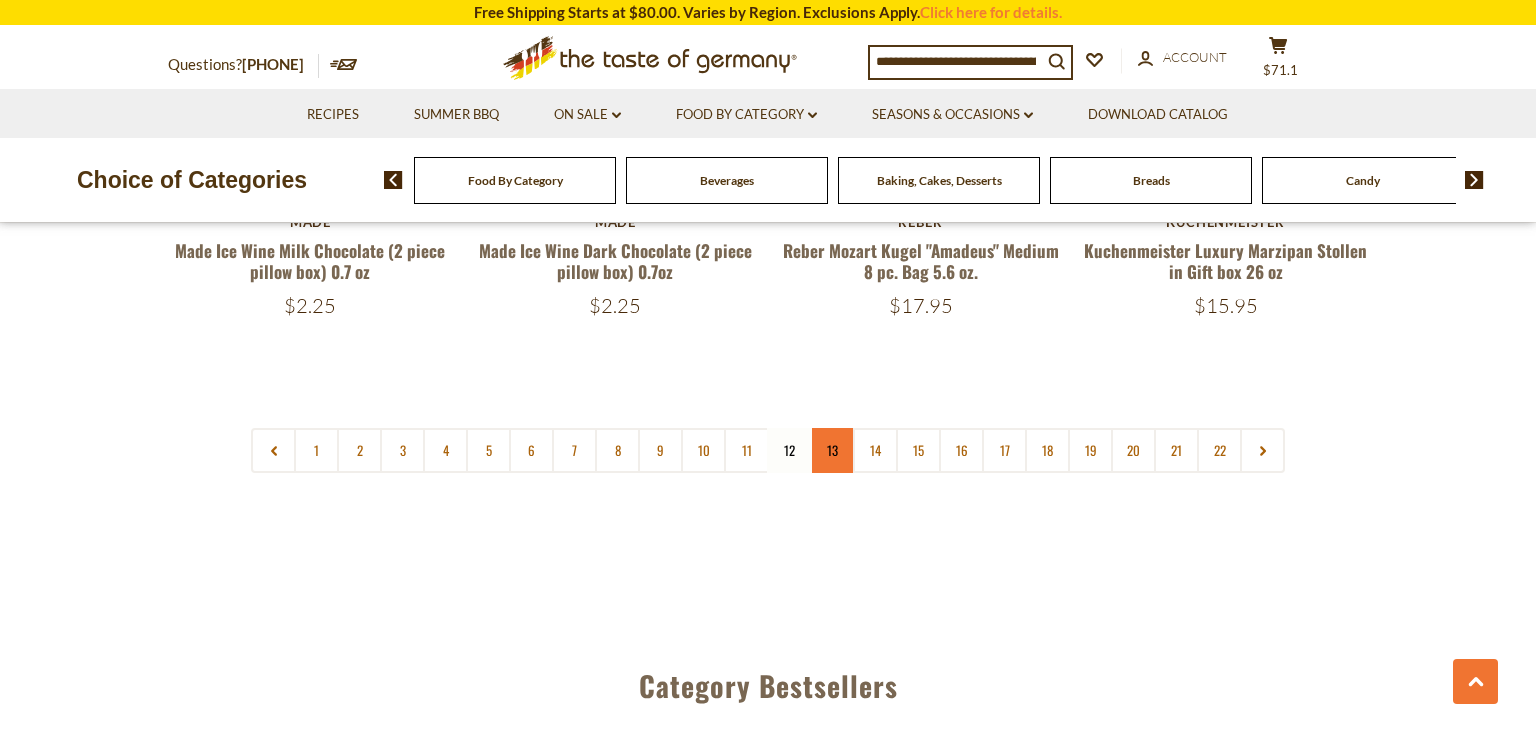 click on "13" at bounding box center [832, 450] 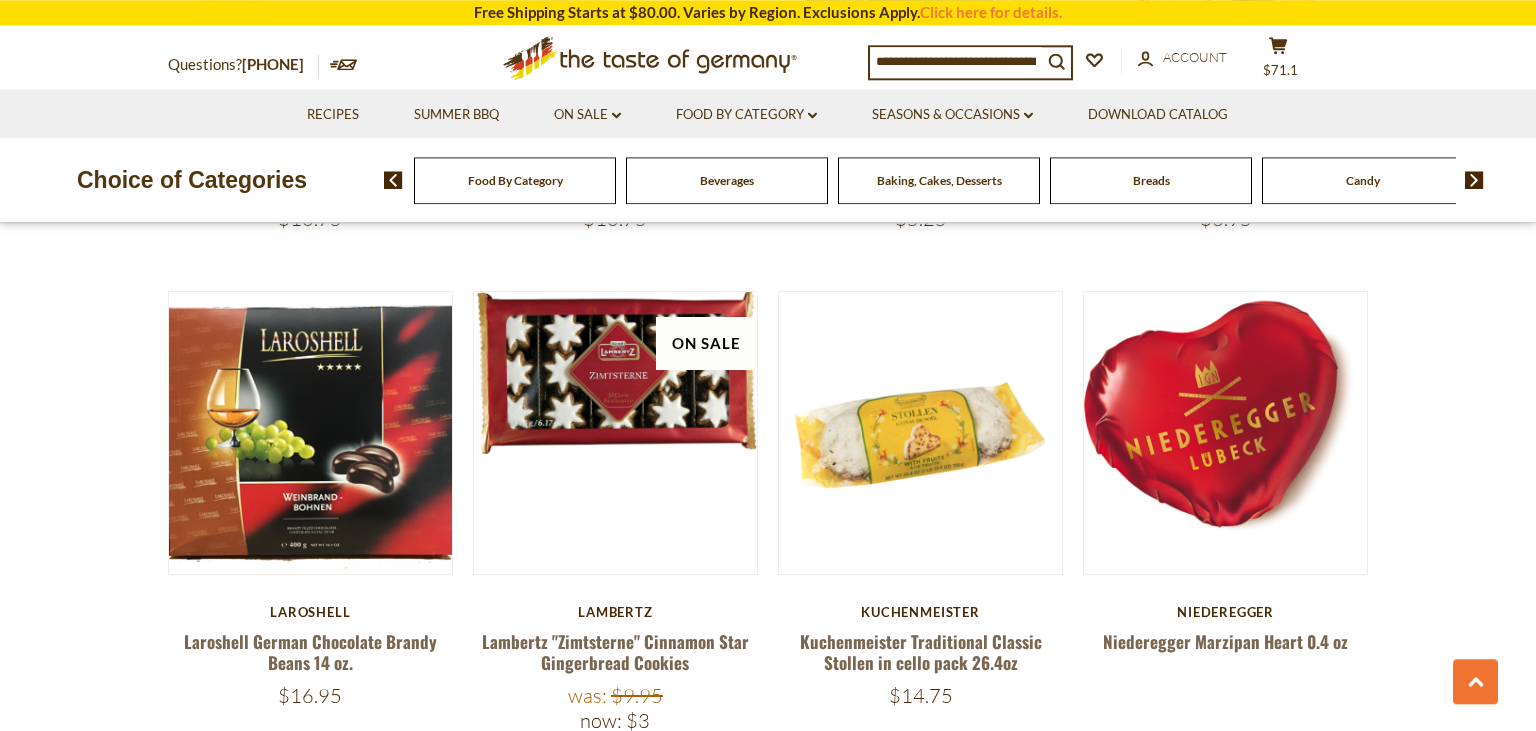scroll, scrollTop: 1064, scrollLeft: 0, axis: vertical 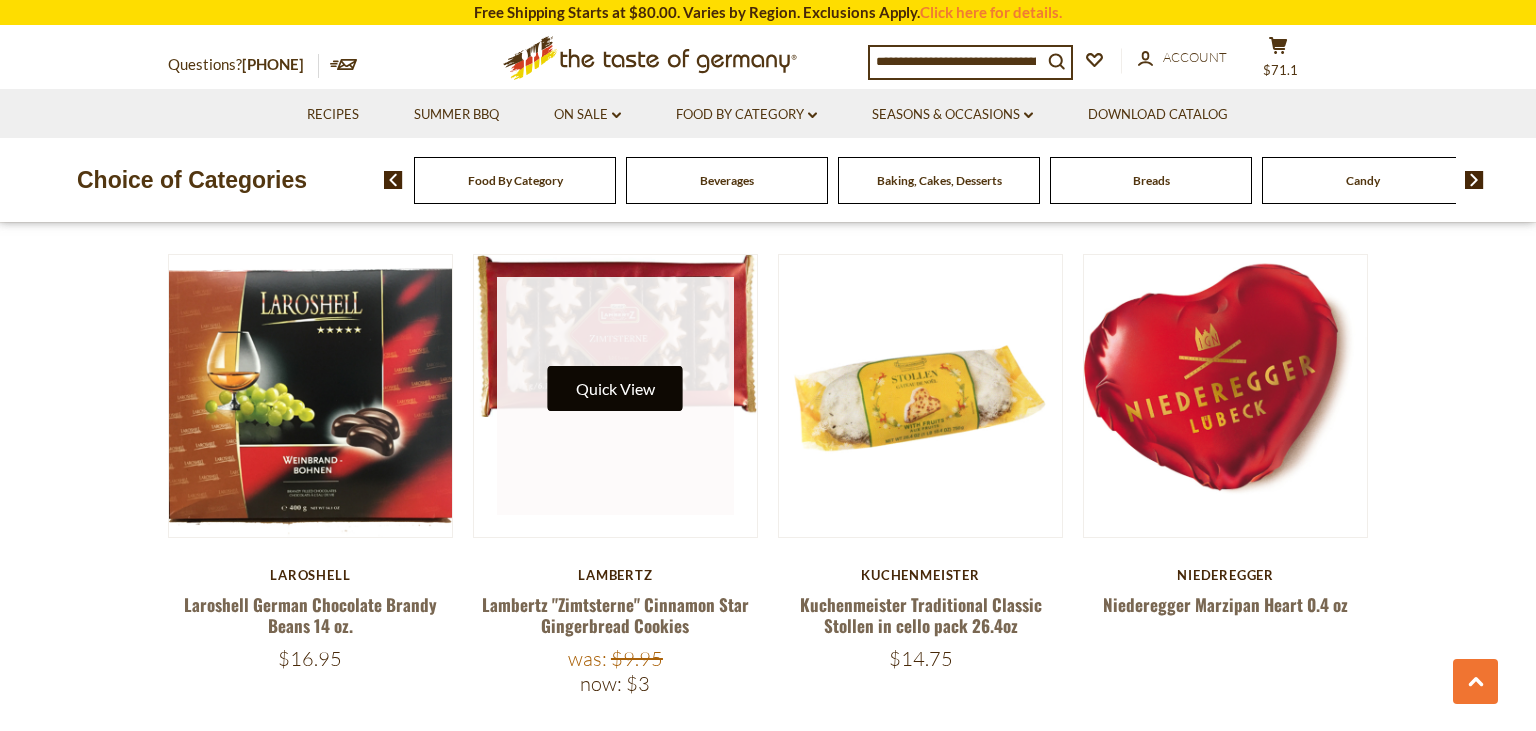 click on "Quick View" at bounding box center [615, 388] 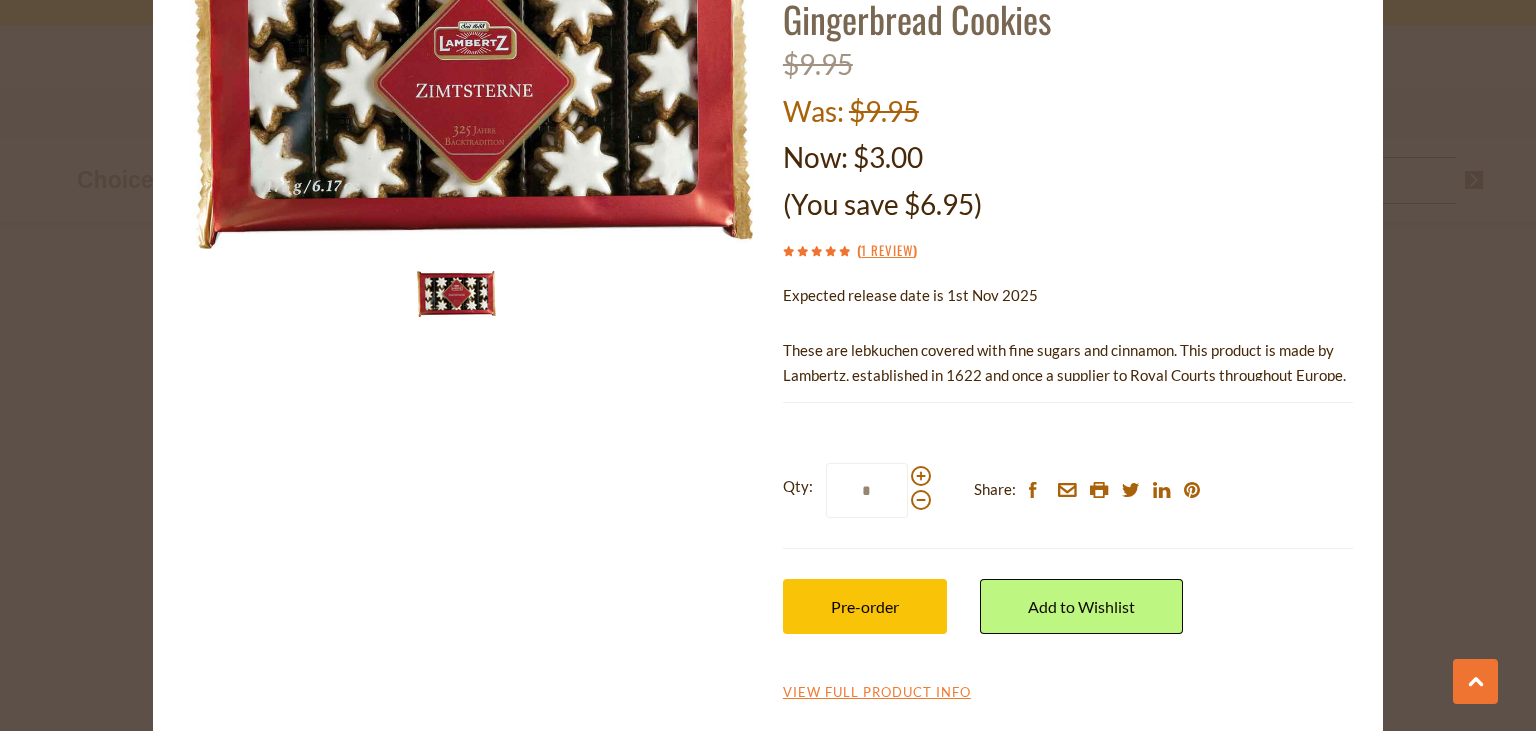 scroll, scrollTop: 187, scrollLeft: 0, axis: vertical 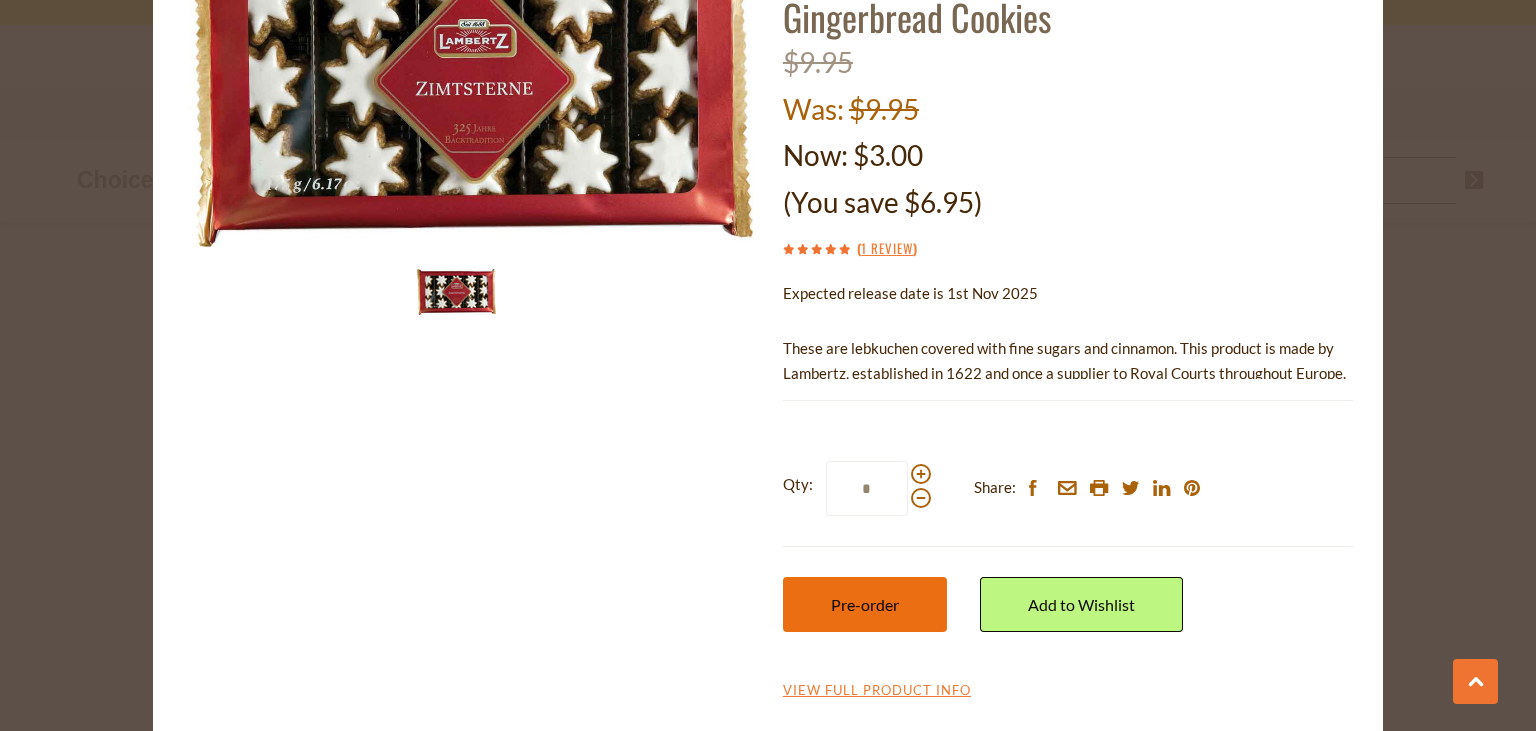 click on "Pre-order" at bounding box center (865, 604) 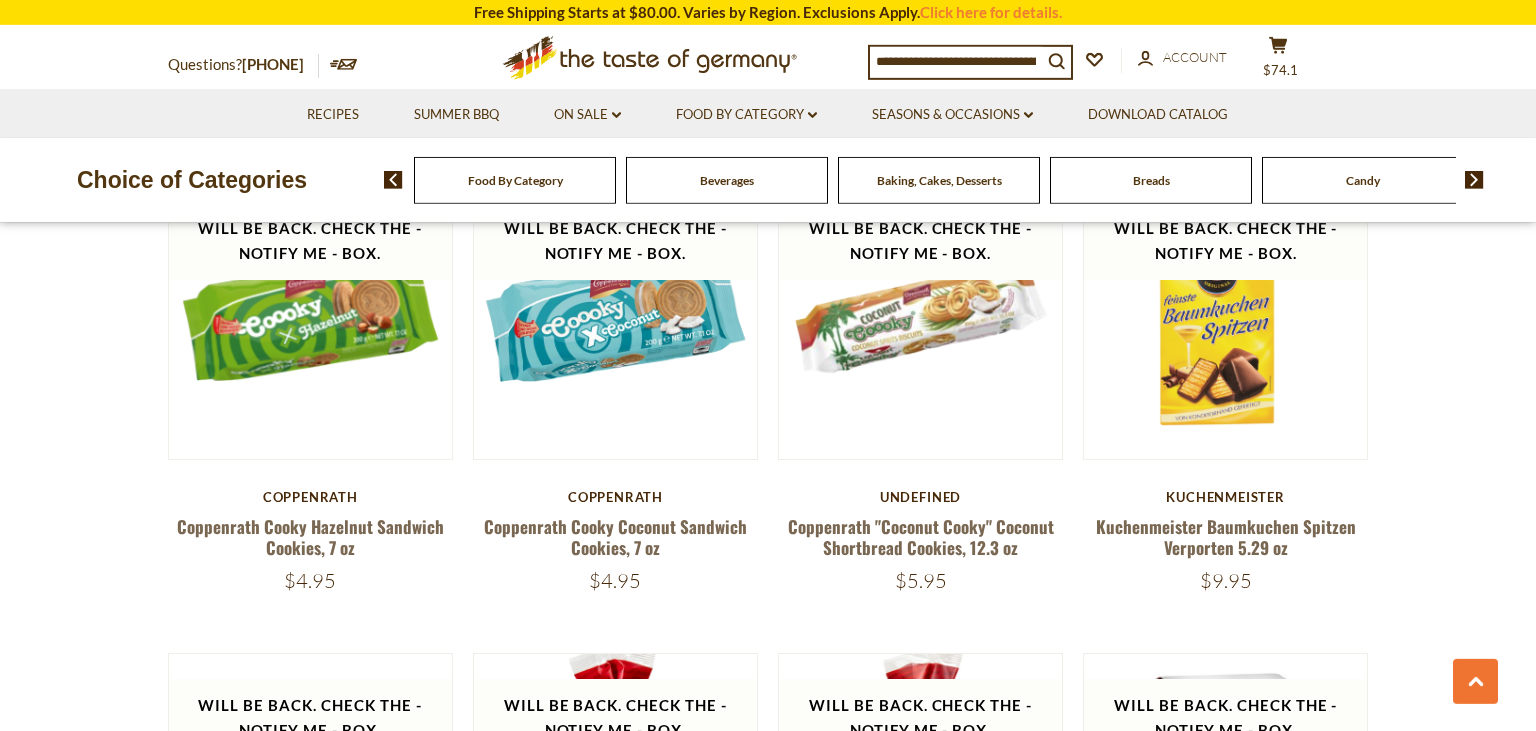 scroll, scrollTop: 2120, scrollLeft: 0, axis: vertical 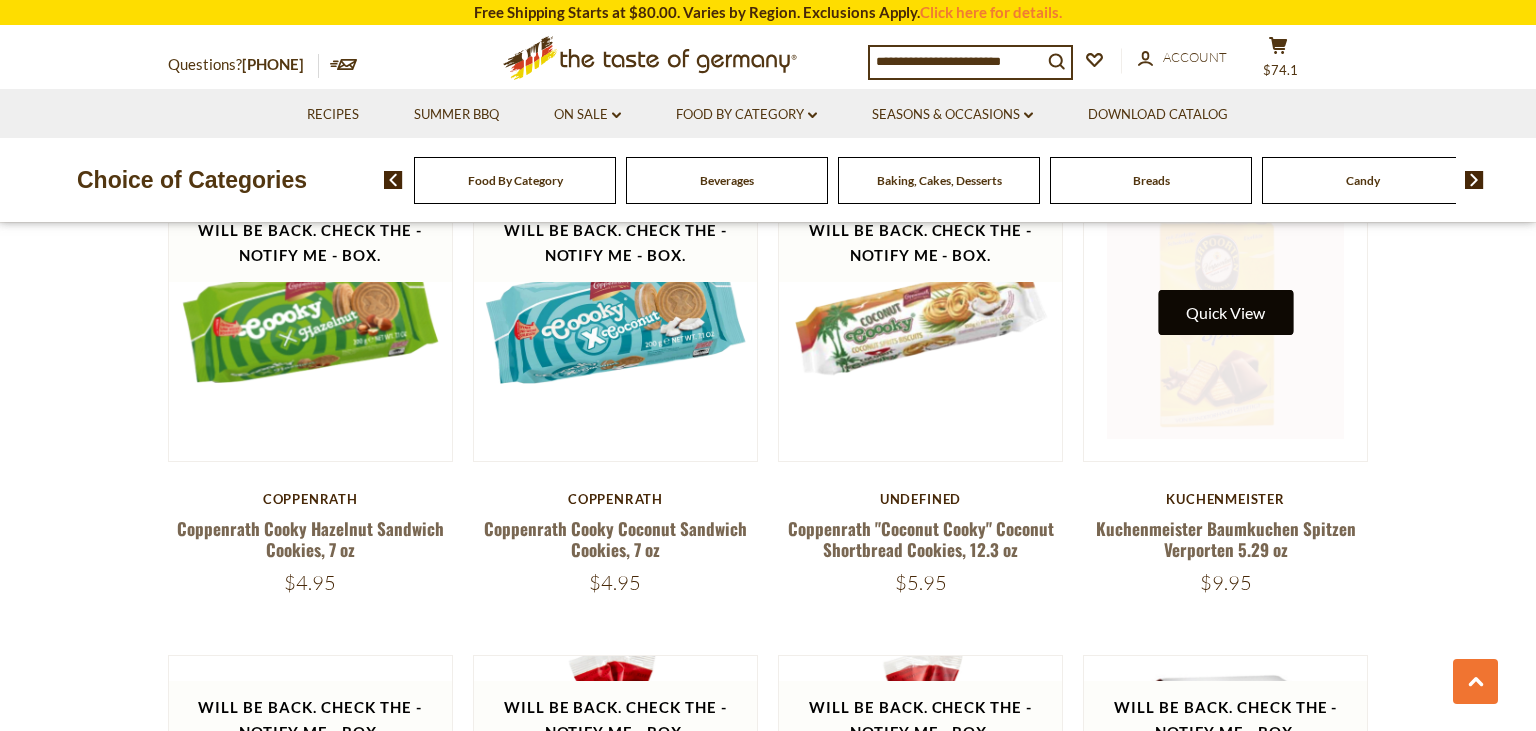 click on "Quick View" at bounding box center (1225, 312) 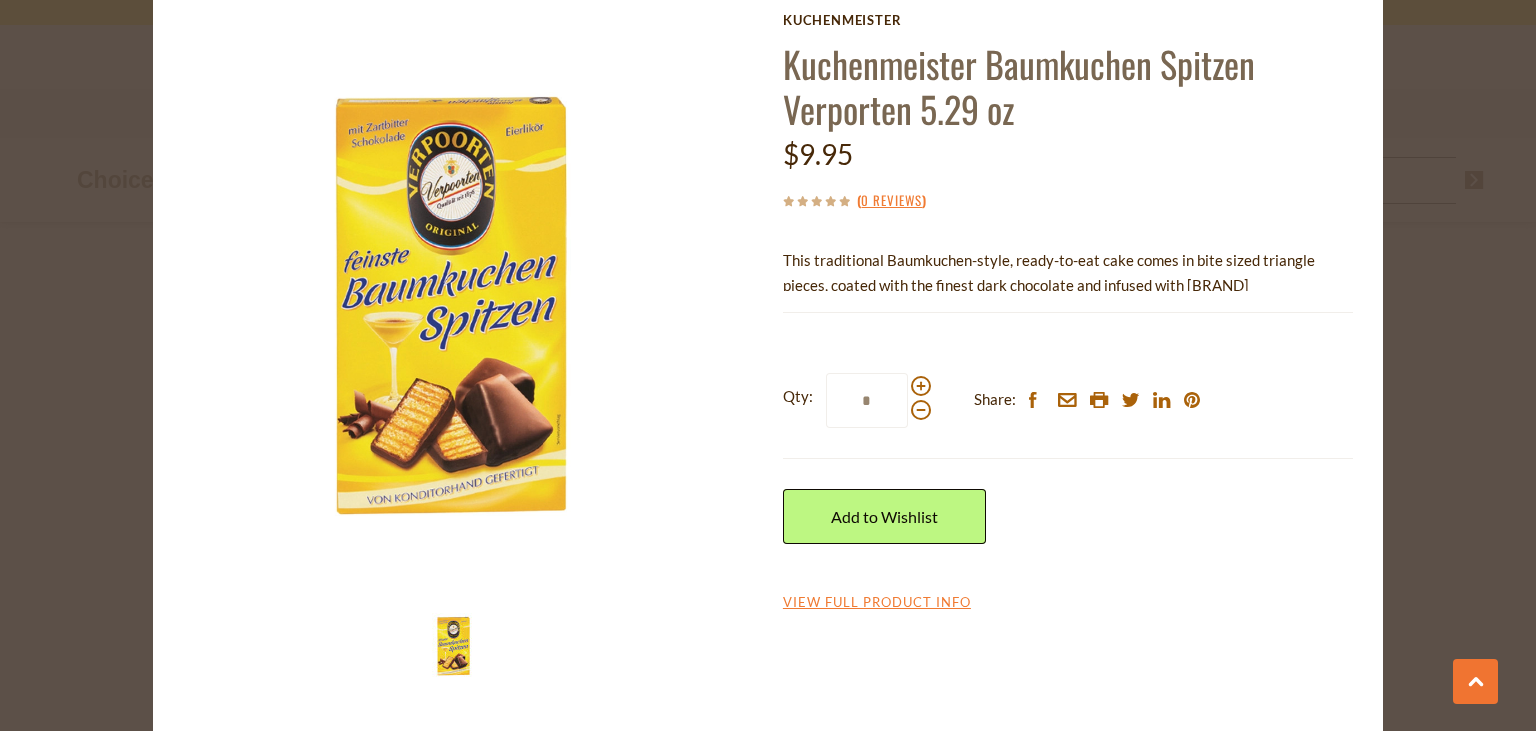 scroll, scrollTop: 0, scrollLeft: 0, axis: both 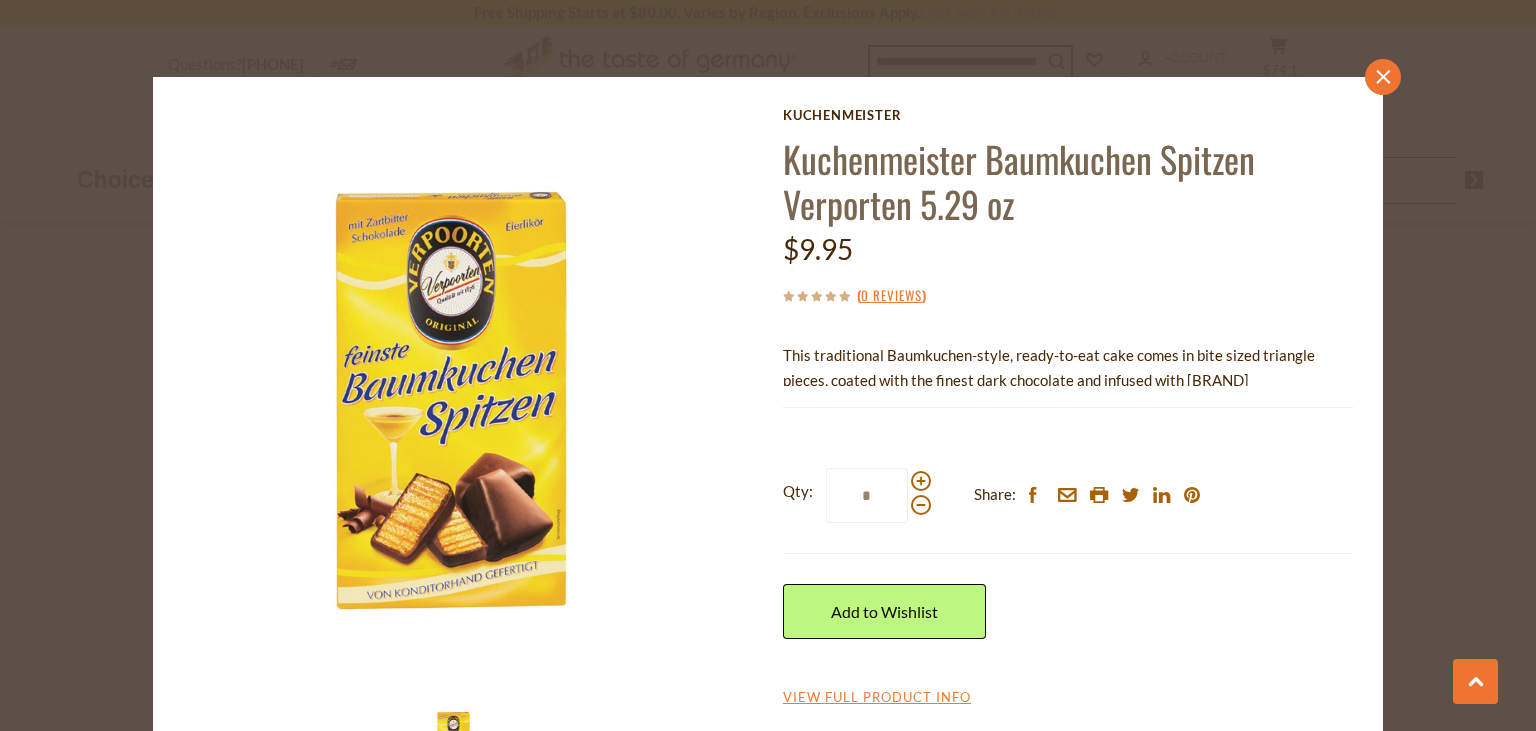 click on "close" 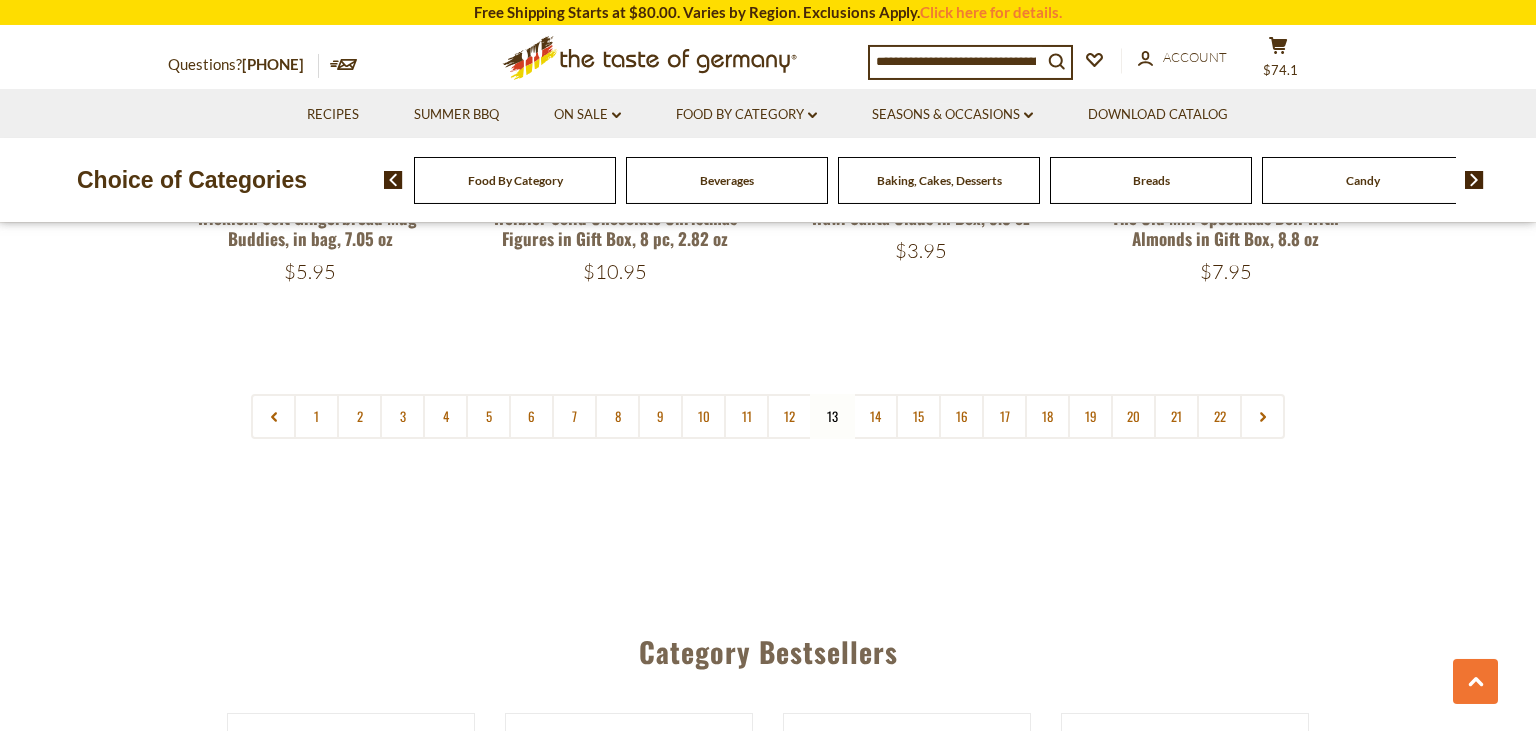 scroll, scrollTop: 4866, scrollLeft: 0, axis: vertical 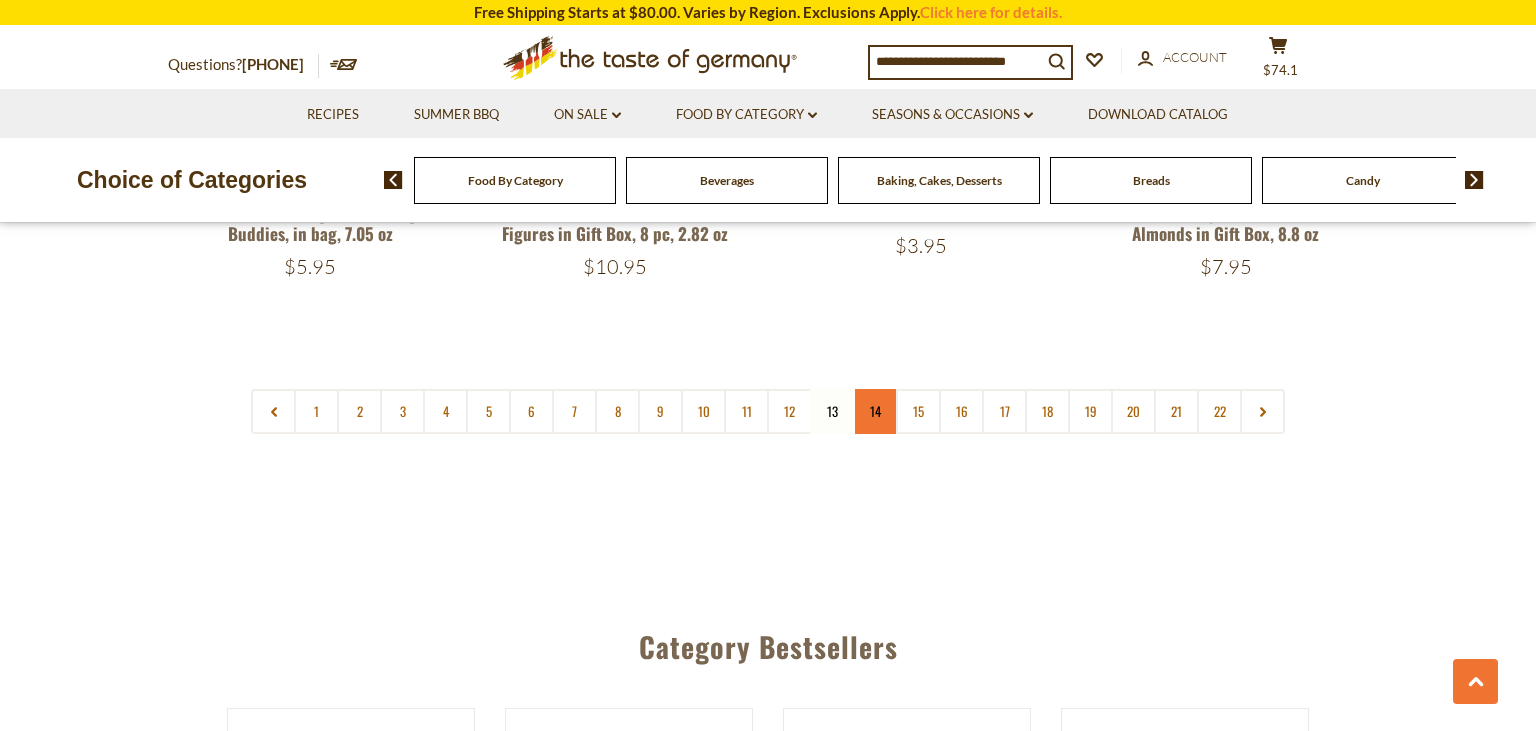 click on "14" at bounding box center (875, 411) 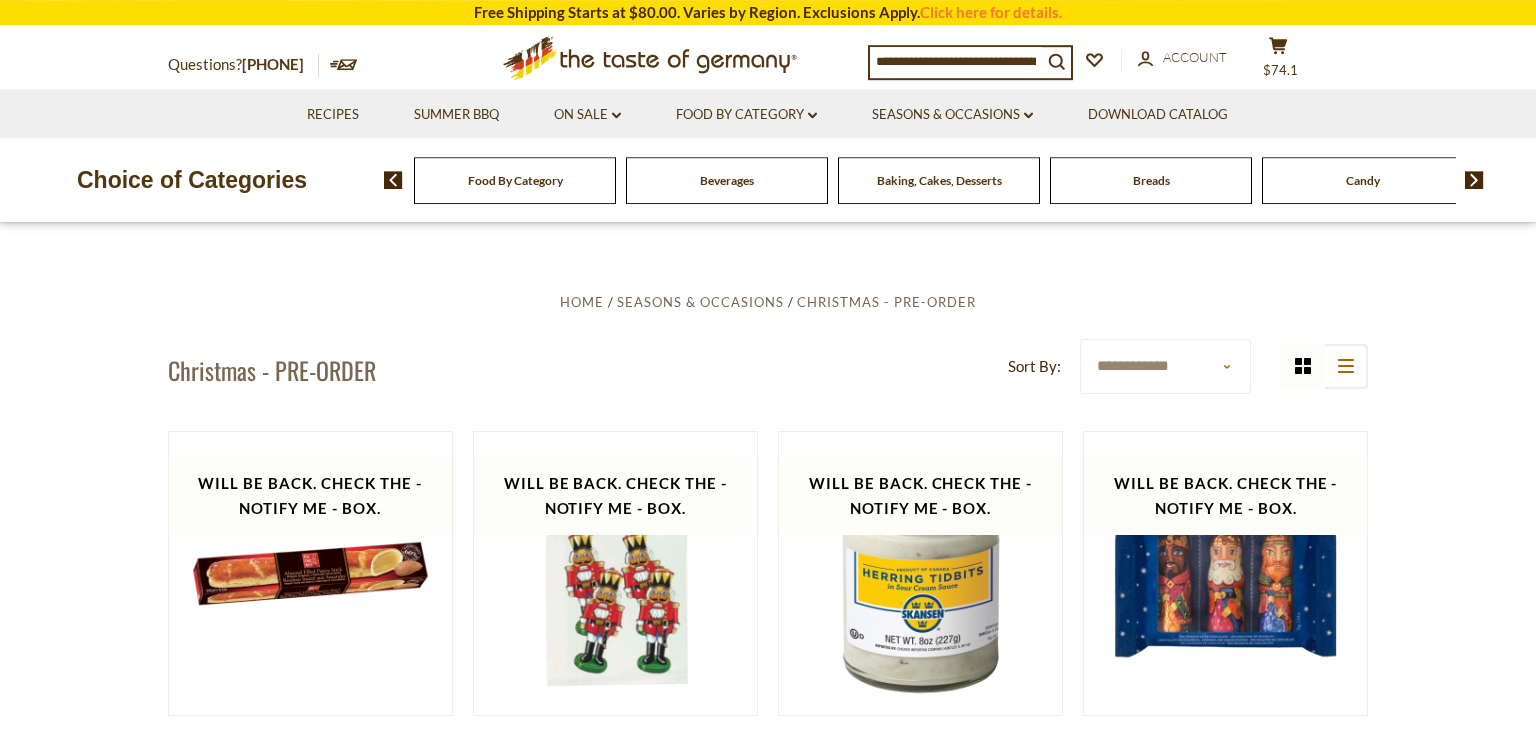 scroll, scrollTop: 220, scrollLeft: 0, axis: vertical 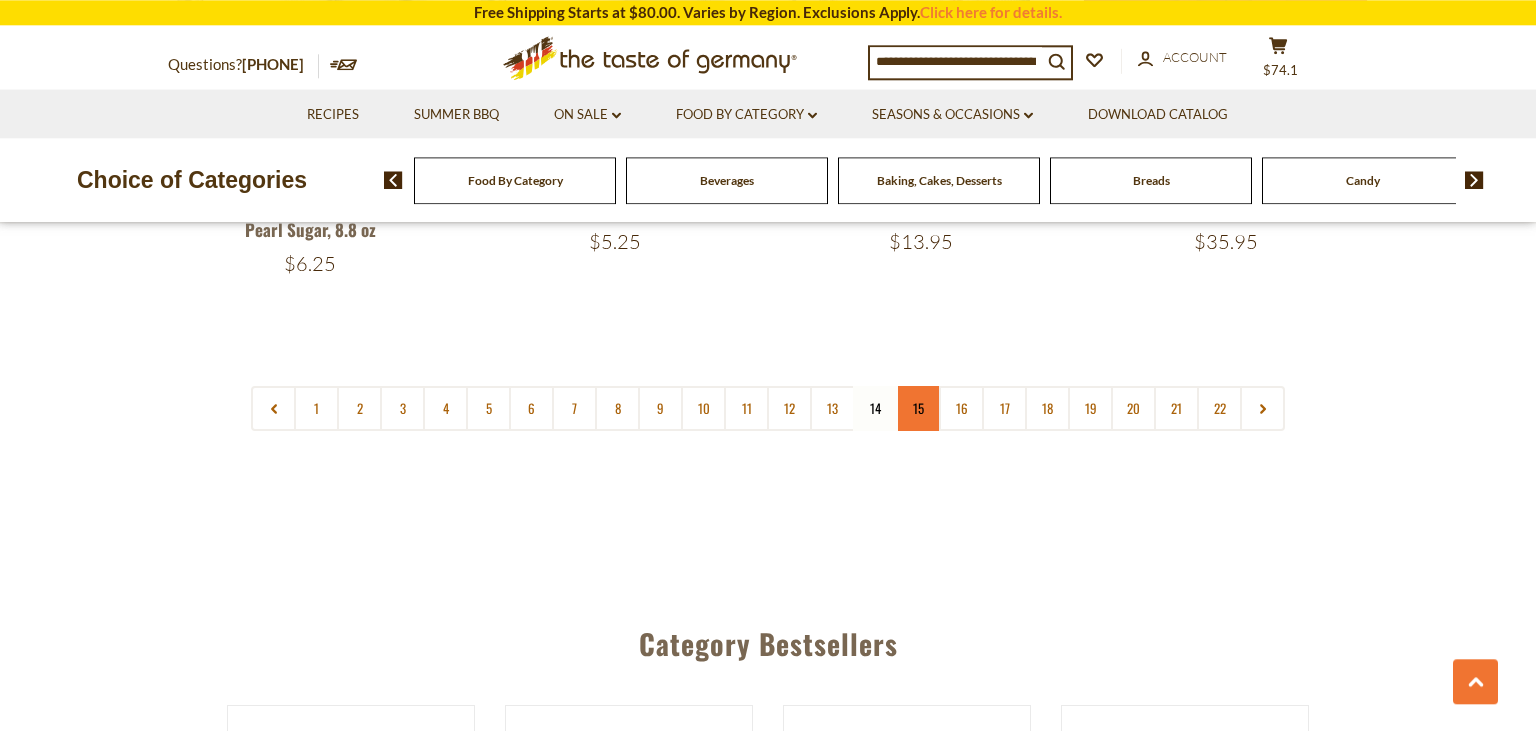 click on "15" at bounding box center [918, 408] 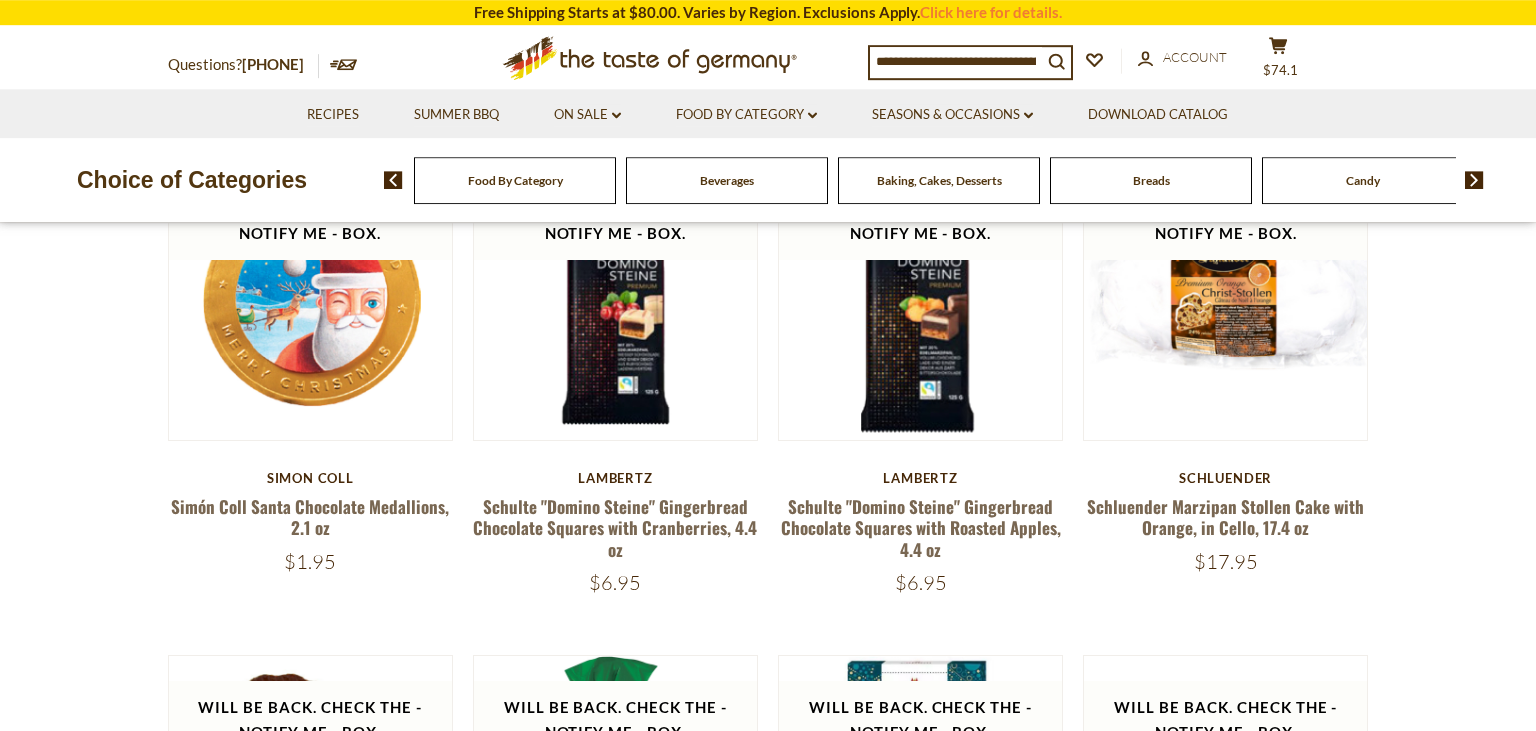 scroll, scrollTop: 642, scrollLeft: 0, axis: vertical 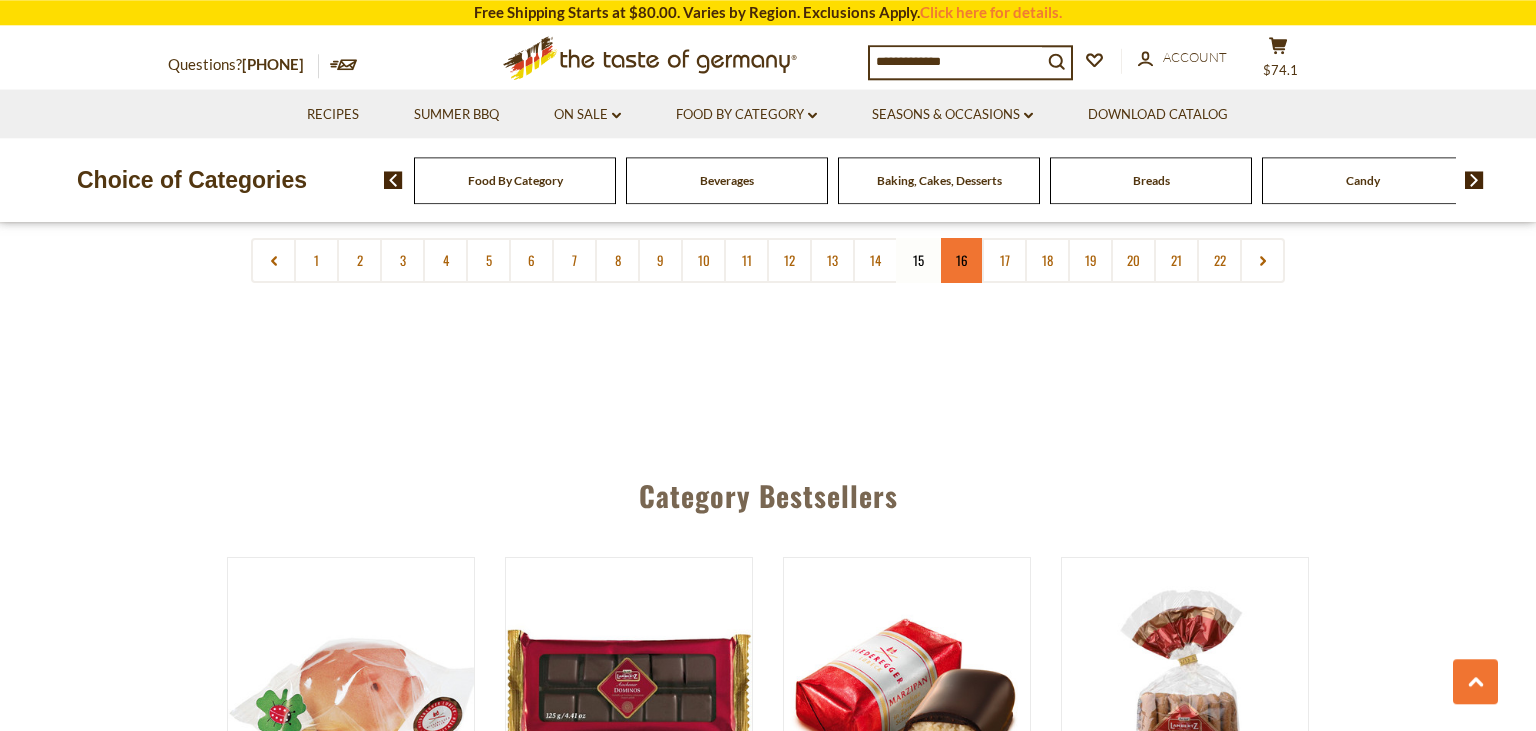 click on "16" at bounding box center (961, 260) 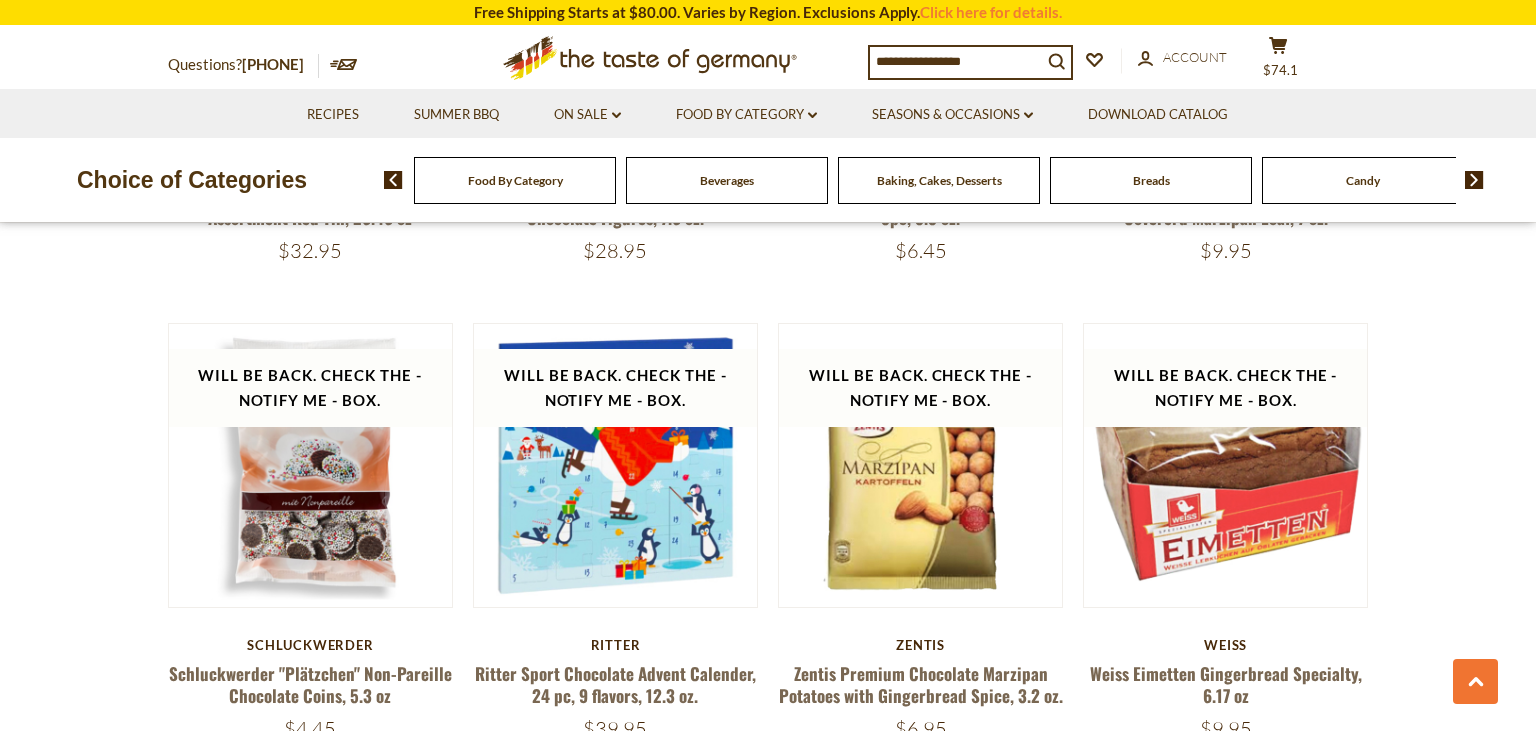 scroll, scrollTop: 748, scrollLeft: 0, axis: vertical 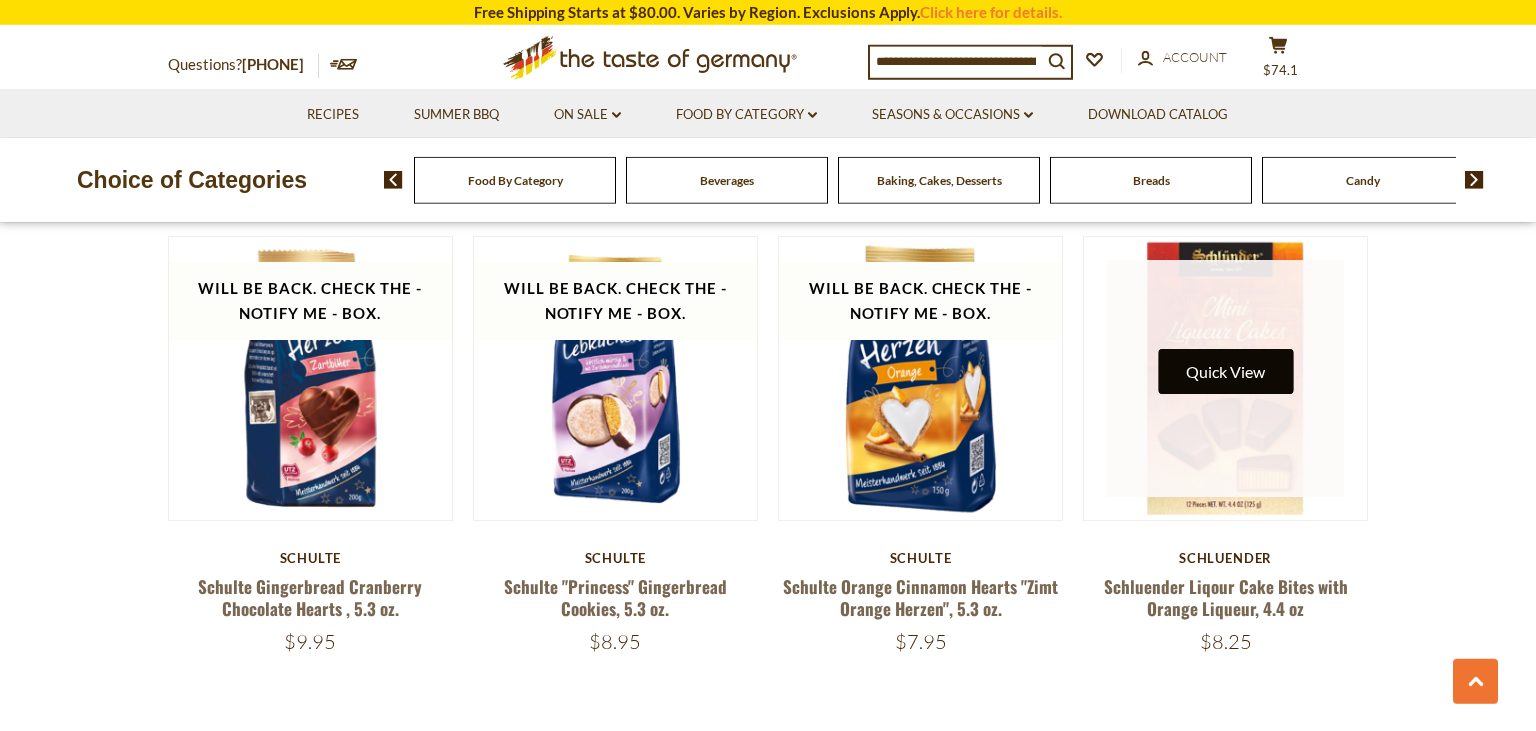 click on "Quick View" at bounding box center (1225, 371) 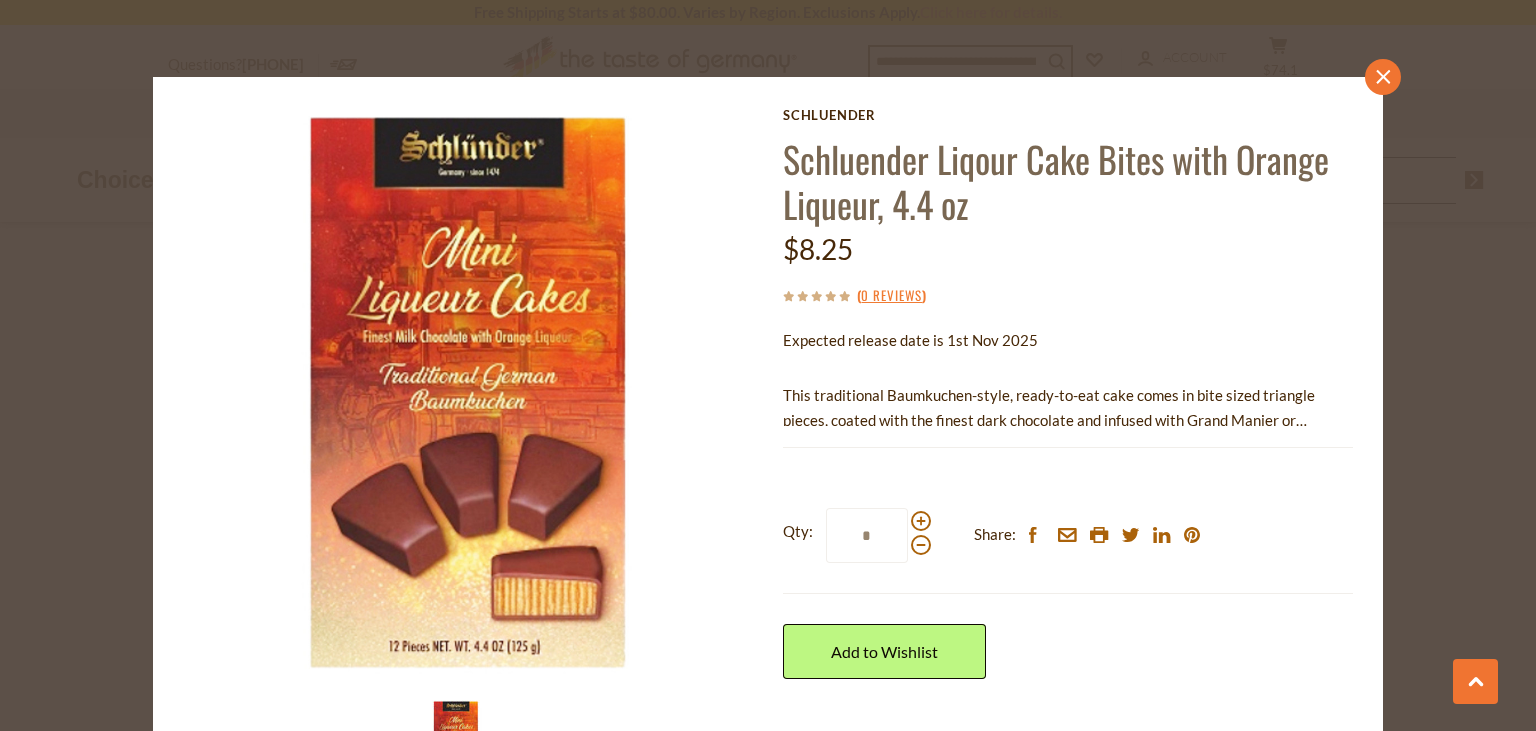 click on "close" at bounding box center (1383, 77) 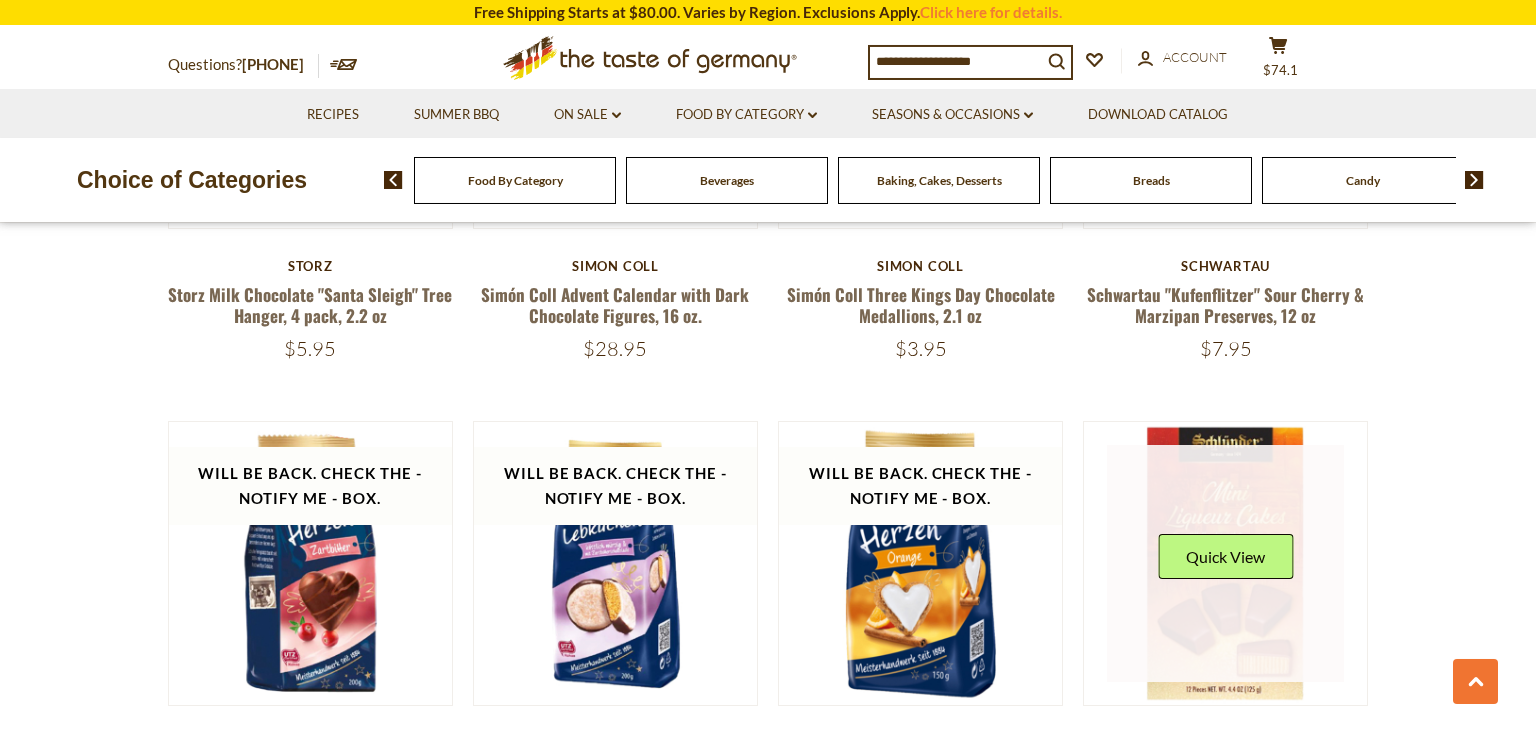 scroll, scrollTop: 4259, scrollLeft: 0, axis: vertical 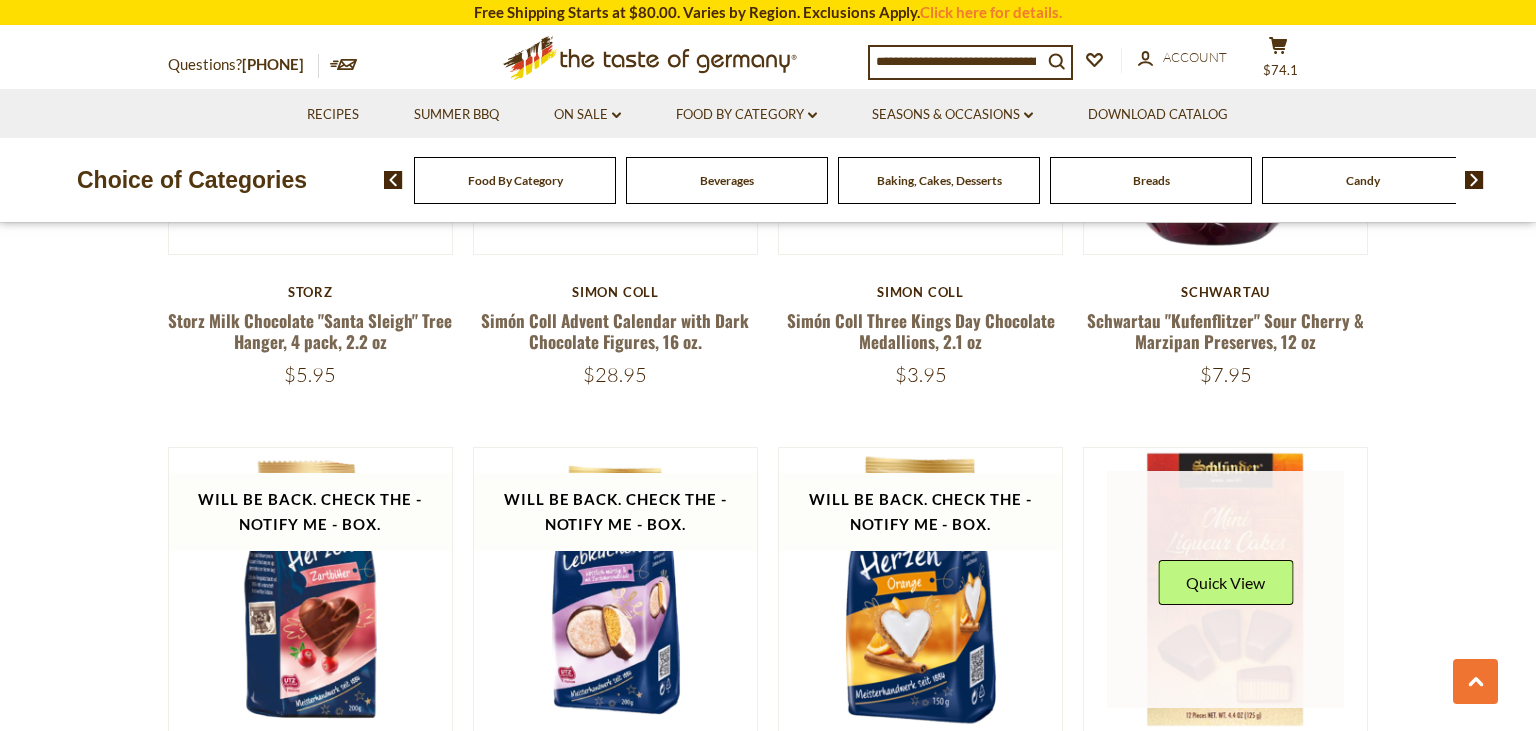 click at bounding box center [1226, 590] 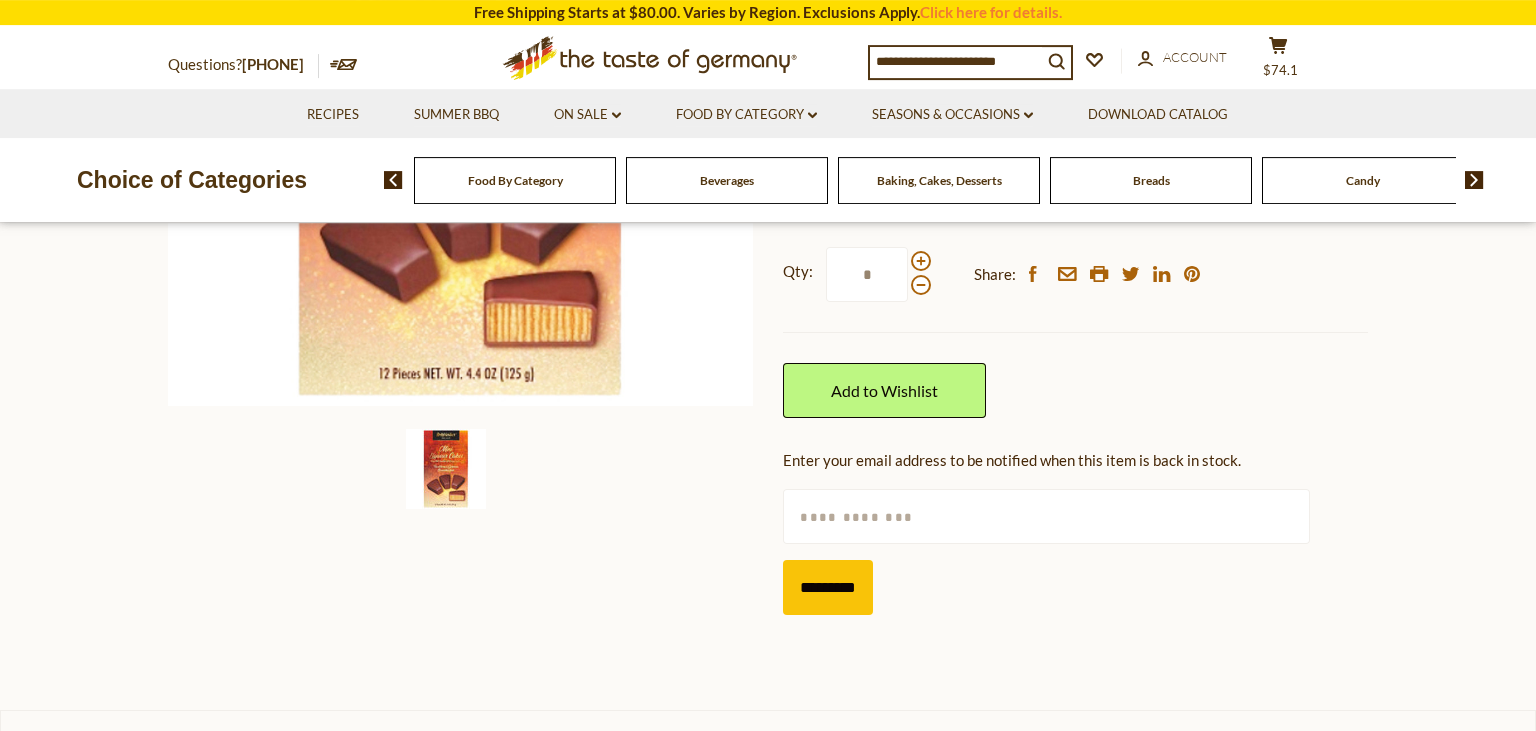 scroll, scrollTop: 528, scrollLeft: 0, axis: vertical 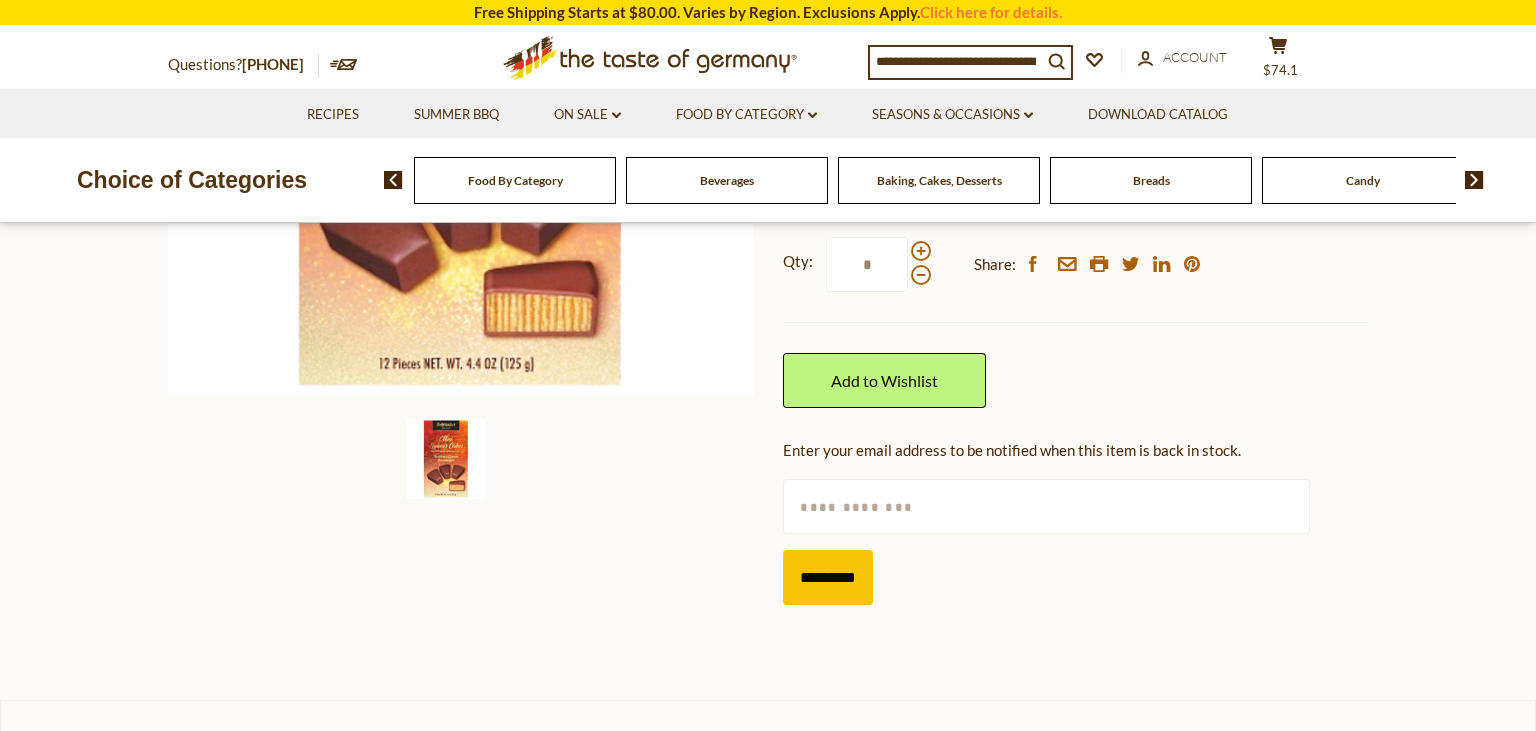 click at bounding box center [1046, 506] 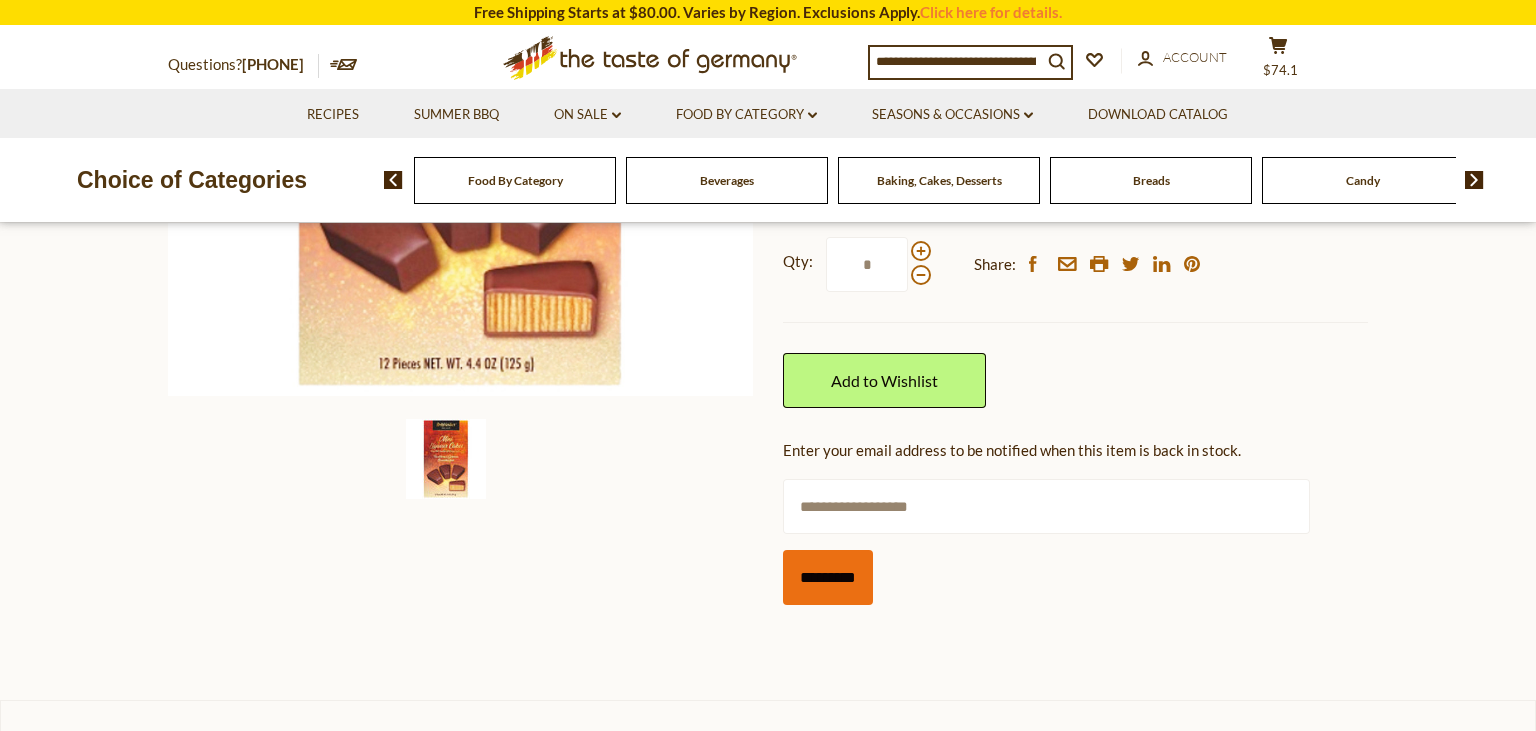 type on "**********" 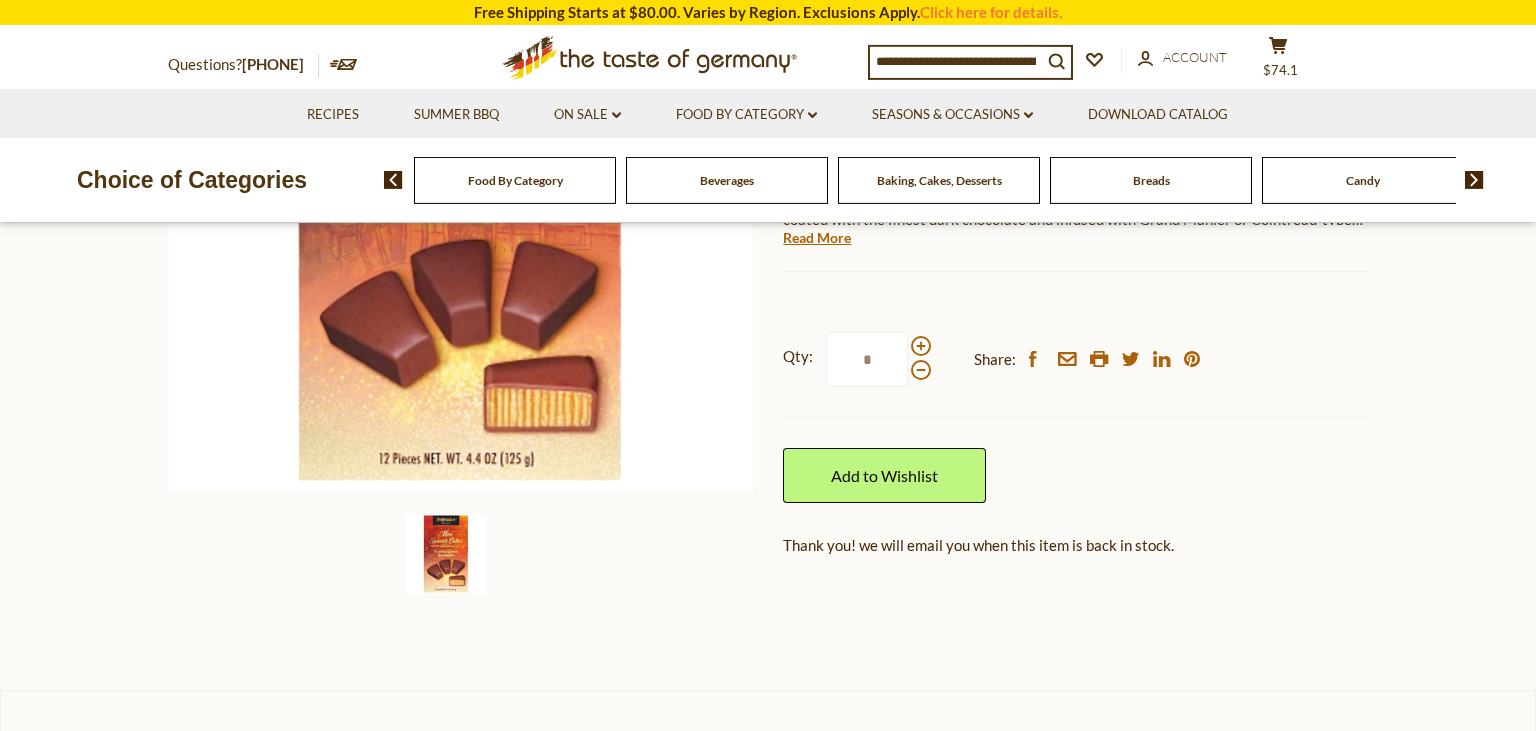 scroll, scrollTop: 0, scrollLeft: 0, axis: both 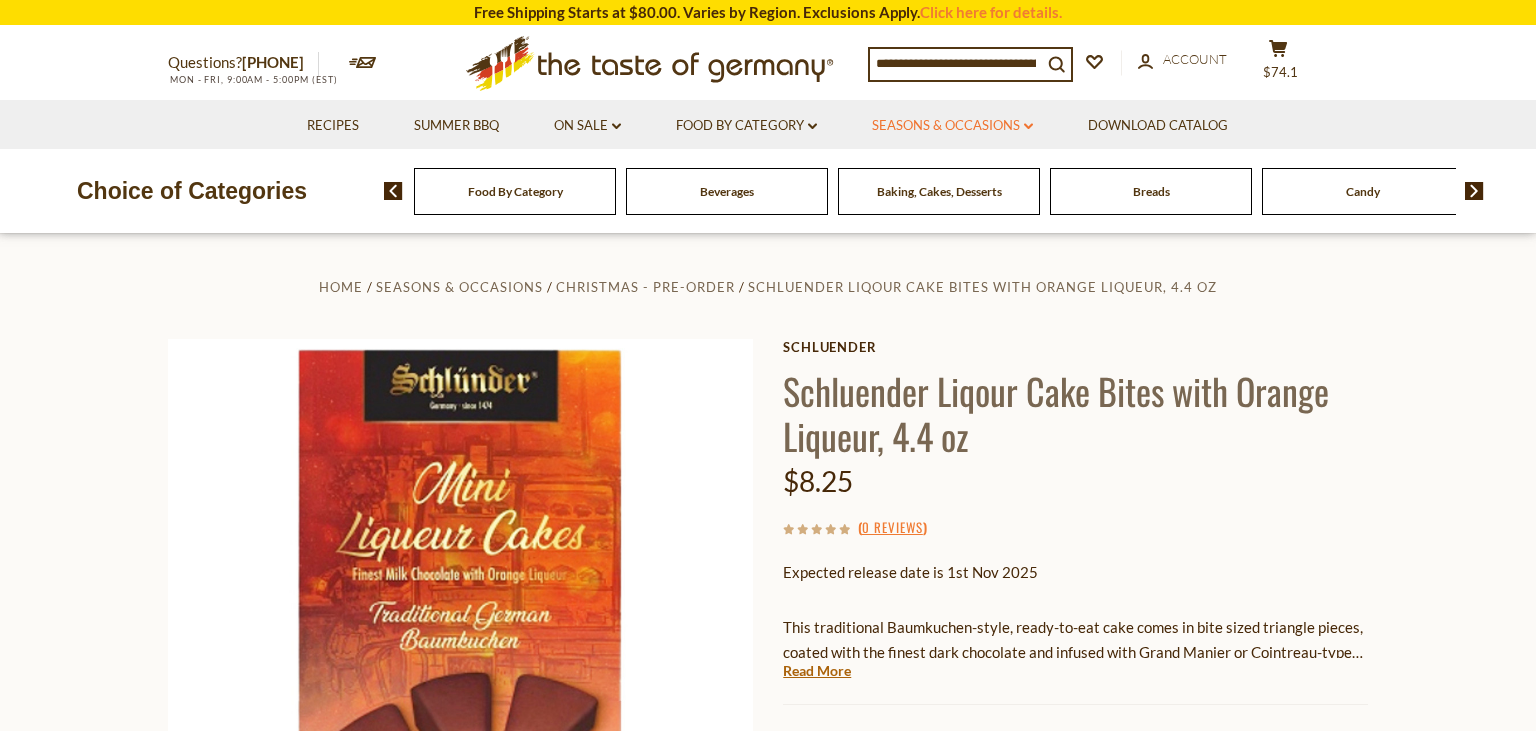 click on "Seasons & Occasions
dropdown_arrow" at bounding box center [952, 126] 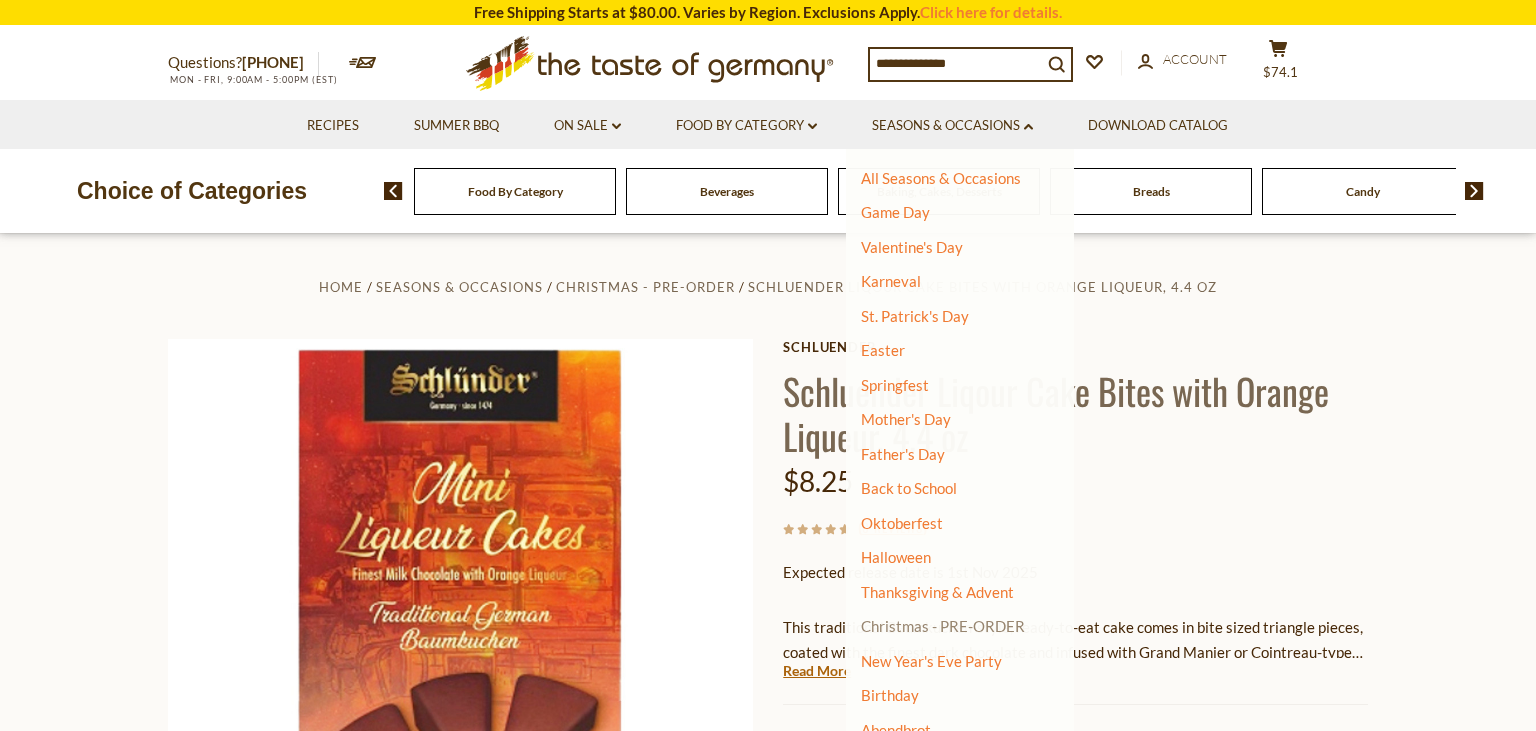 click on "Christmas - PRE-ORDER" at bounding box center (943, 626) 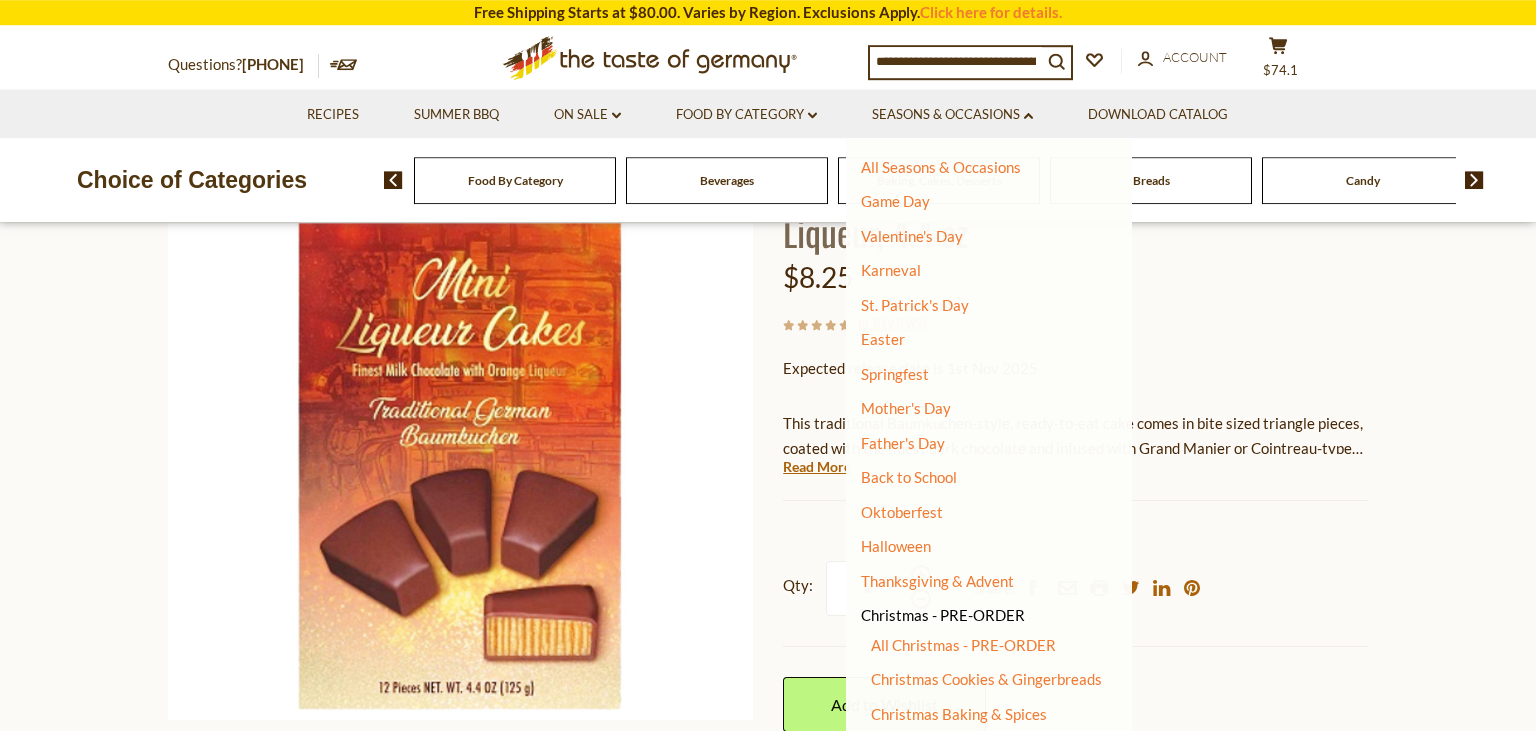 scroll, scrollTop: 211, scrollLeft: 0, axis: vertical 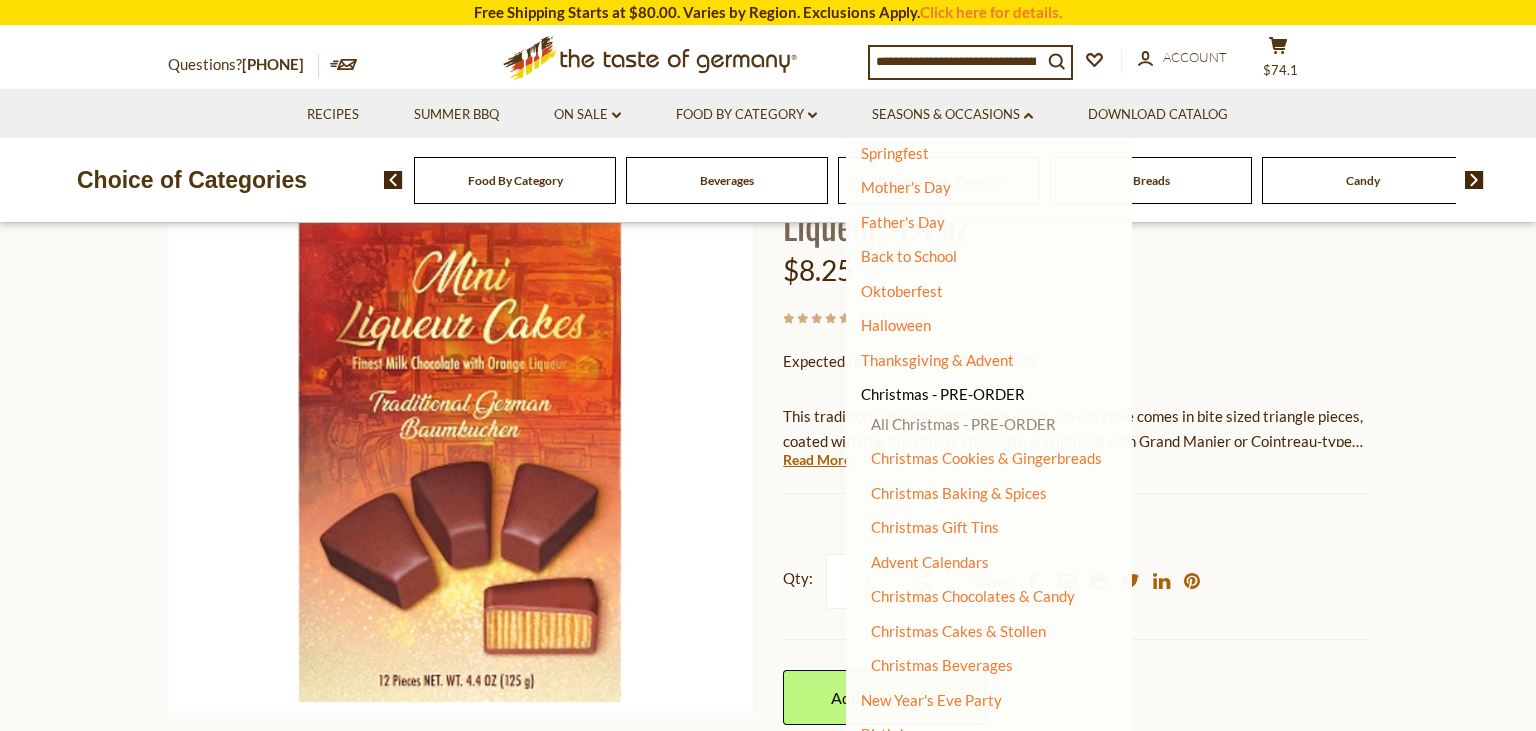click on "All Christmas - PRE-ORDER" at bounding box center [963, 424] 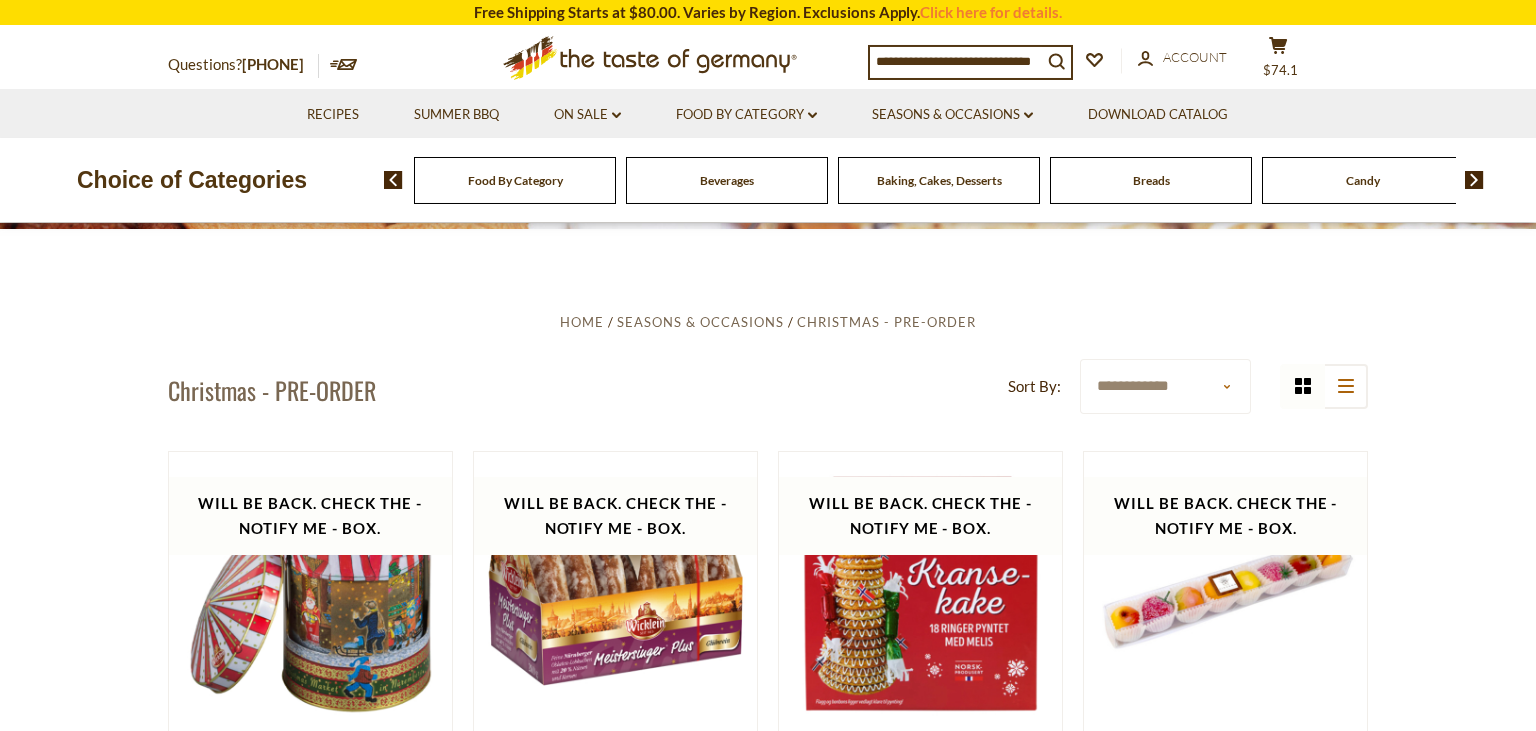 scroll, scrollTop: 422, scrollLeft: 0, axis: vertical 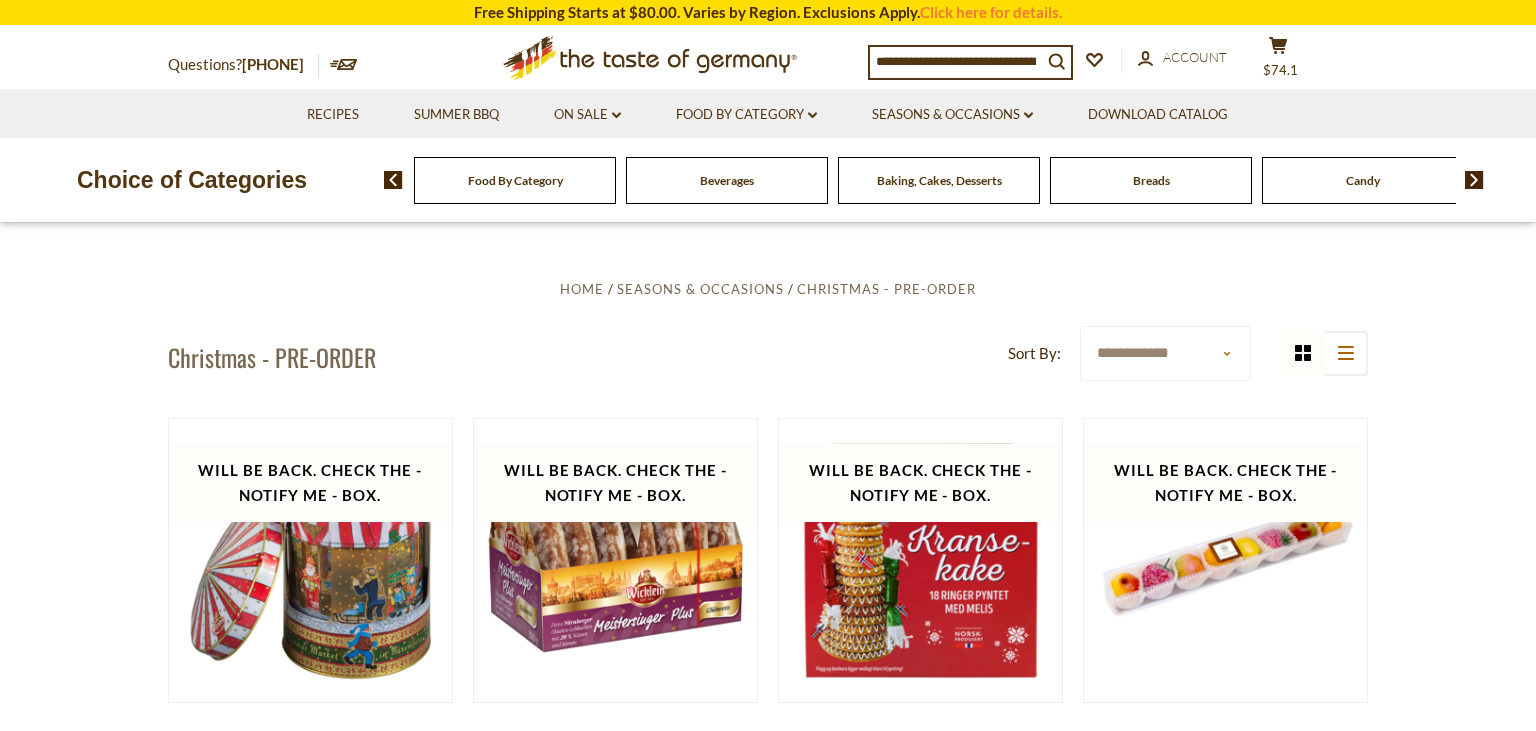 click on "**********" at bounding box center (1165, 353) 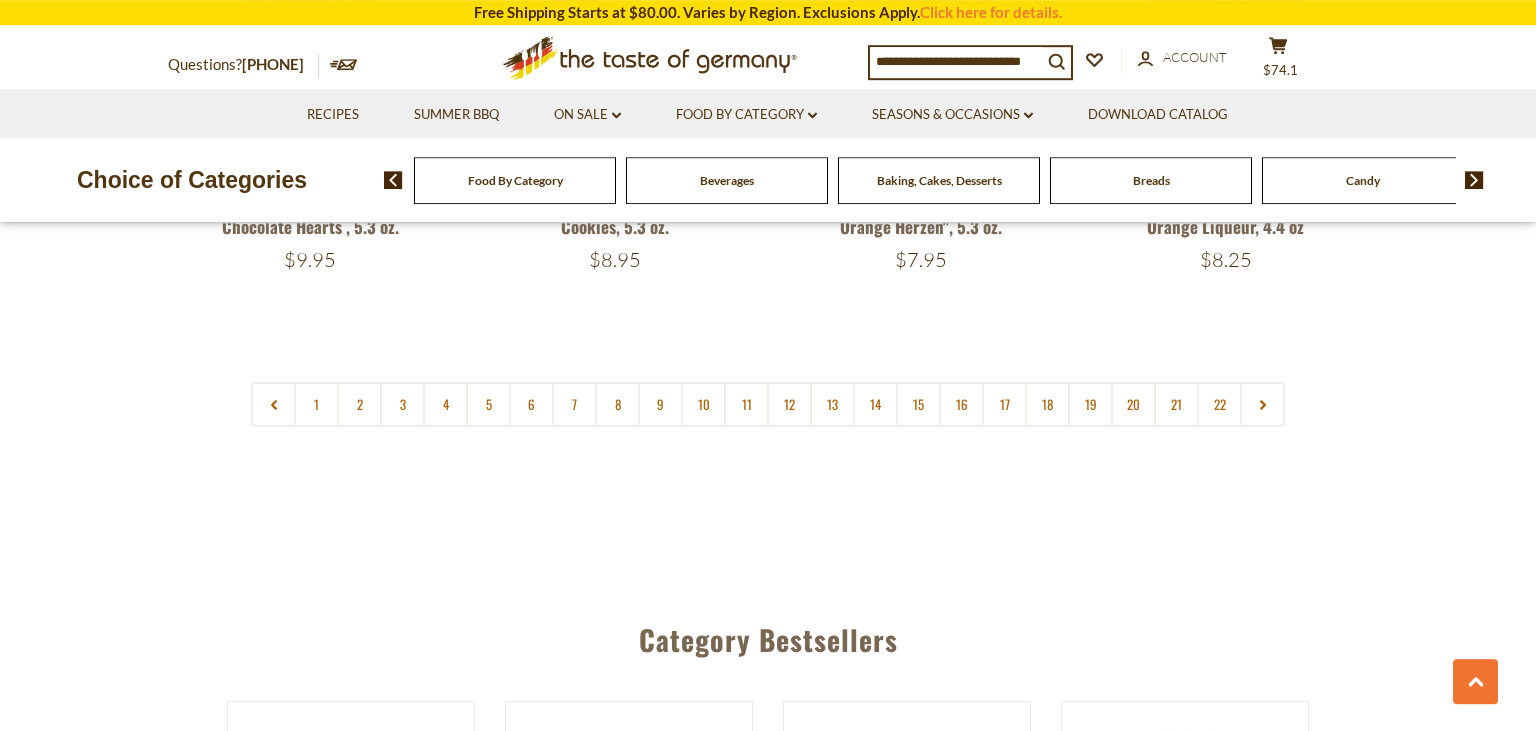 scroll, scrollTop: 4940, scrollLeft: 0, axis: vertical 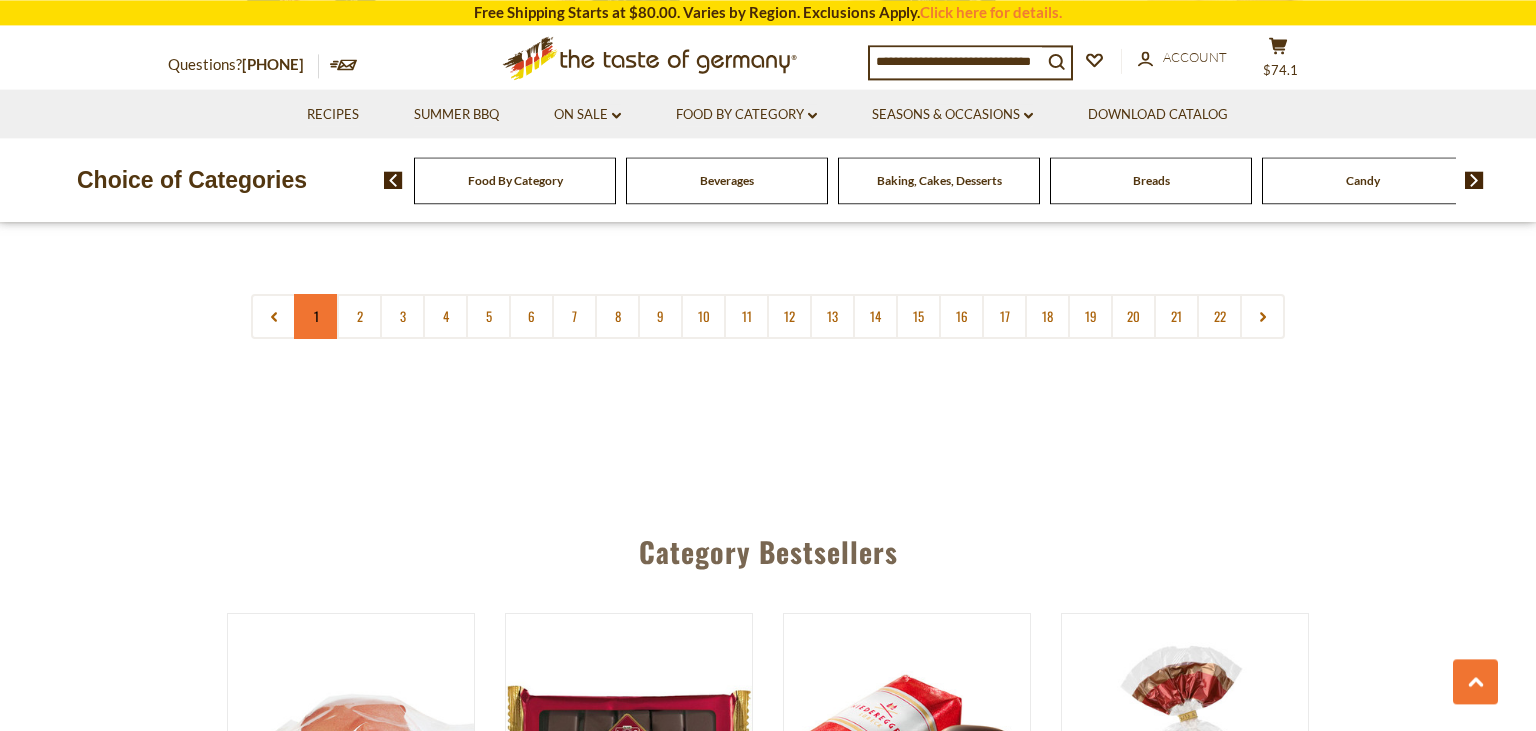click on "1" at bounding box center (316, 316) 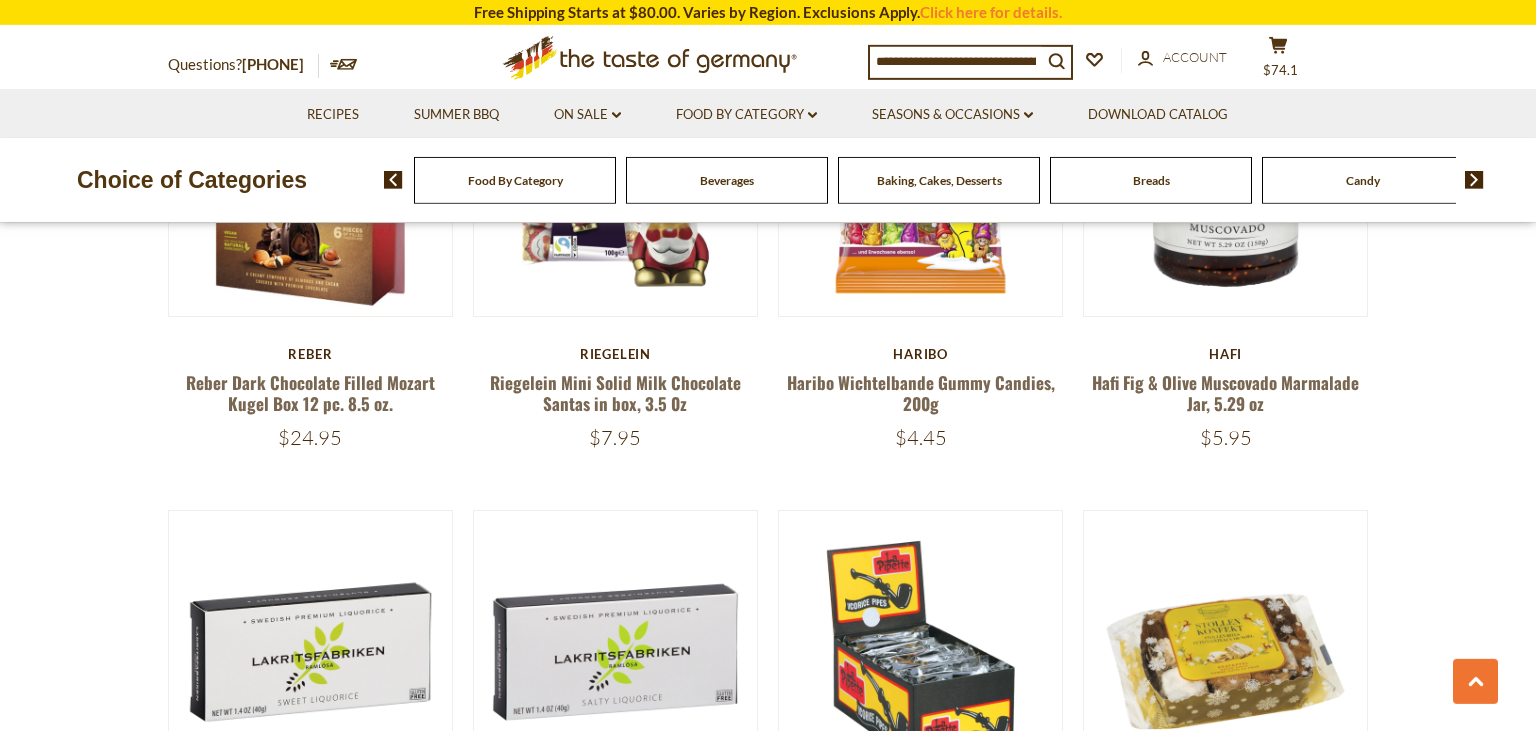 scroll, scrollTop: 853, scrollLeft: 0, axis: vertical 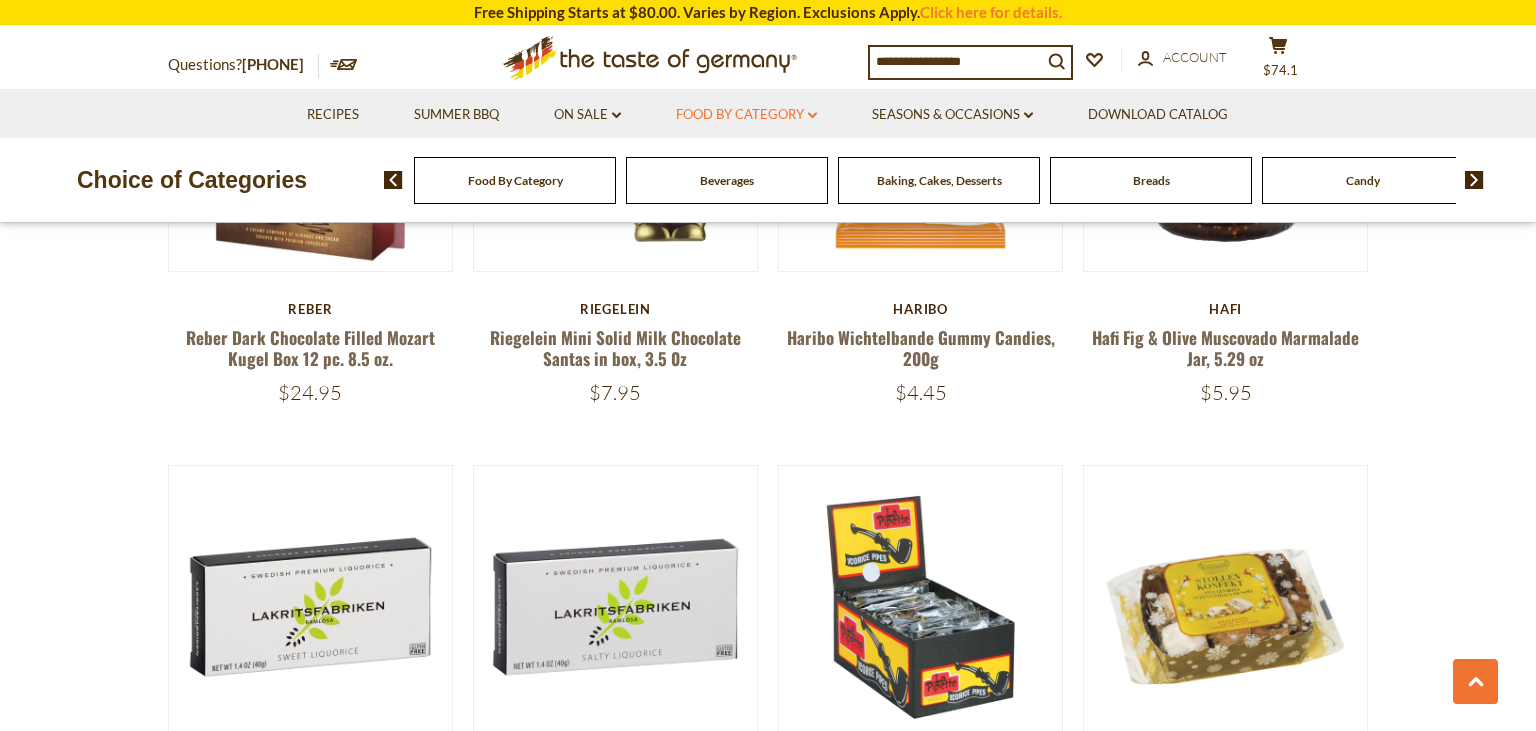 click on "Food By Category
dropdown_arrow" at bounding box center [746, 115] 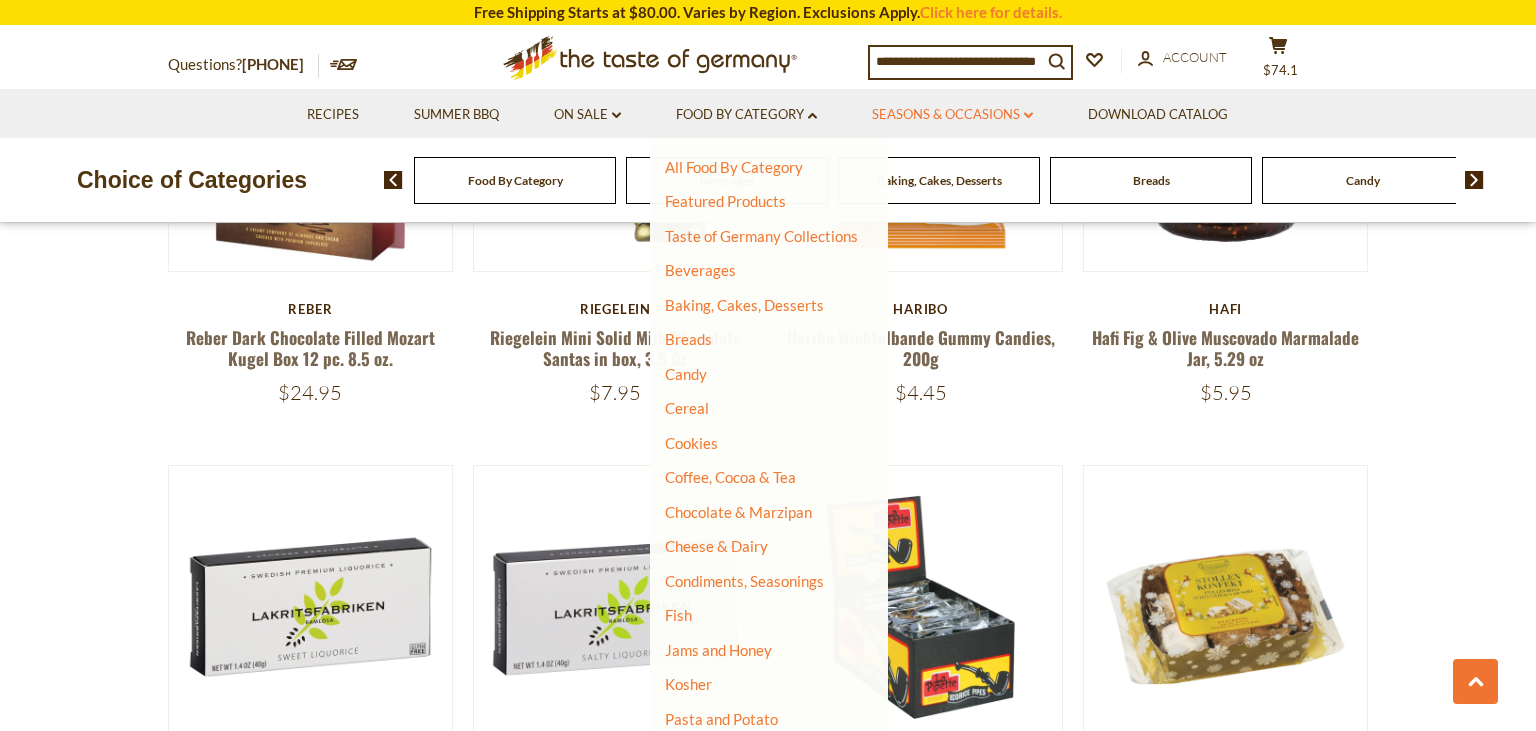 click on "Seasons & Occasions
dropdown_arrow" at bounding box center [952, 115] 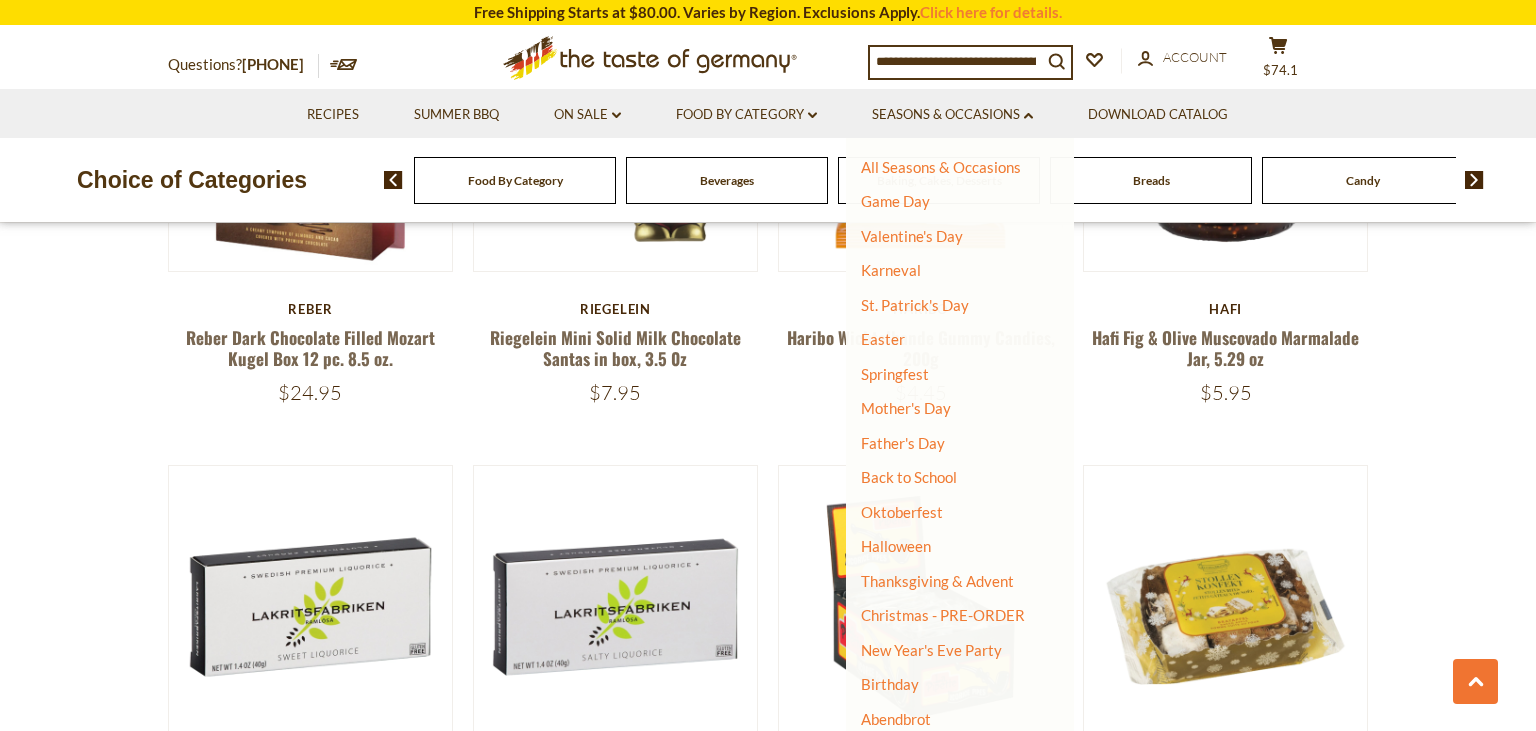 scroll, scrollTop: 37, scrollLeft: 0, axis: vertical 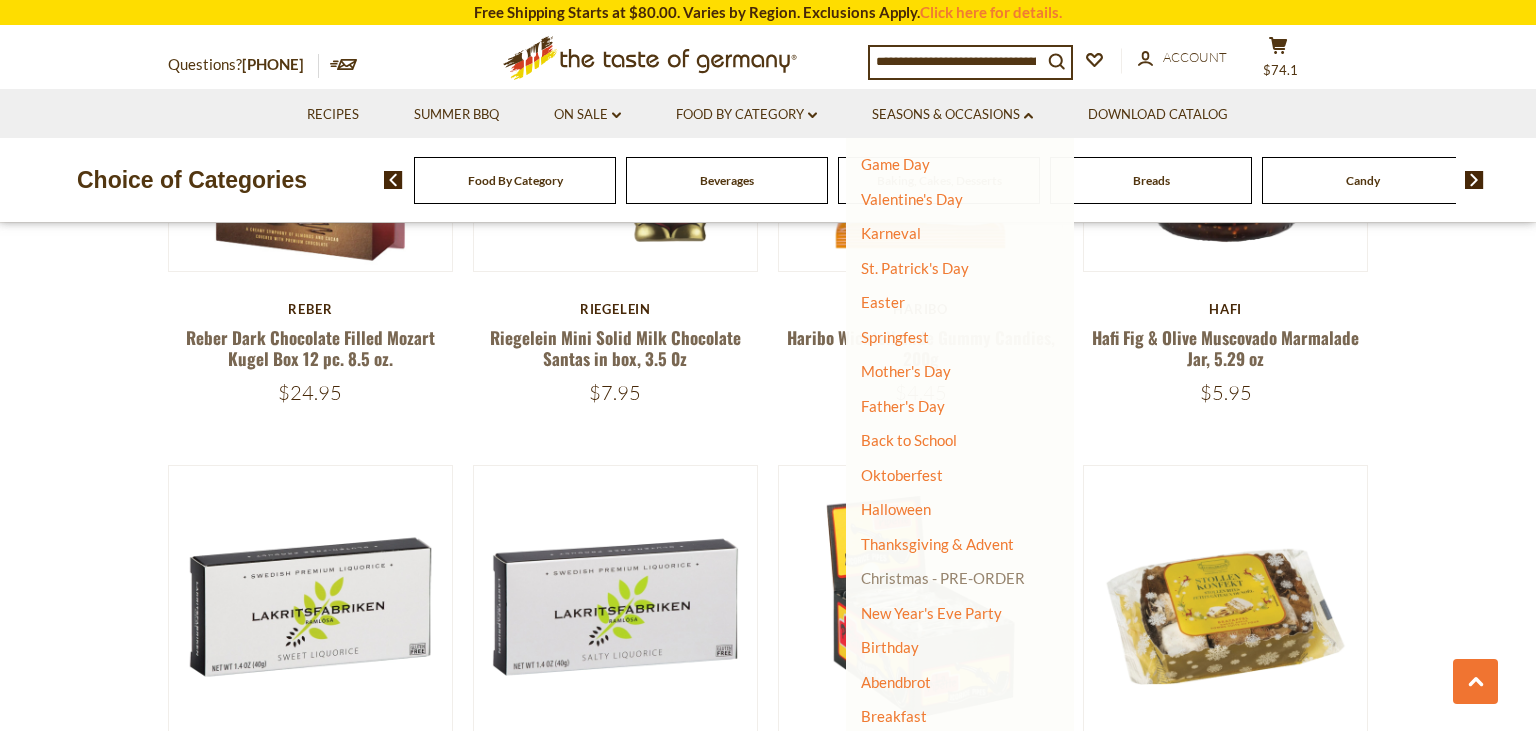 click on "Christmas - PRE-ORDER" at bounding box center (943, 578) 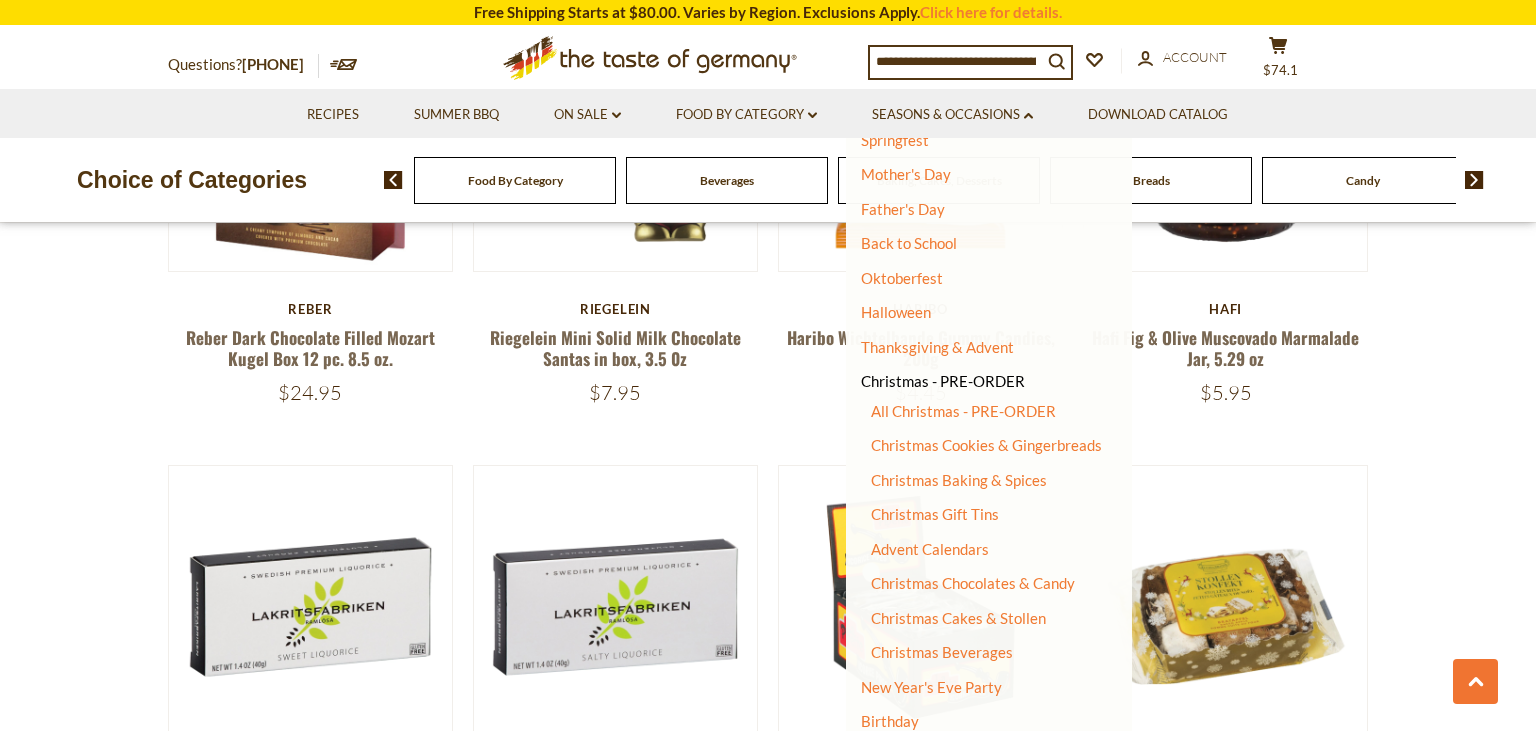 scroll, scrollTop: 258, scrollLeft: 0, axis: vertical 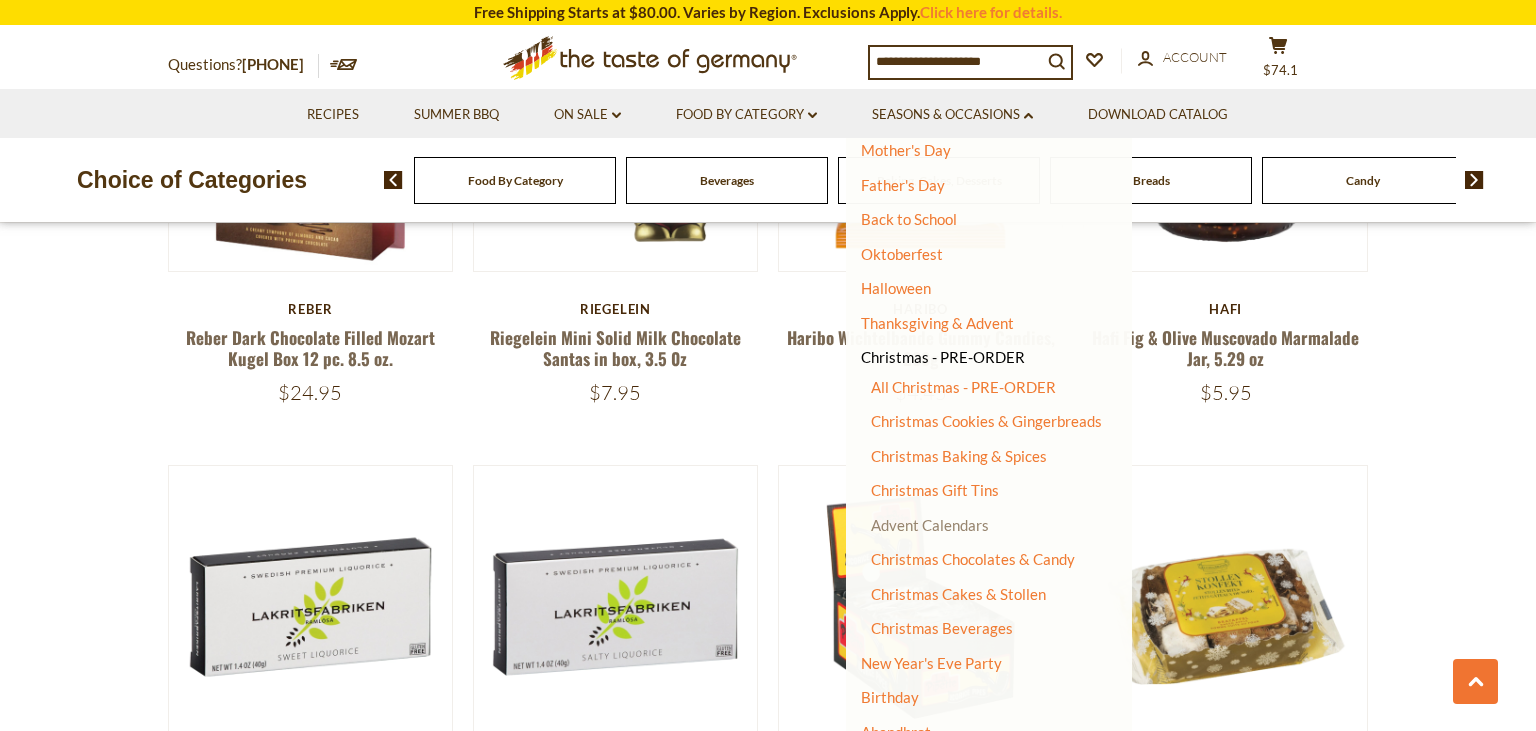 click on "Advent Calendars" at bounding box center (930, 525) 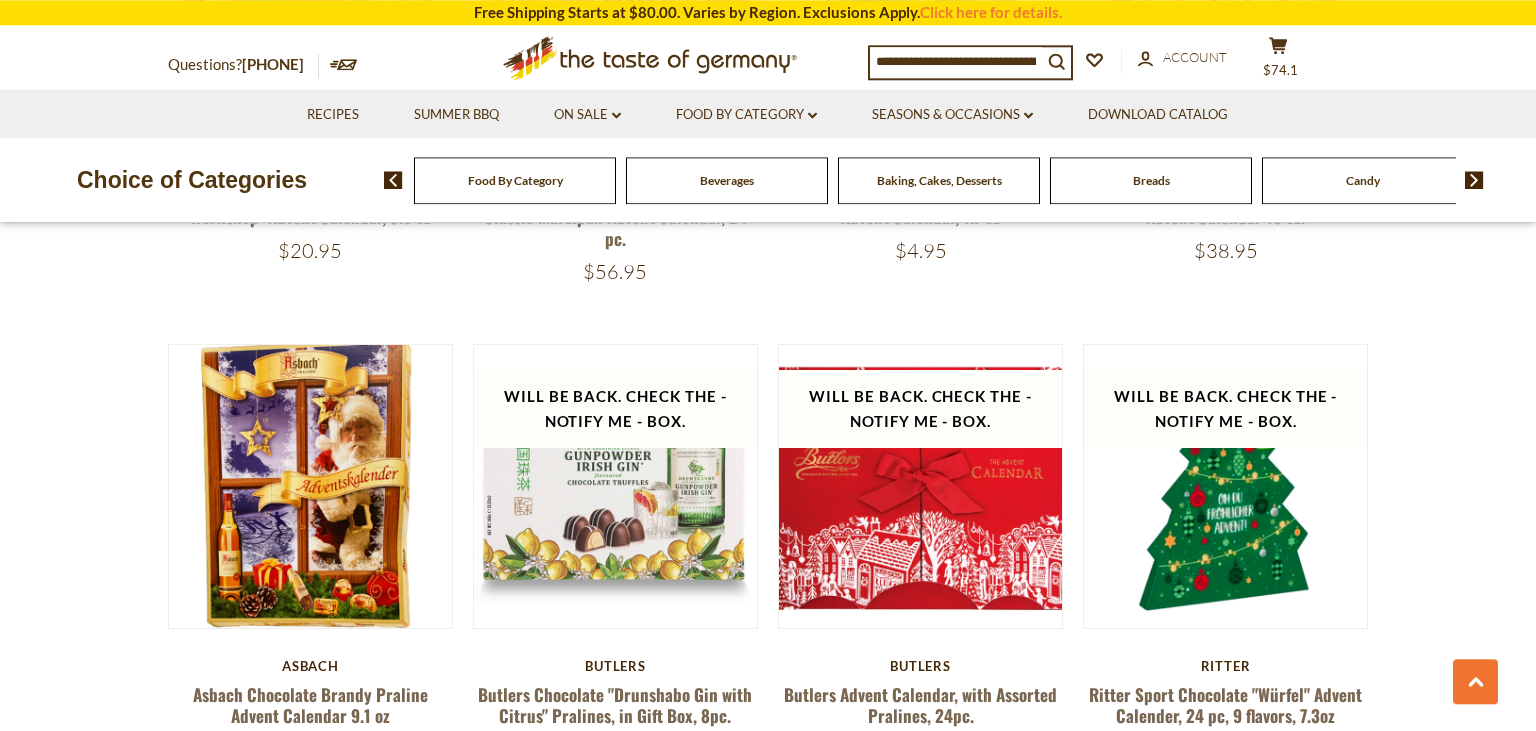 scroll, scrollTop: 3062, scrollLeft: 0, axis: vertical 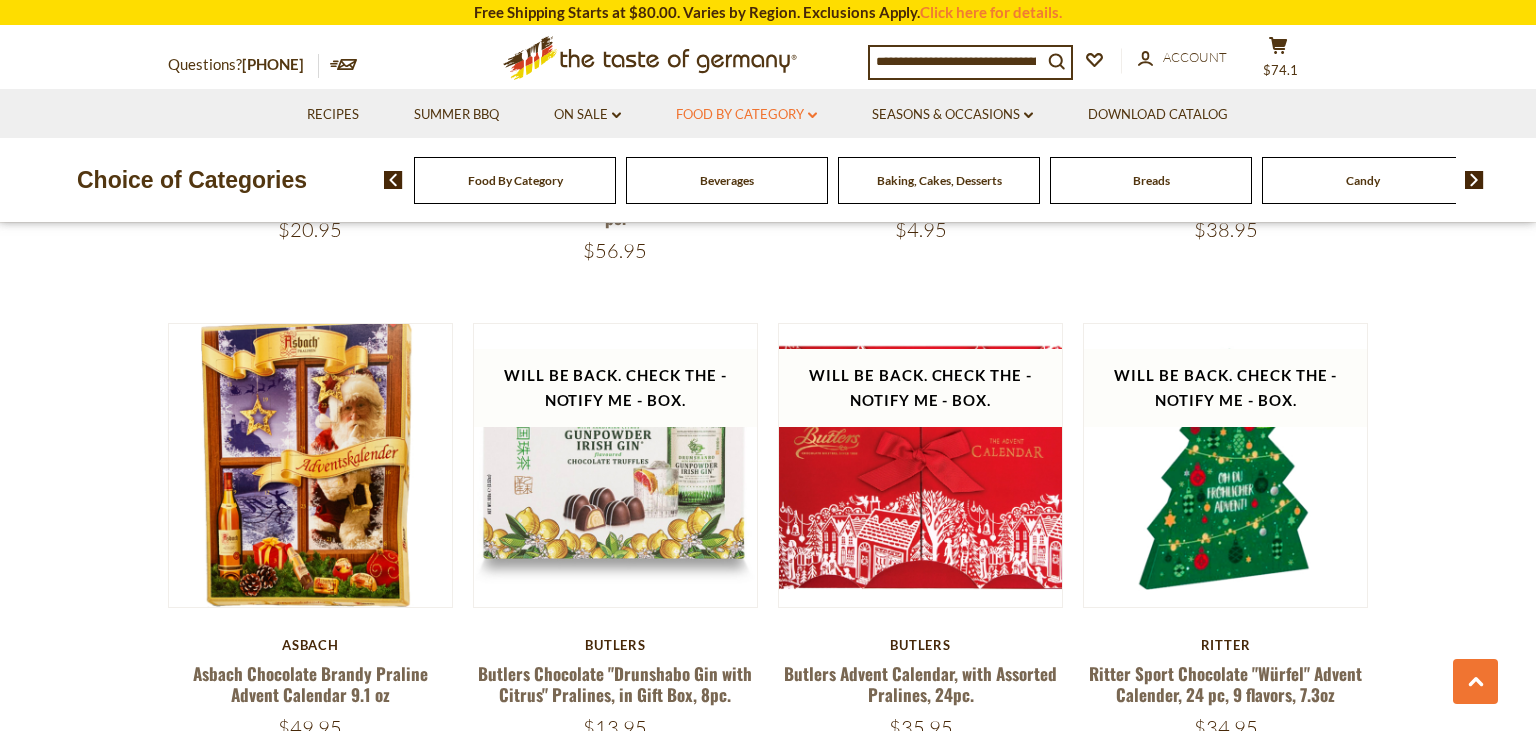 click on "Food By Category
dropdown_arrow" at bounding box center [746, 115] 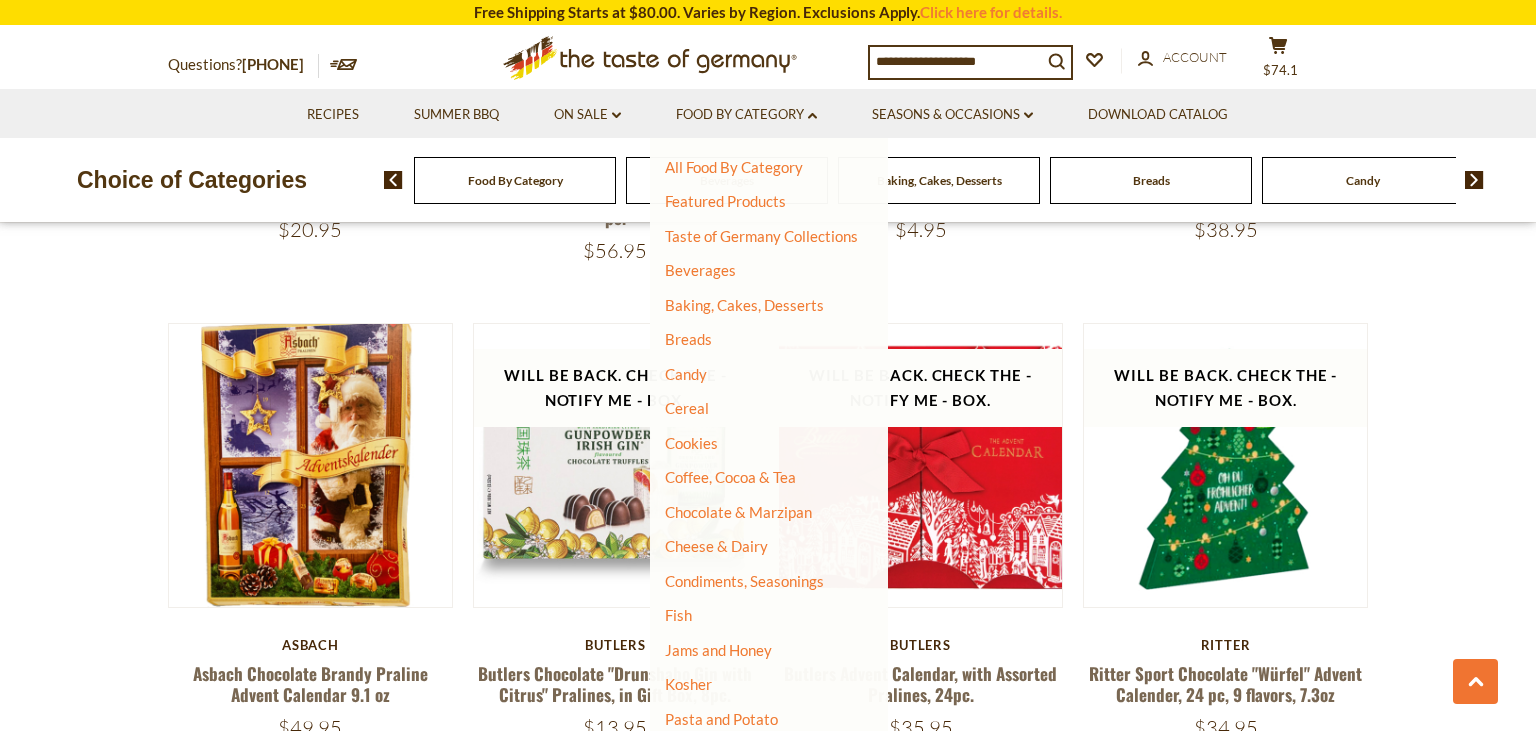 click on "Quick View
Kinder
Kinder Chocolate Countdown Calendar, 4.3 oz
$14.95
Quick View
Kinder
Kinder Holiday Mix Advent Calendar, 6.98 oz" at bounding box center [768, -415] 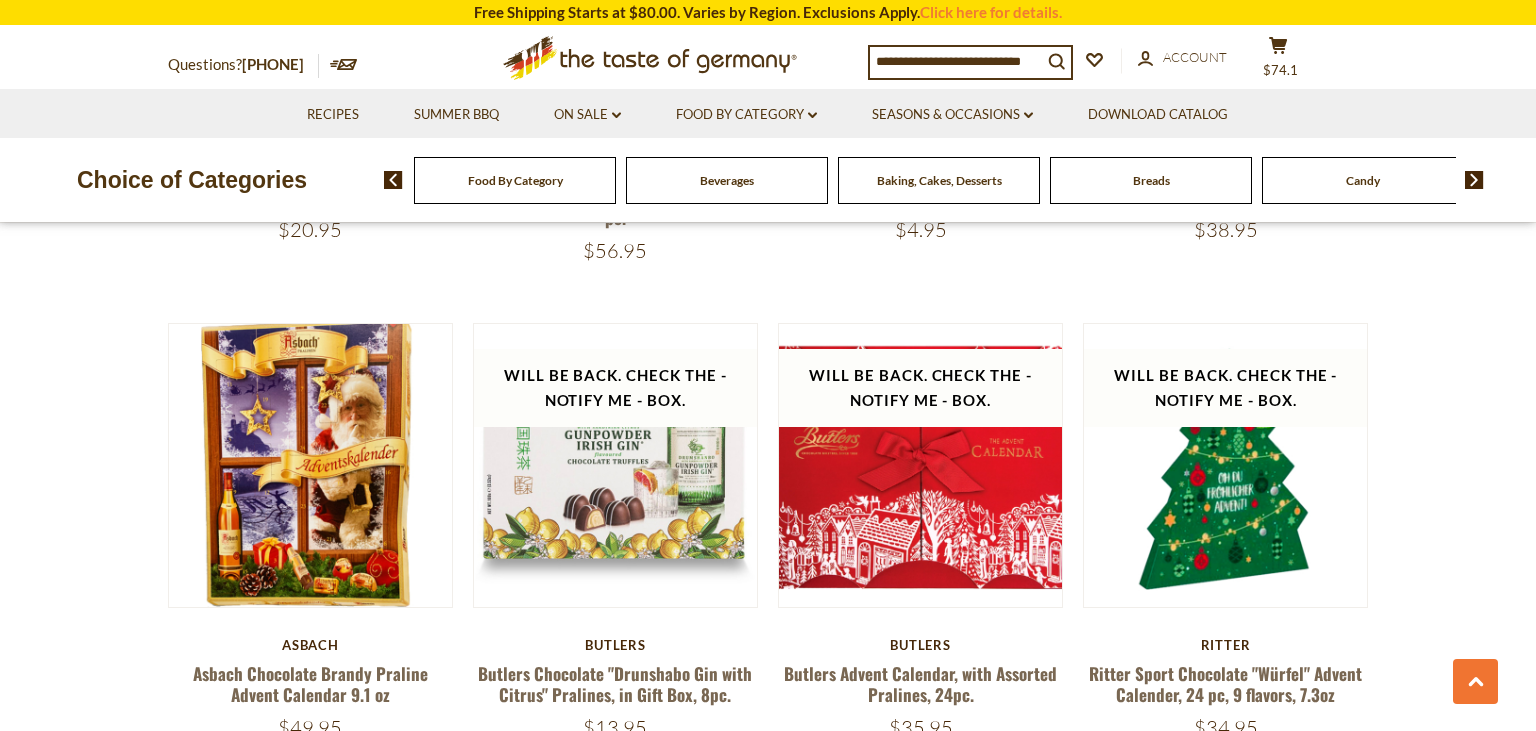 click on "Beverages" at bounding box center (515, 180) 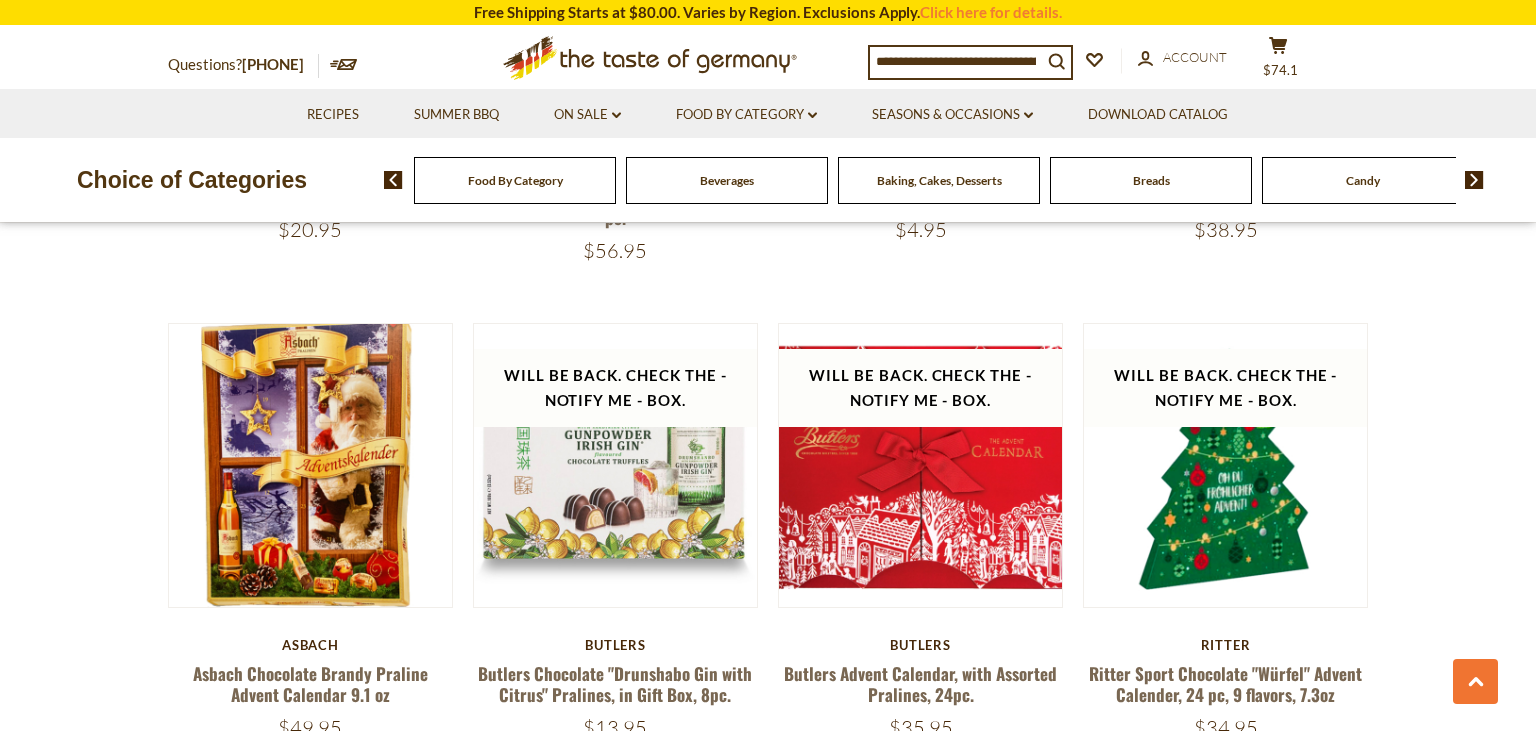 click on "Beverages" at bounding box center [727, 180] 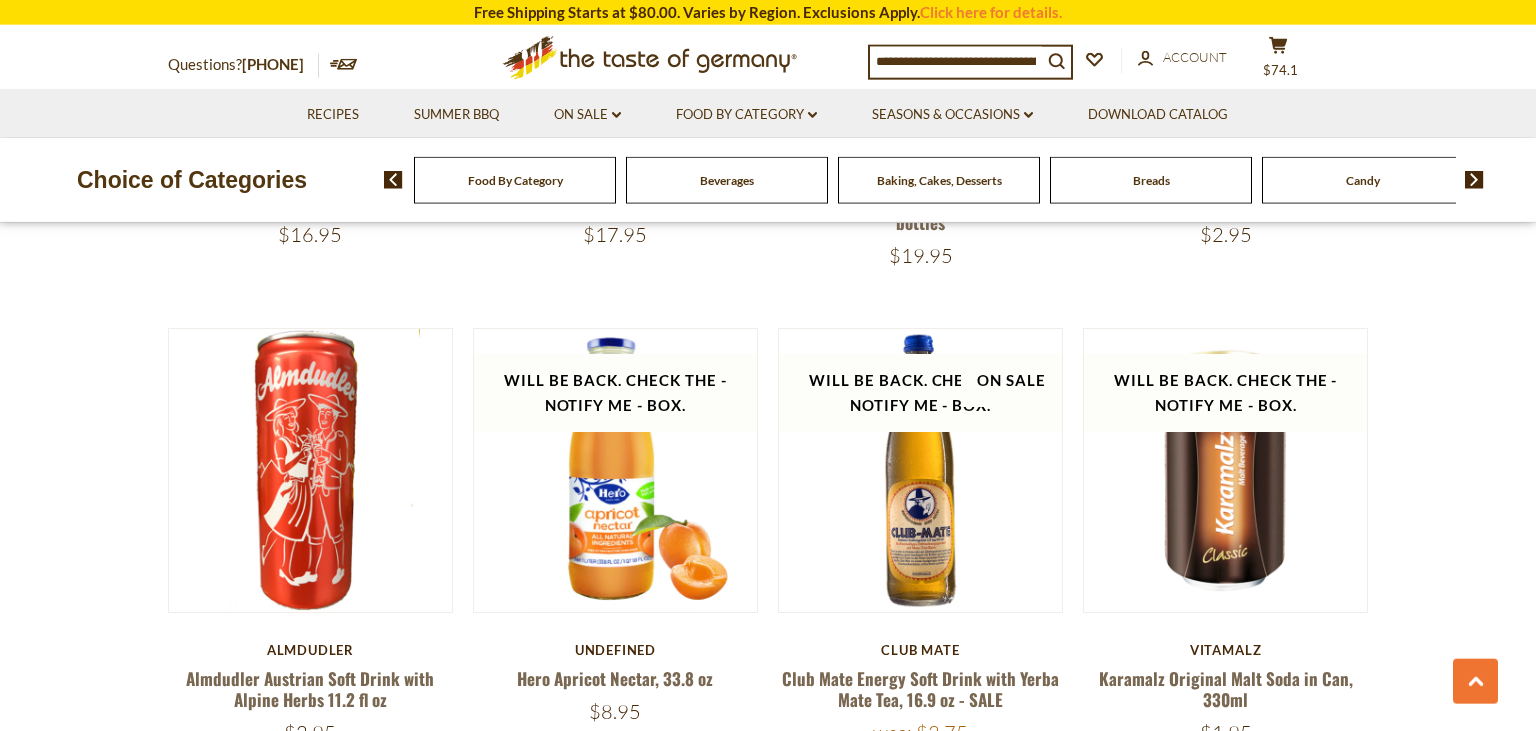 scroll, scrollTop: 2956, scrollLeft: 0, axis: vertical 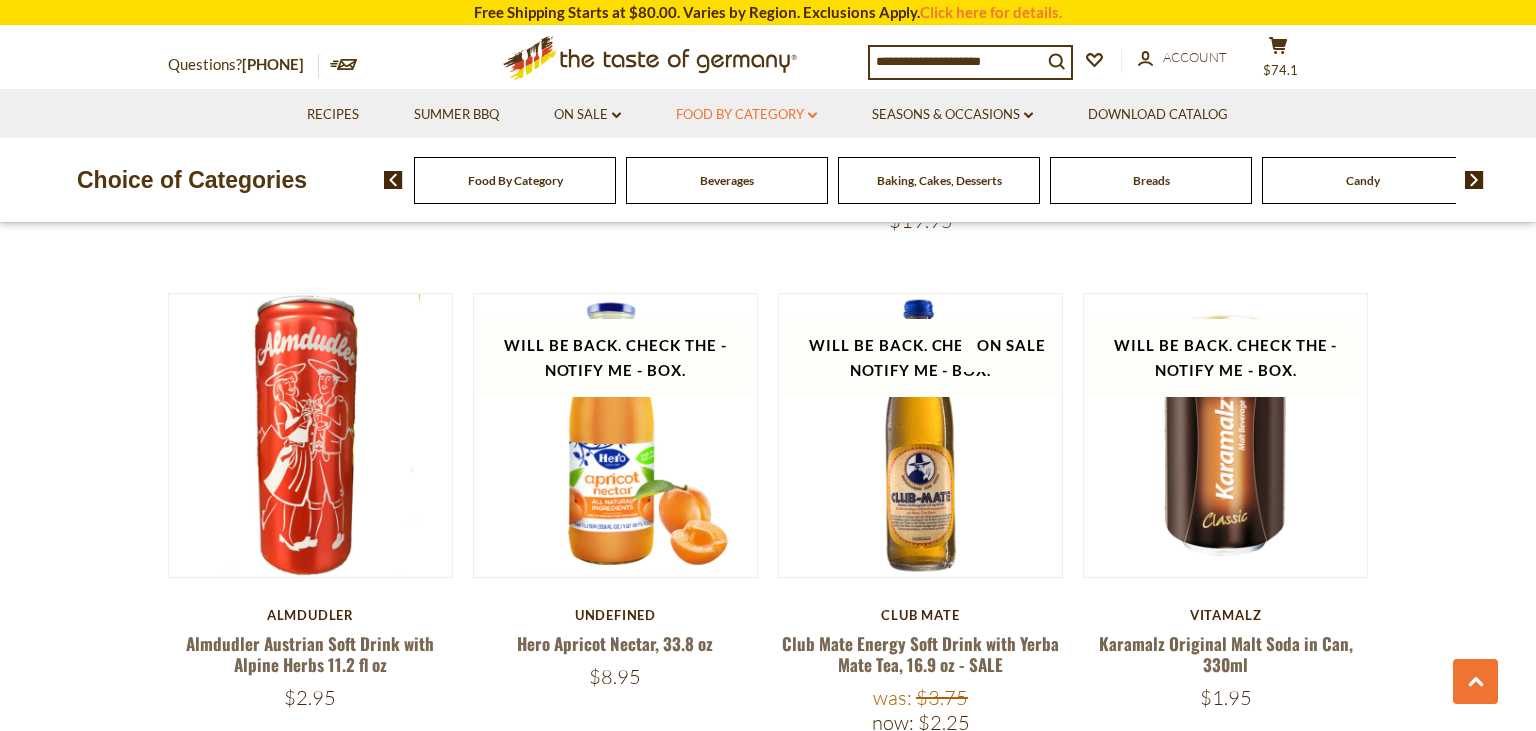 click on "Food By Category
dropdown_arrow" at bounding box center [746, 115] 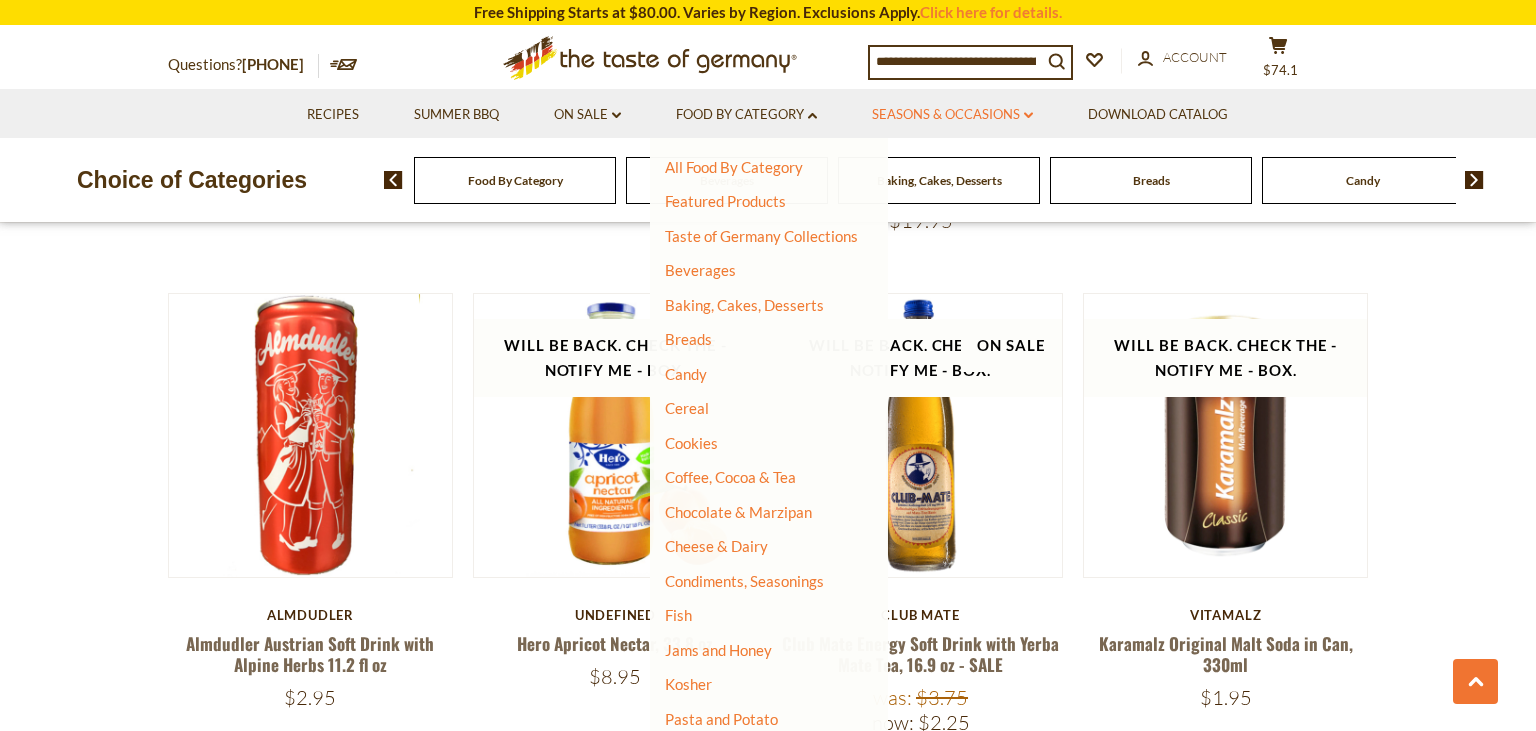 click on "Seasons & Occasions
dropdown_arrow" at bounding box center [952, 115] 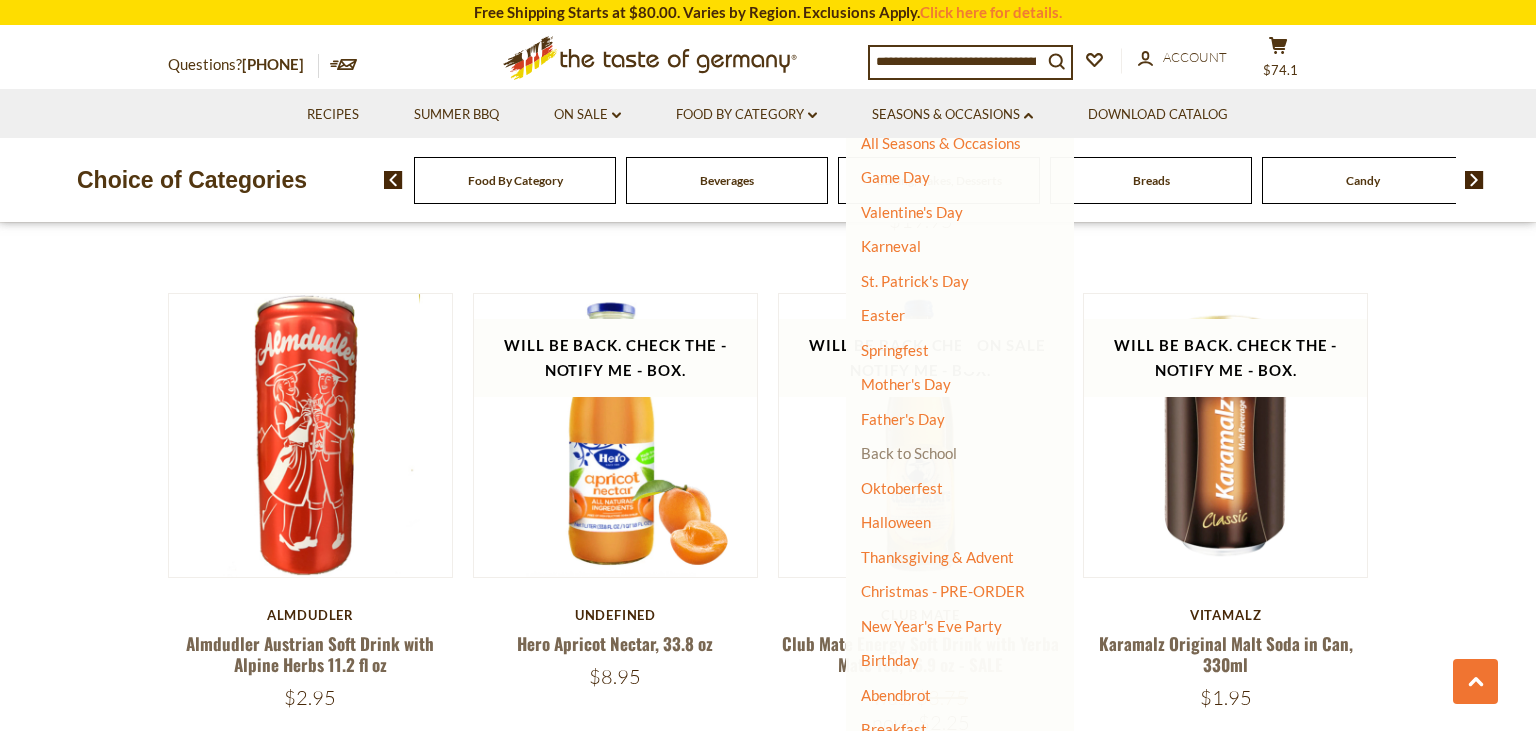 scroll, scrollTop: 37, scrollLeft: 0, axis: vertical 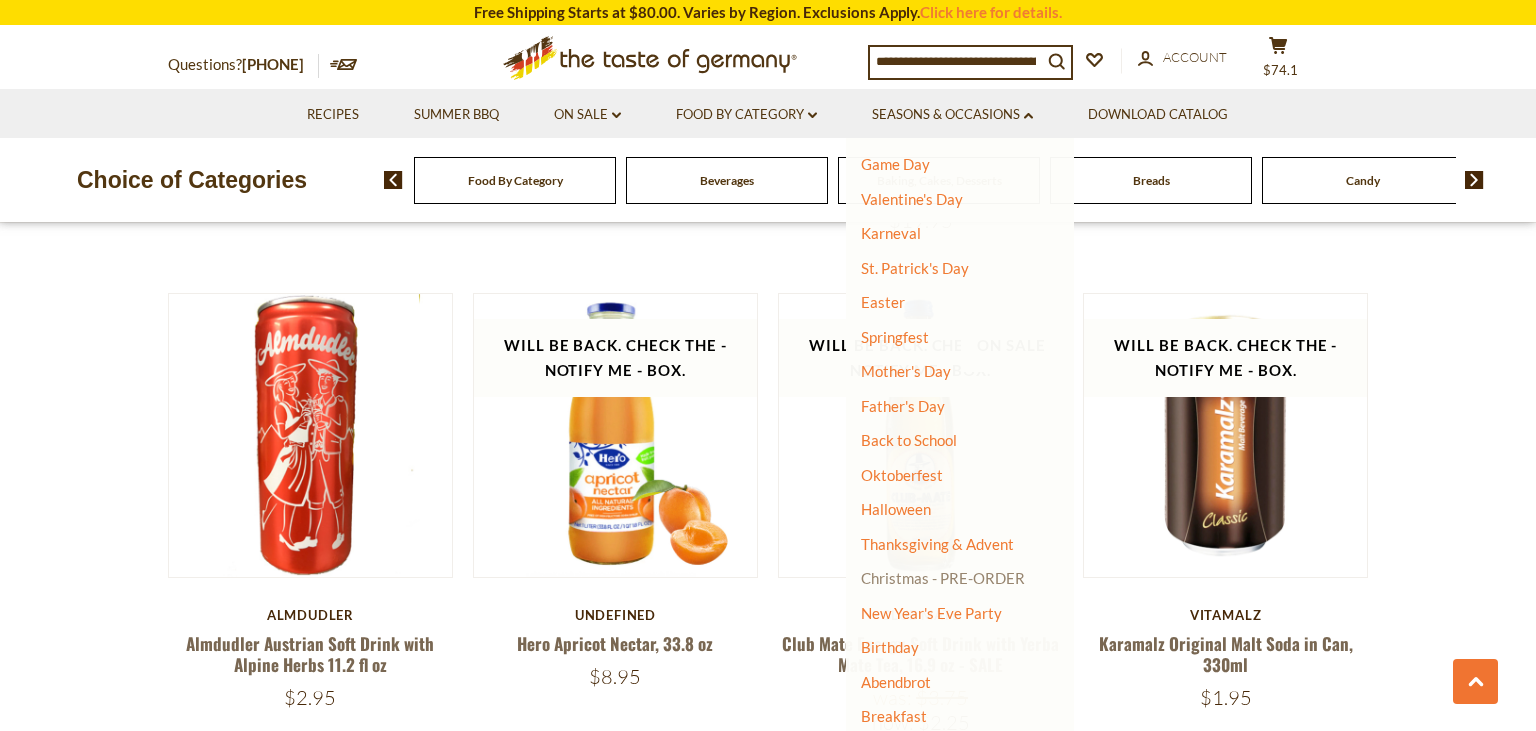 click on "Christmas - PRE-ORDER" at bounding box center [943, 578] 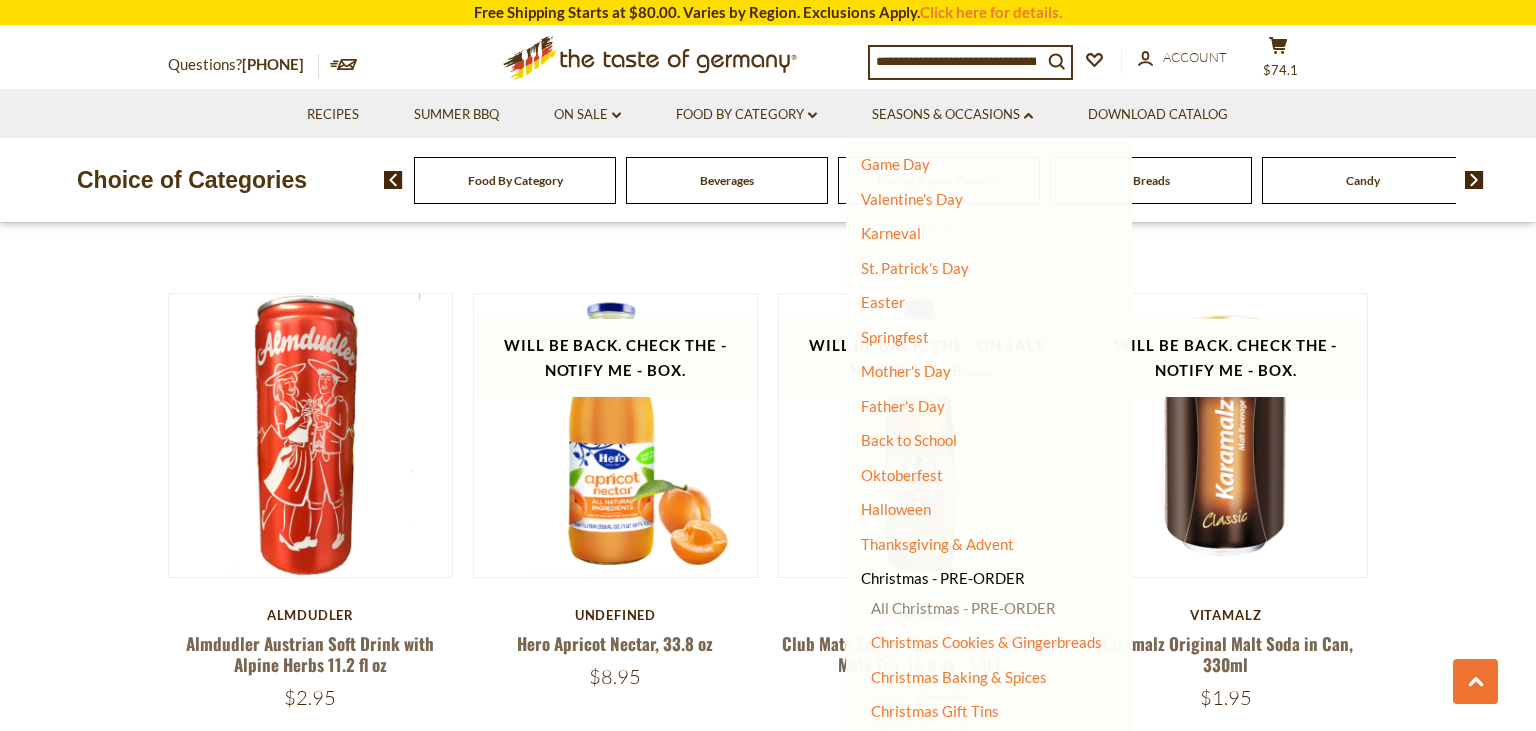 click on "All Christmas - PRE-ORDER" at bounding box center (963, 608) 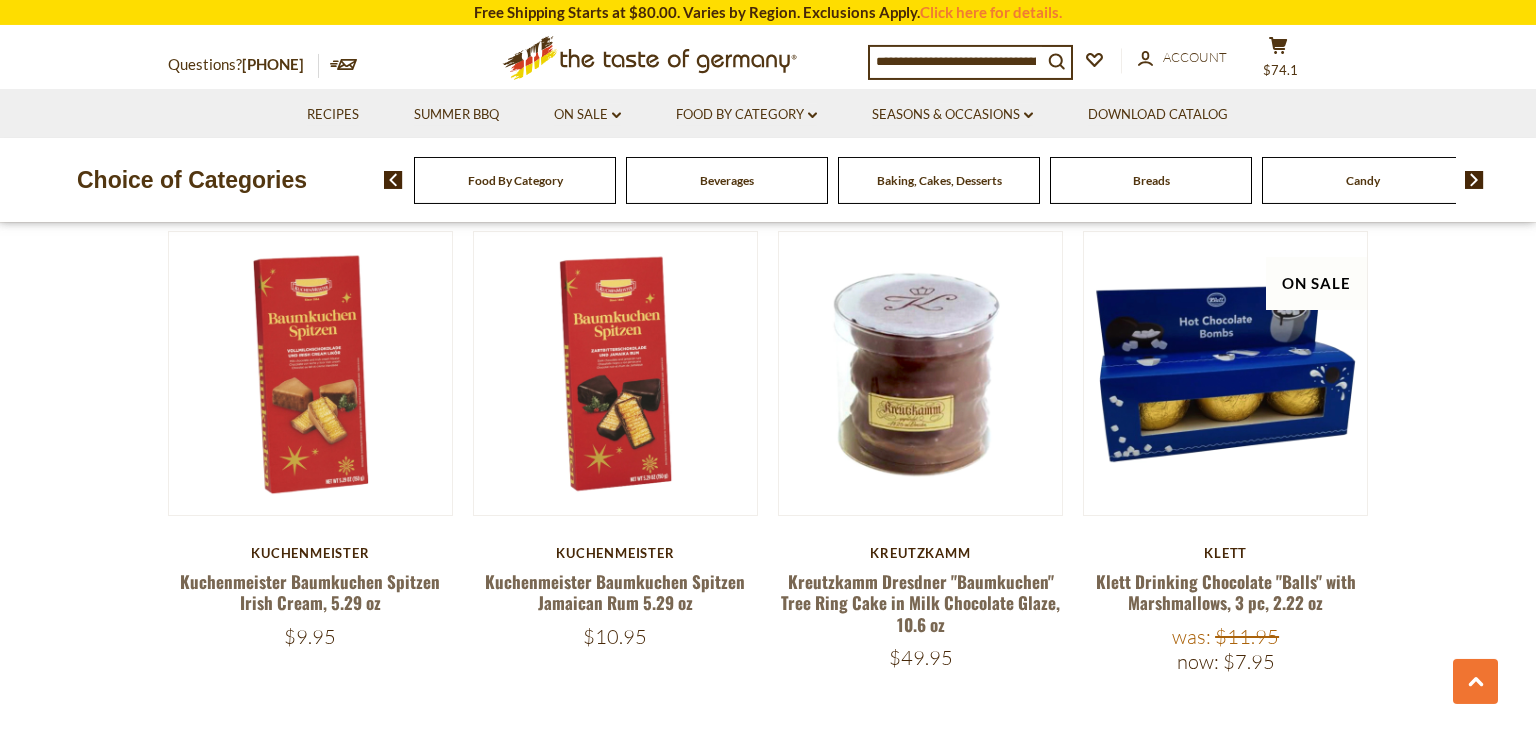 scroll, scrollTop: 1584, scrollLeft: 0, axis: vertical 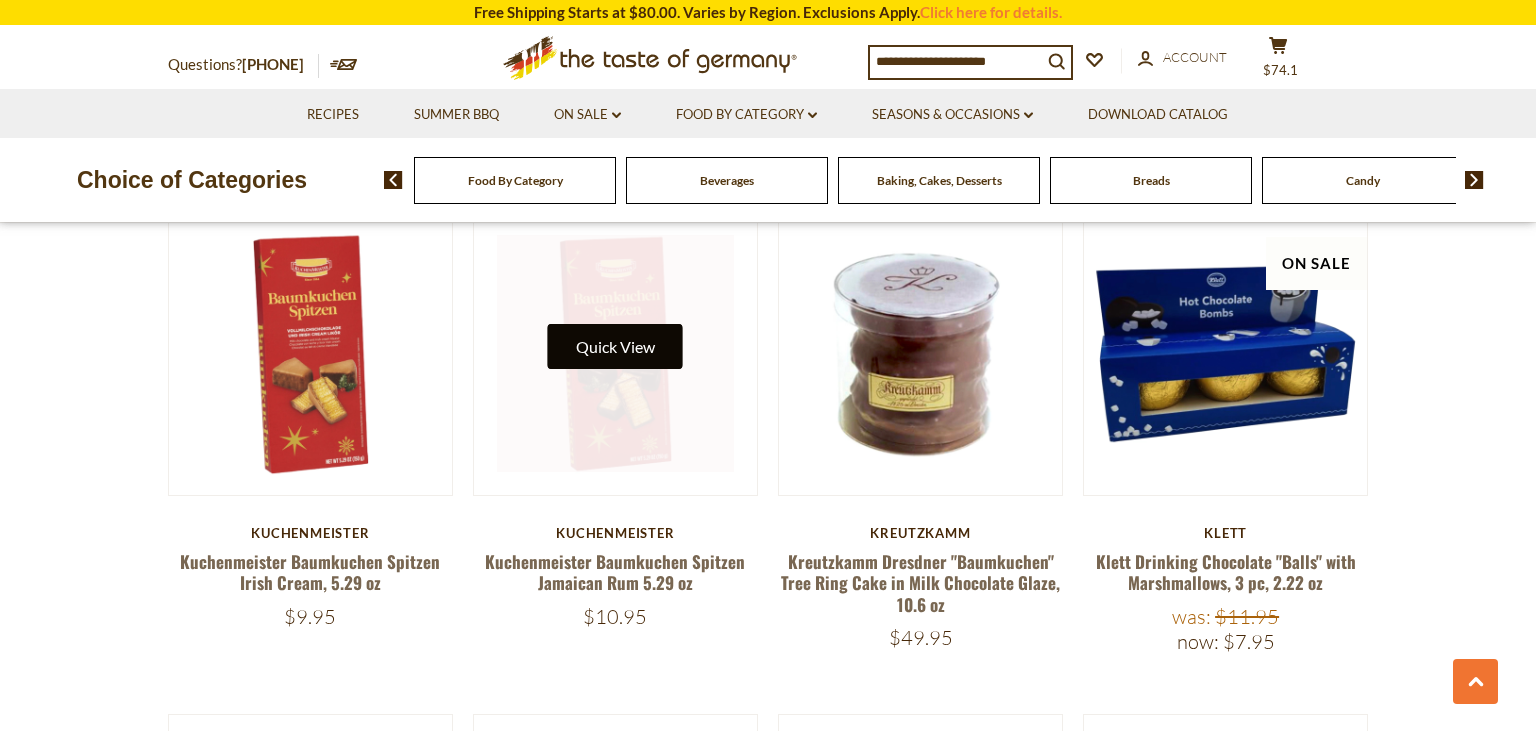click on "Quick View" at bounding box center (615, 346) 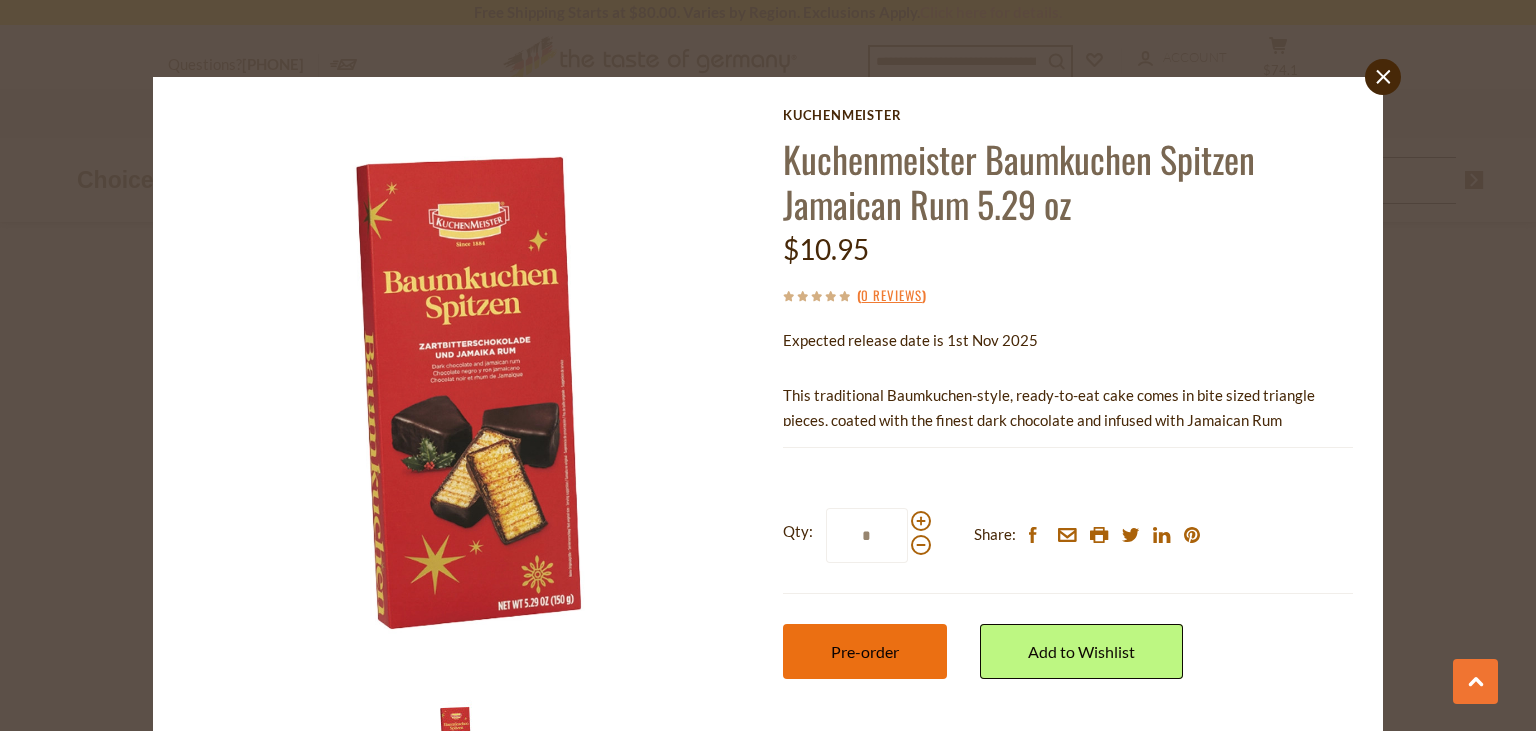 drag, startPoint x: 854, startPoint y: 652, endPoint x: 876, endPoint y: 625, distance: 34.828148 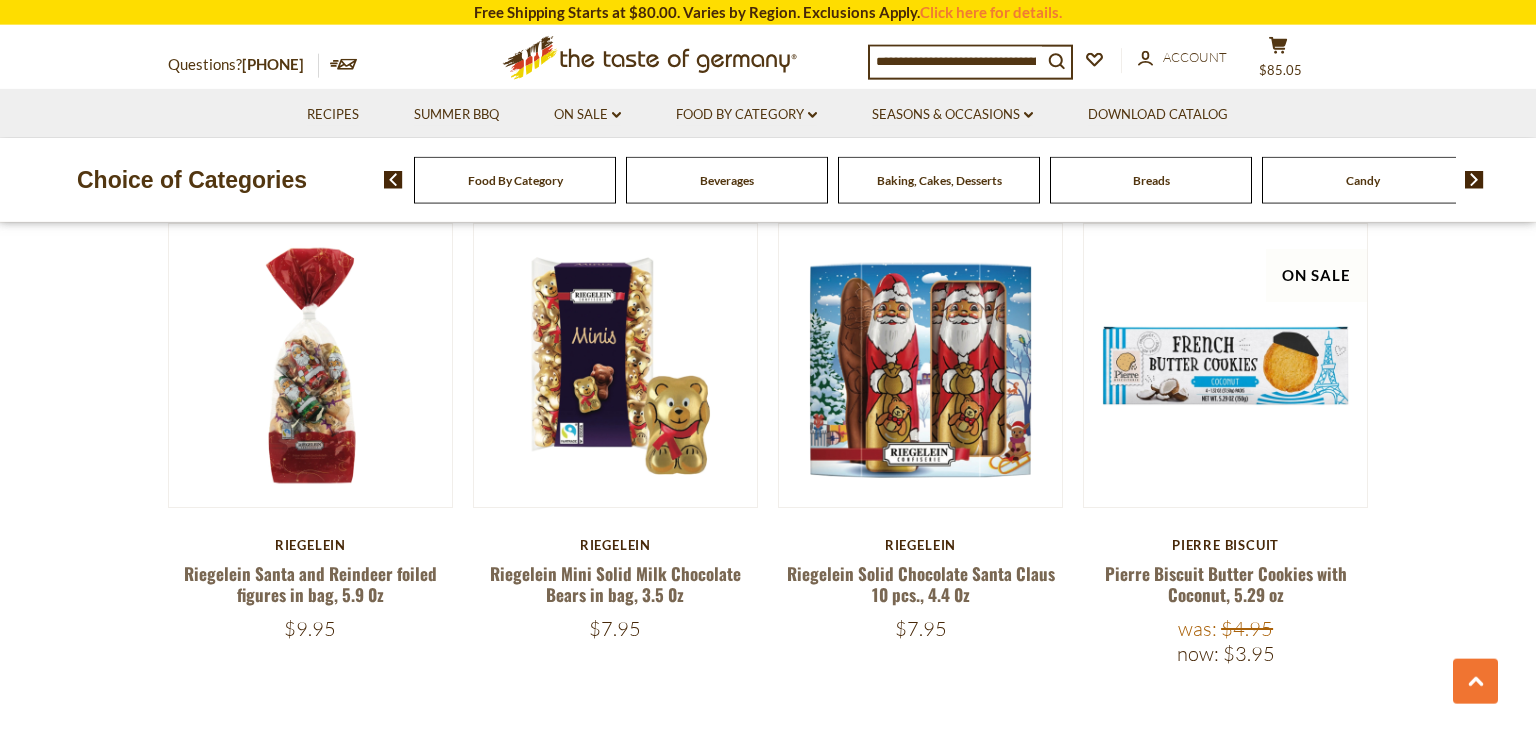 scroll, scrollTop: 4857, scrollLeft: 0, axis: vertical 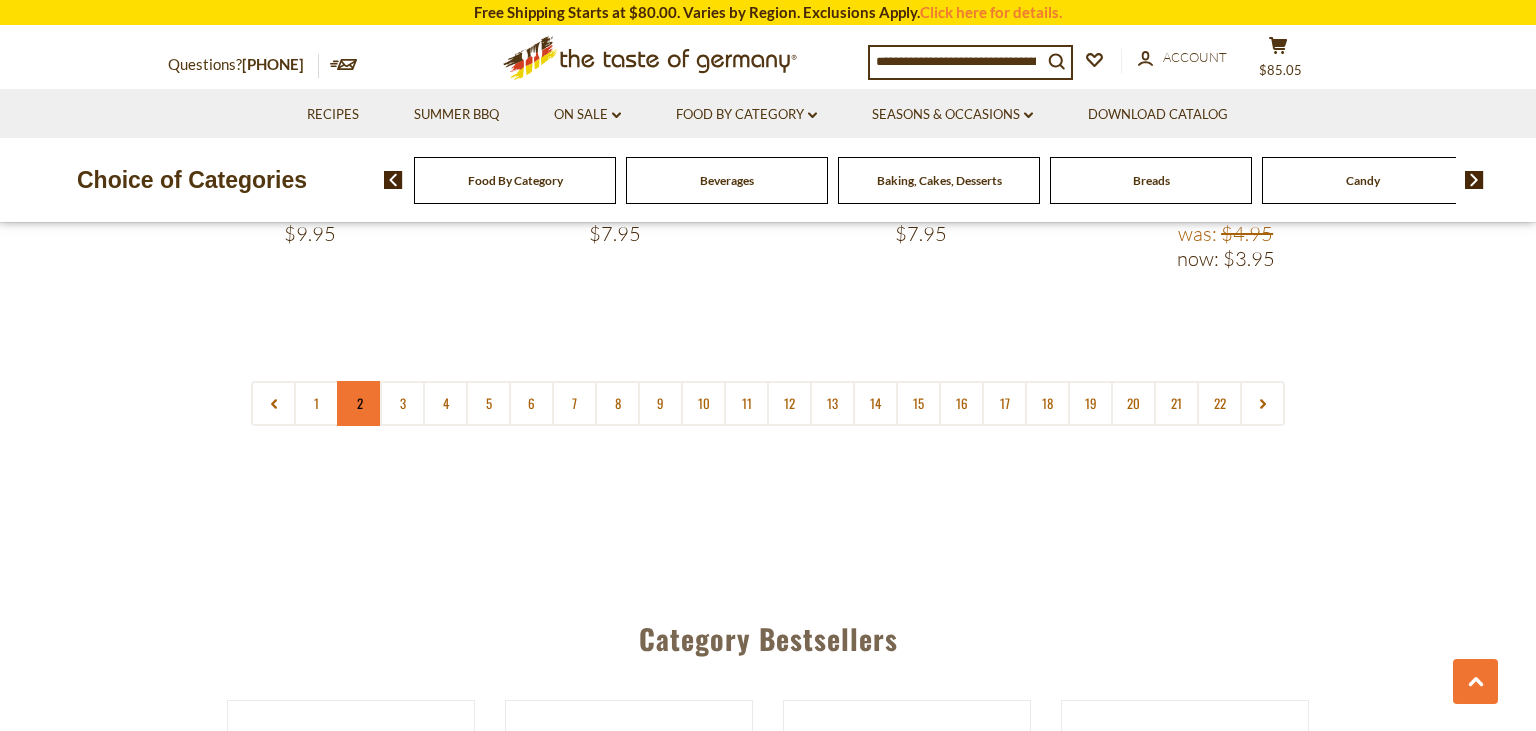 click on "2" at bounding box center [359, 403] 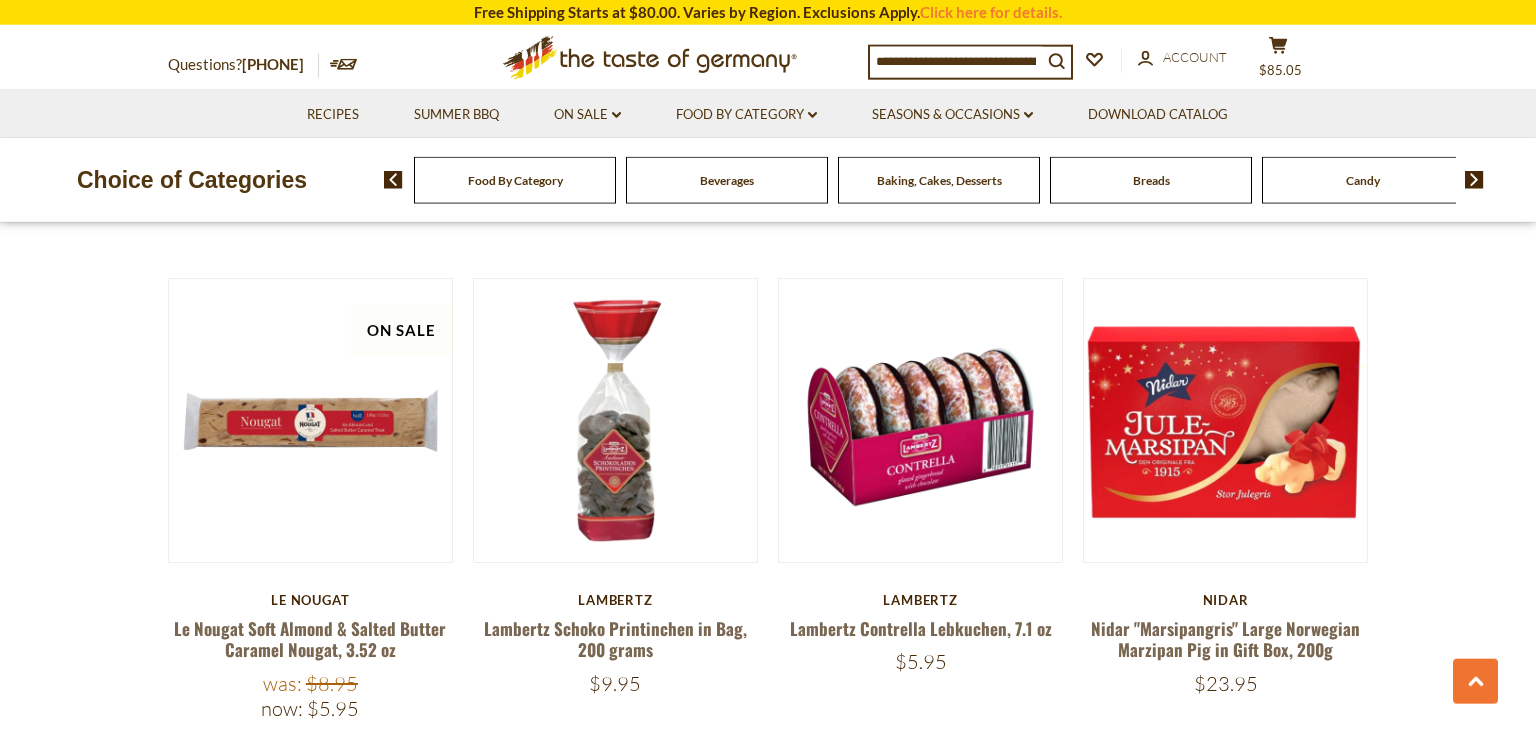scroll, scrollTop: 1592, scrollLeft: 0, axis: vertical 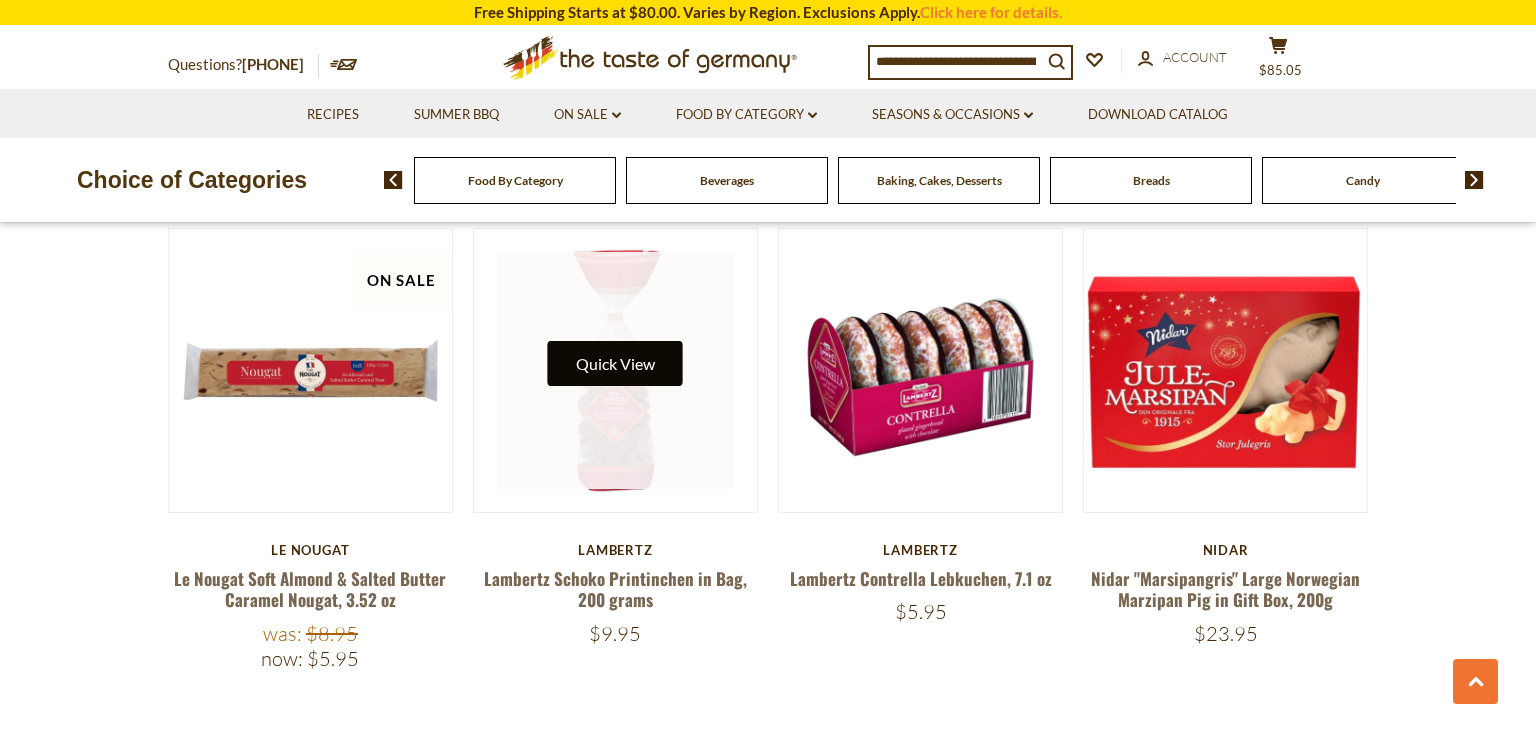 click on "Quick View" at bounding box center (615, 363) 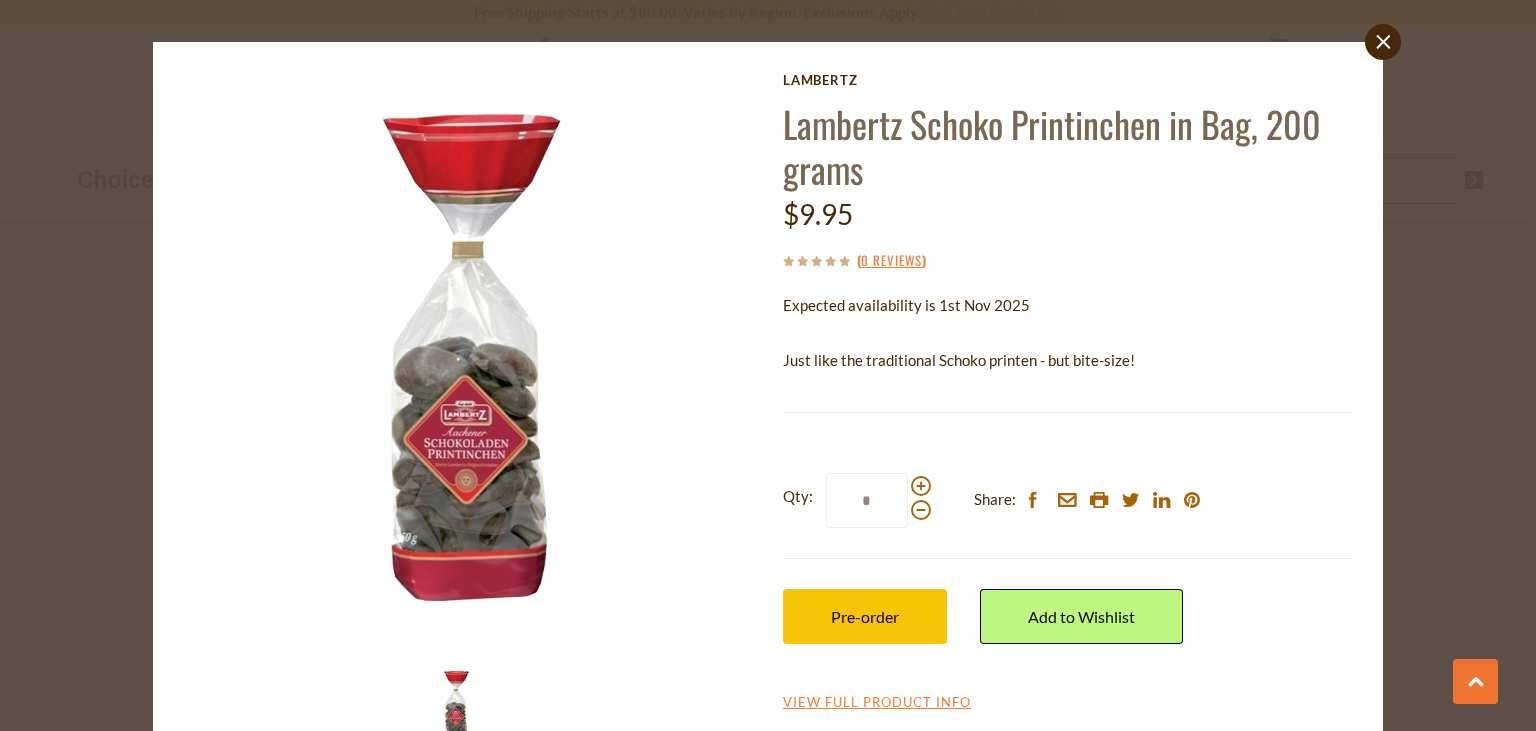 scroll, scrollTop: 0, scrollLeft: 0, axis: both 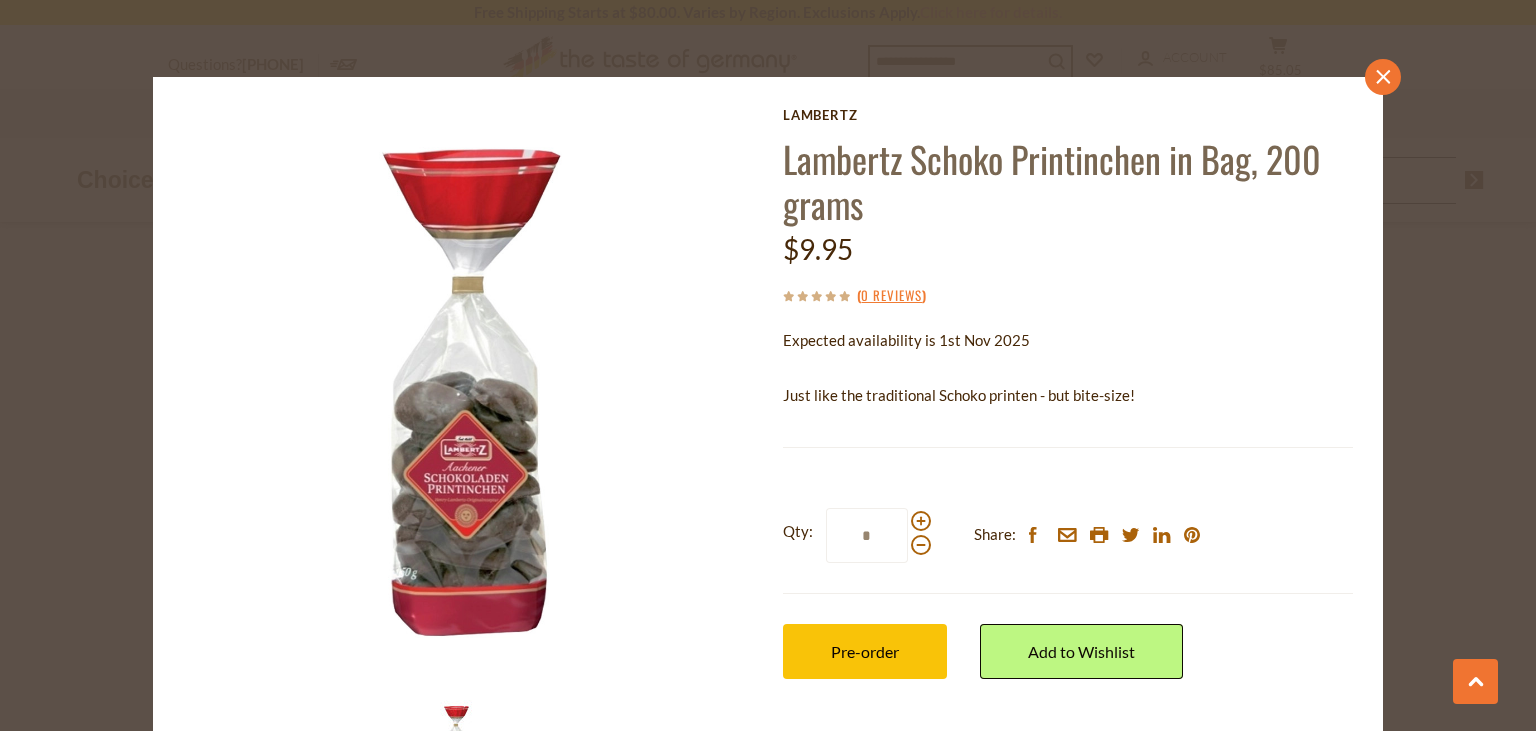 click on "close" 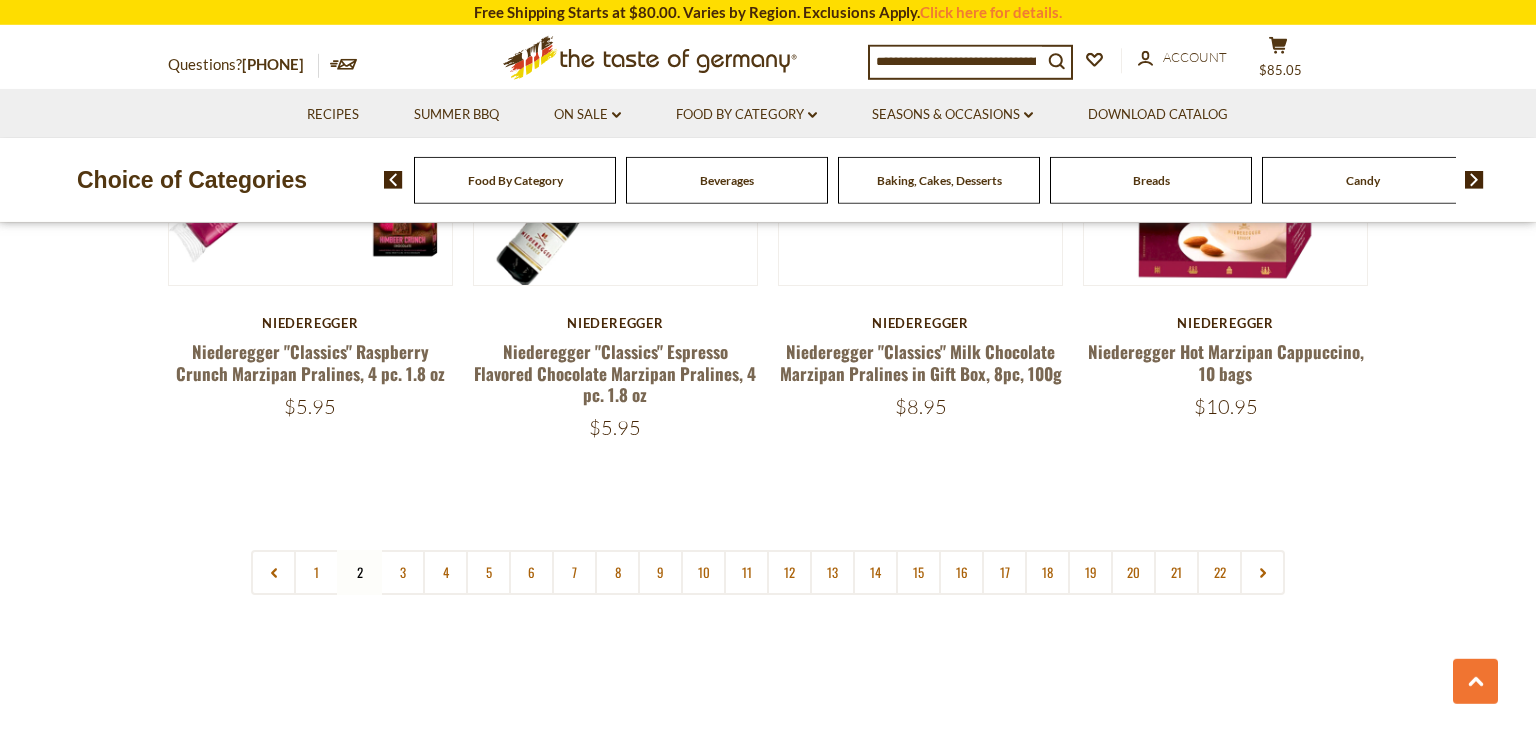 scroll, scrollTop: 4760, scrollLeft: 0, axis: vertical 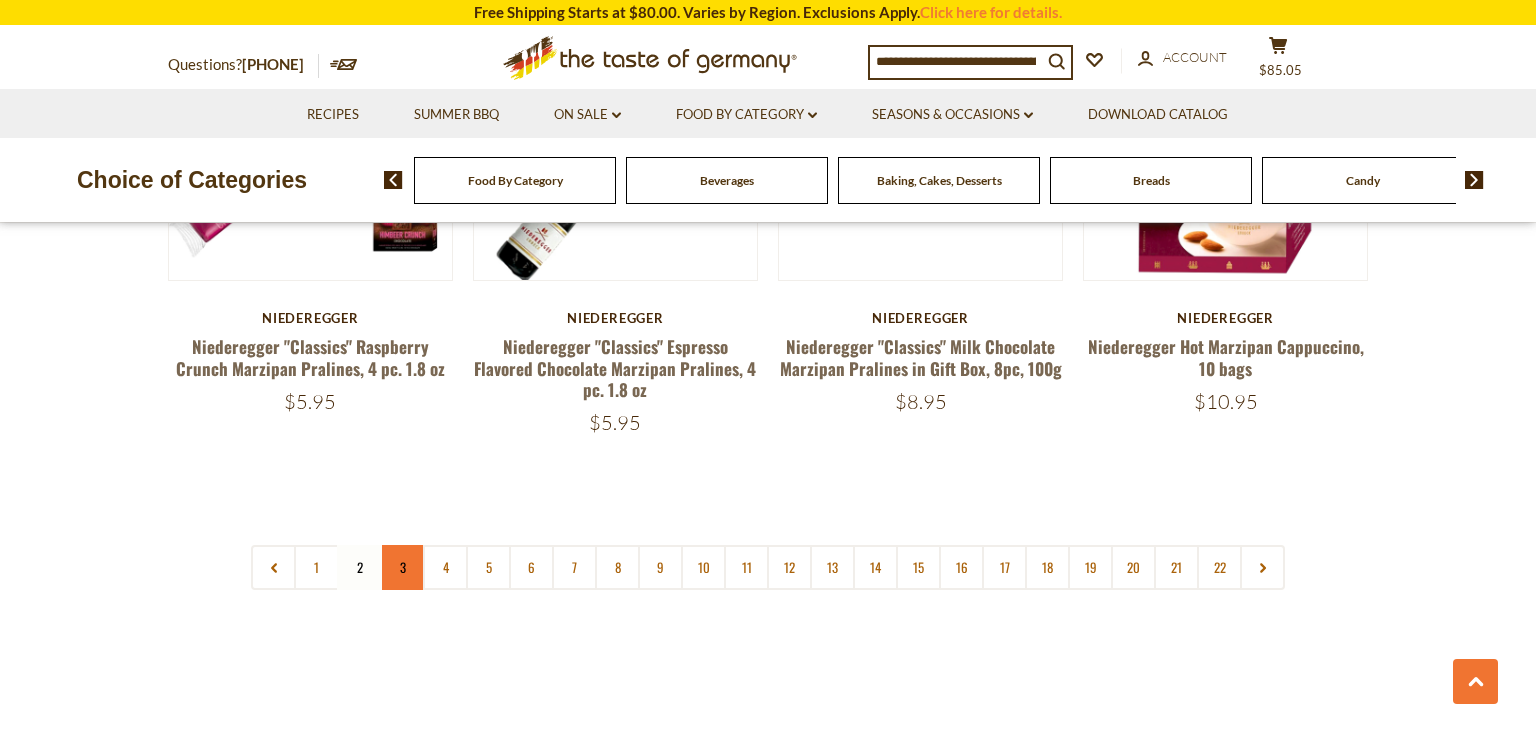 click on "3" at bounding box center (402, 567) 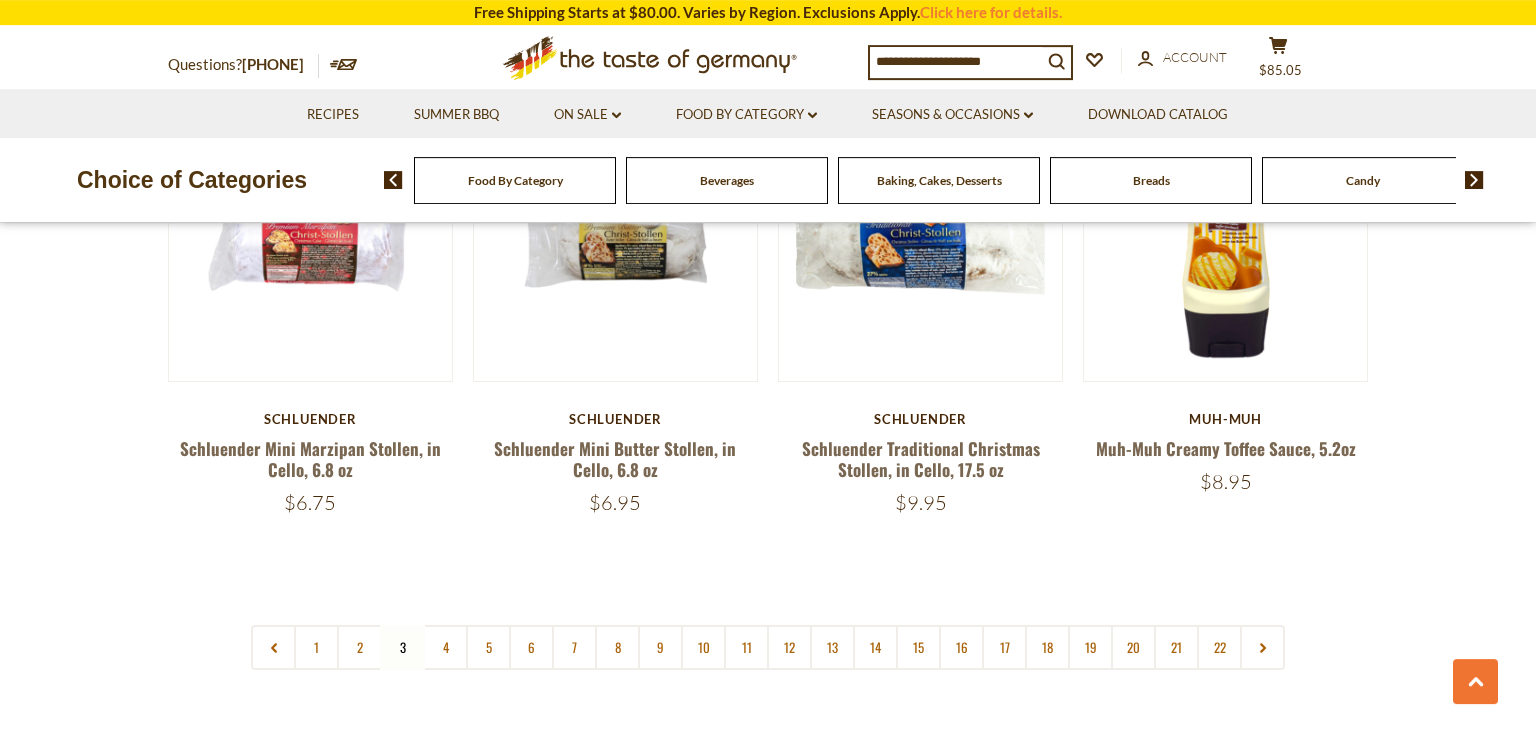 scroll, scrollTop: 4654, scrollLeft: 0, axis: vertical 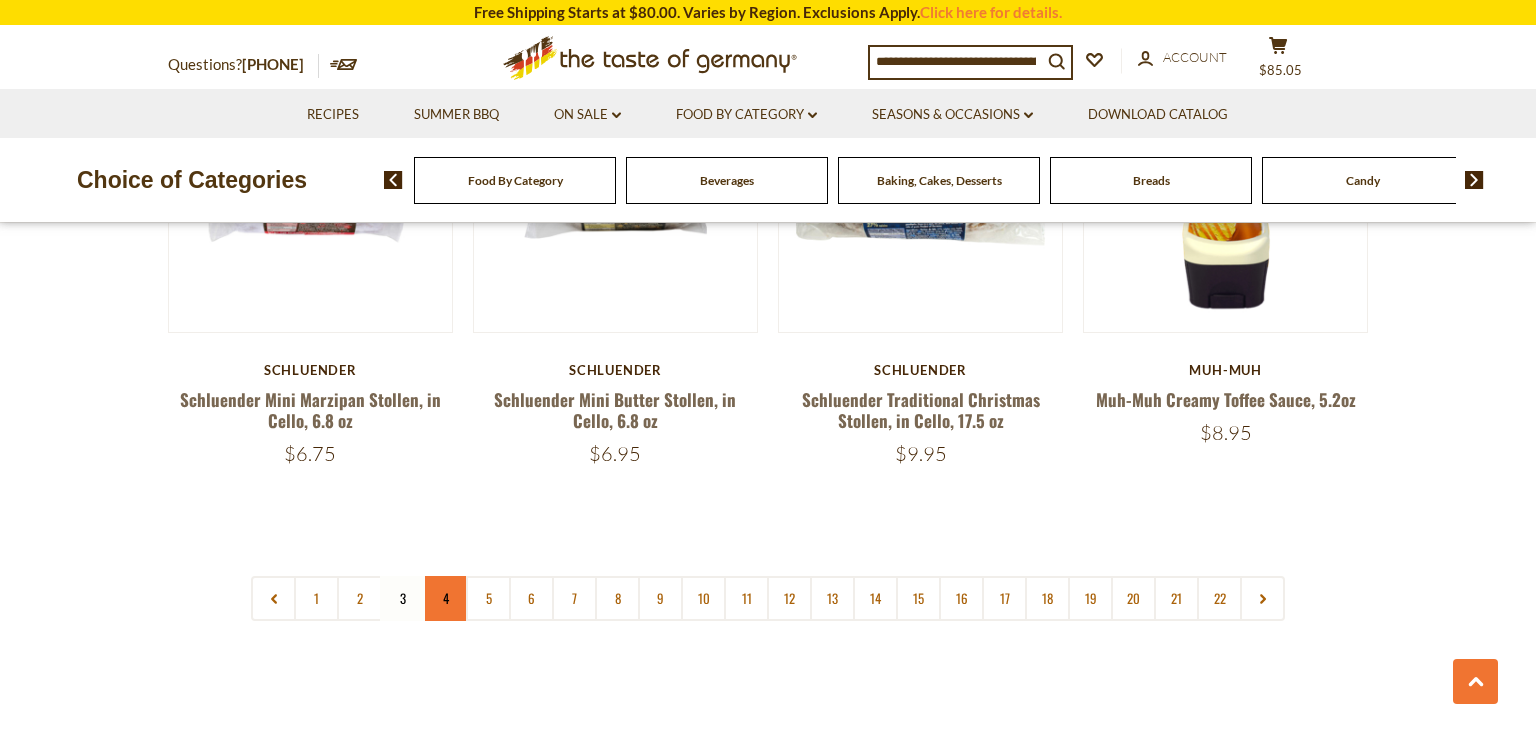 click on "4" at bounding box center (445, 598) 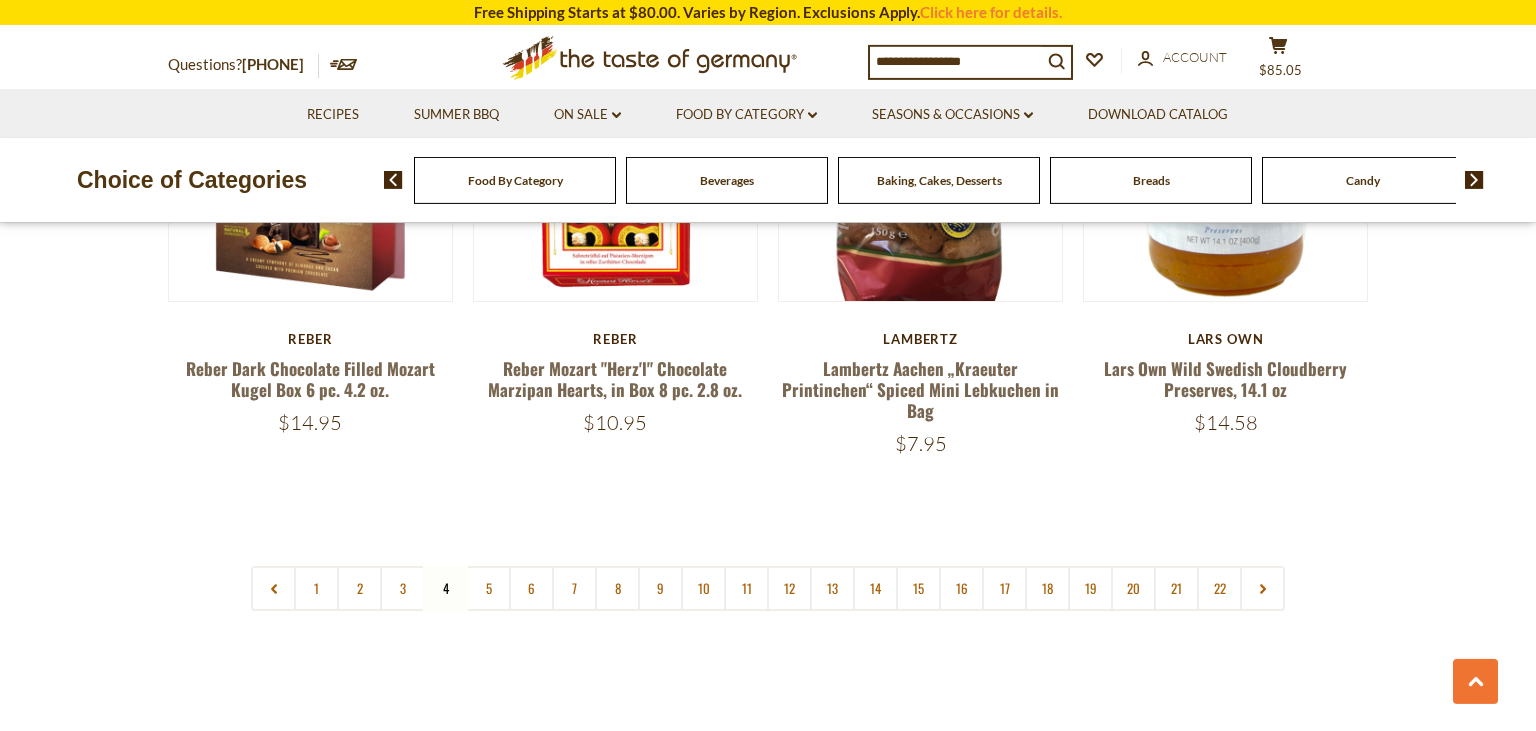 scroll, scrollTop: 4760, scrollLeft: 0, axis: vertical 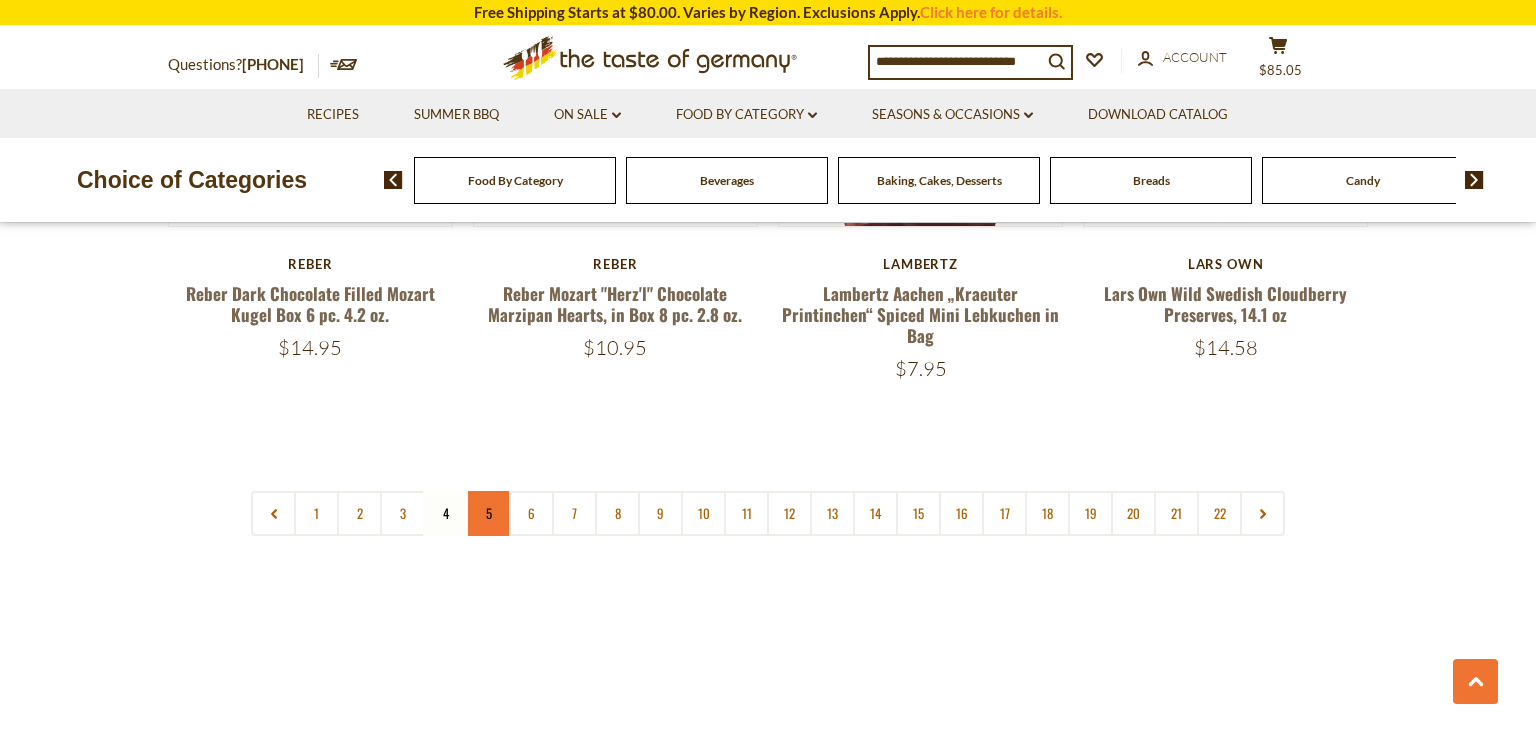click on "5" at bounding box center [488, 513] 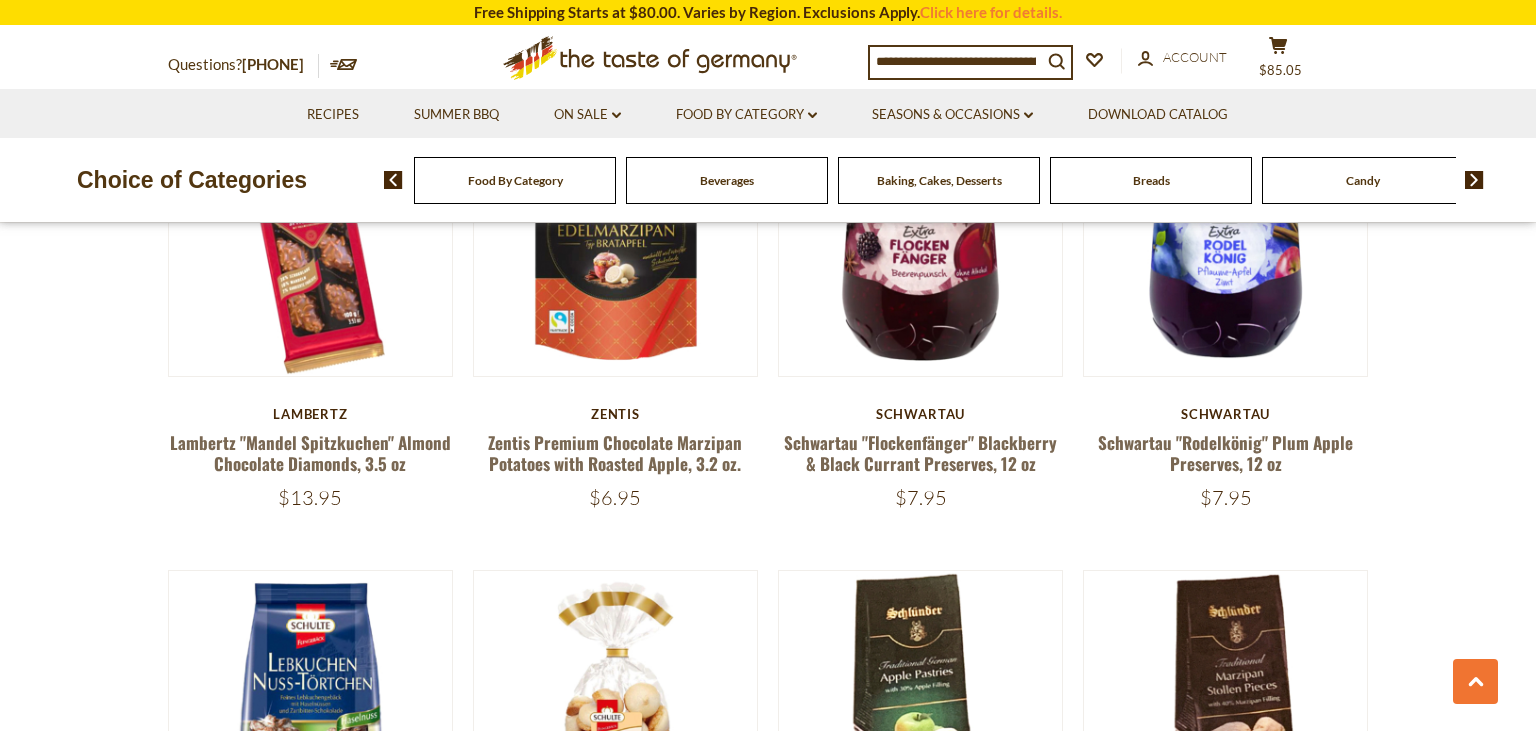 scroll, scrollTop: 642, scrollLeft: 0, axis: vertical 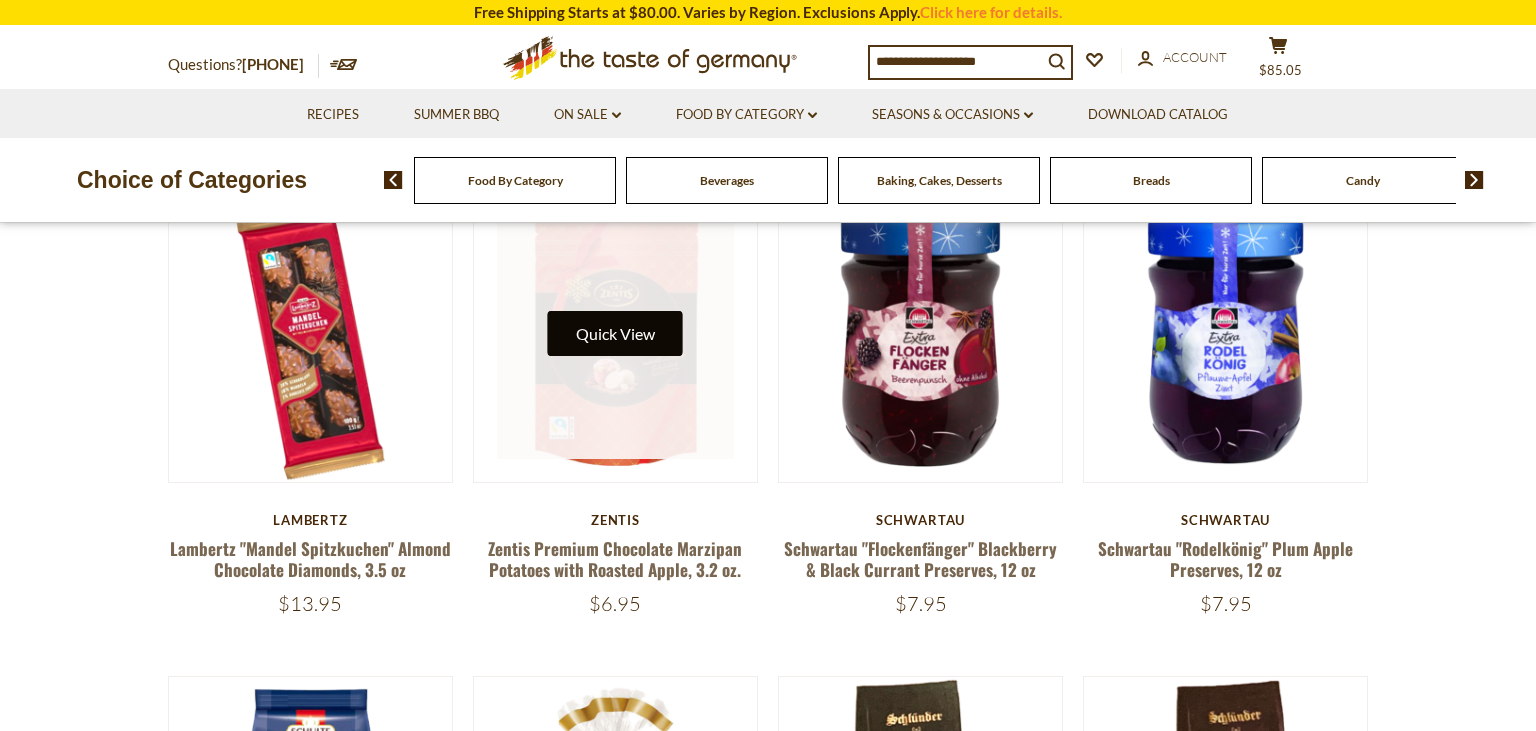 click on "Quick View" at bounding box center [615, 333] 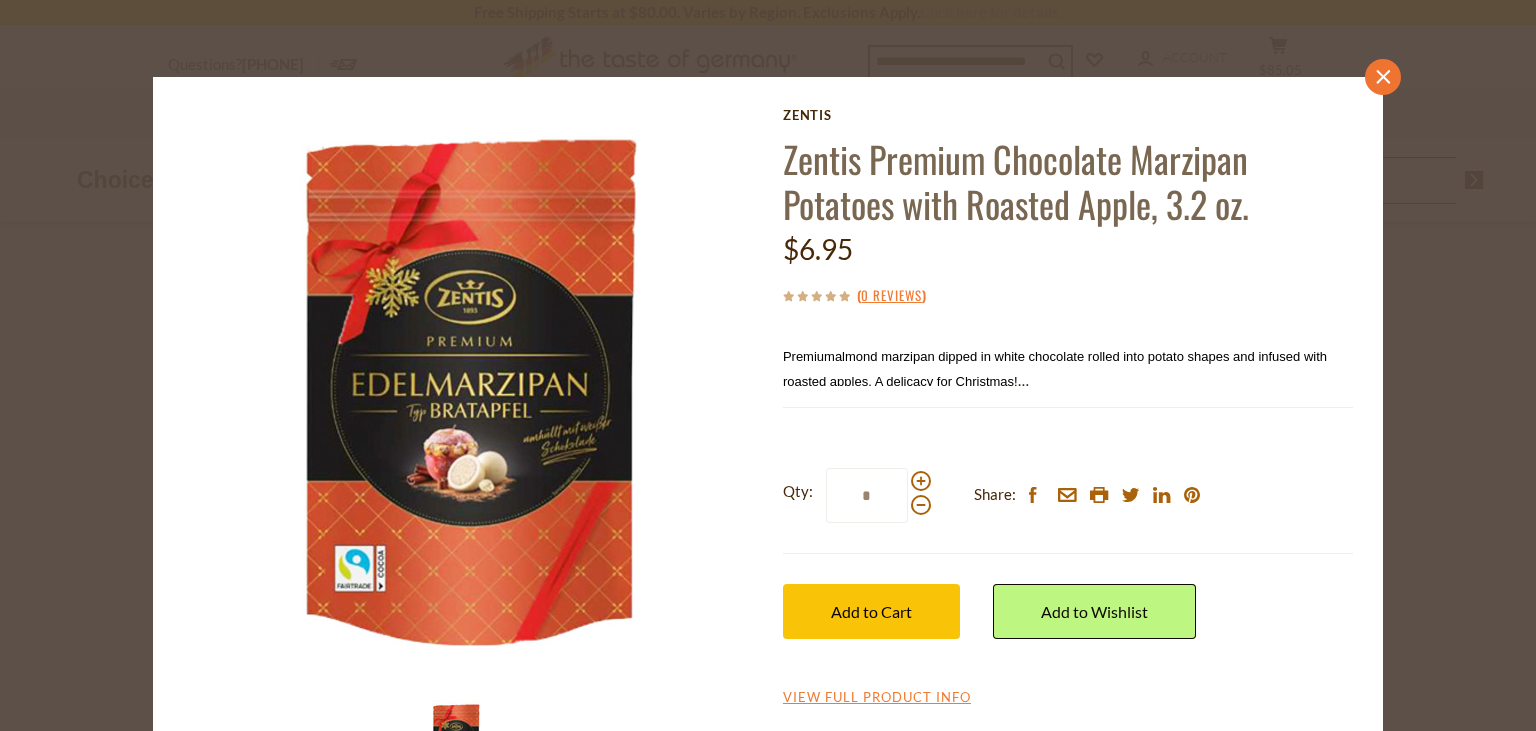 click 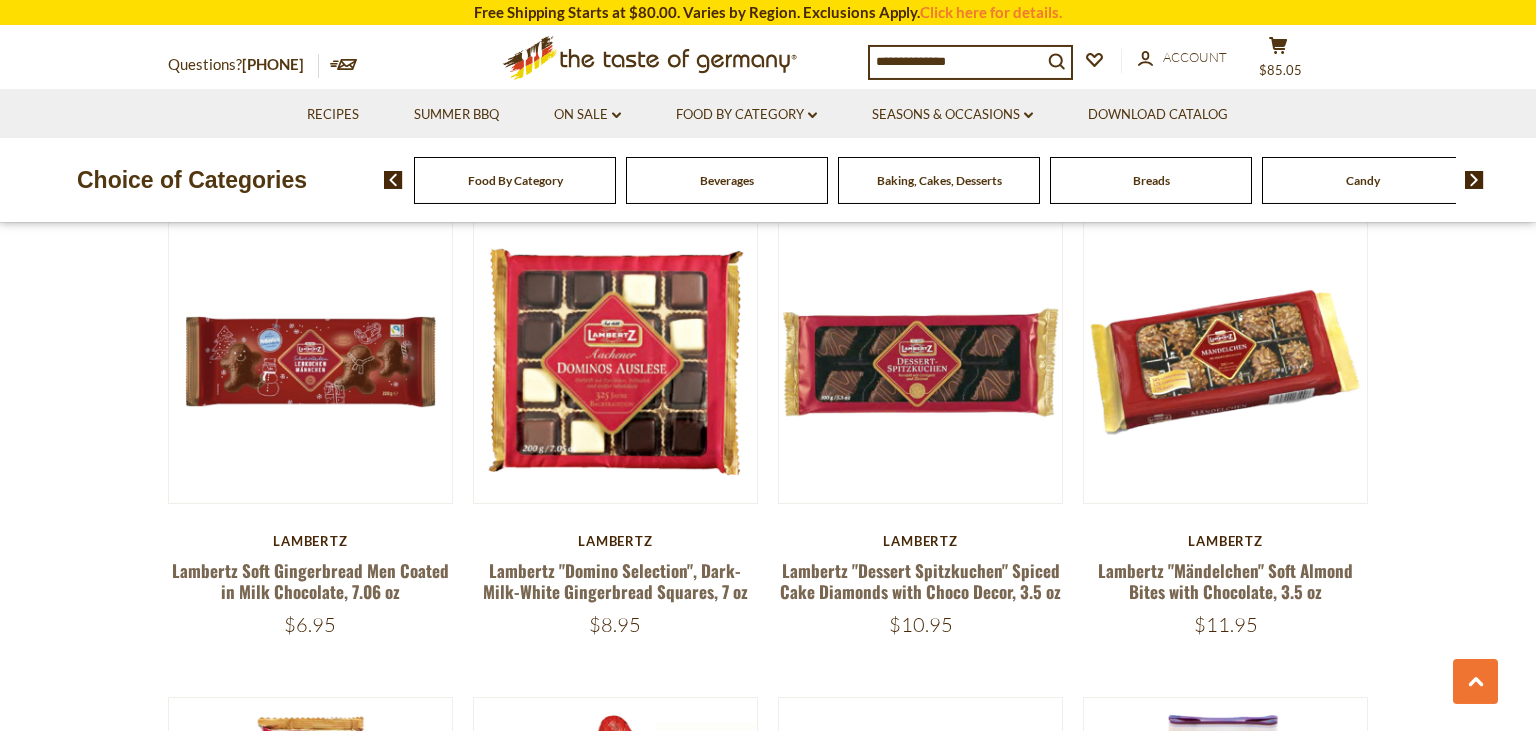 scroll, scrollTop: 4021, scrollLeft: 0, axis: vertical 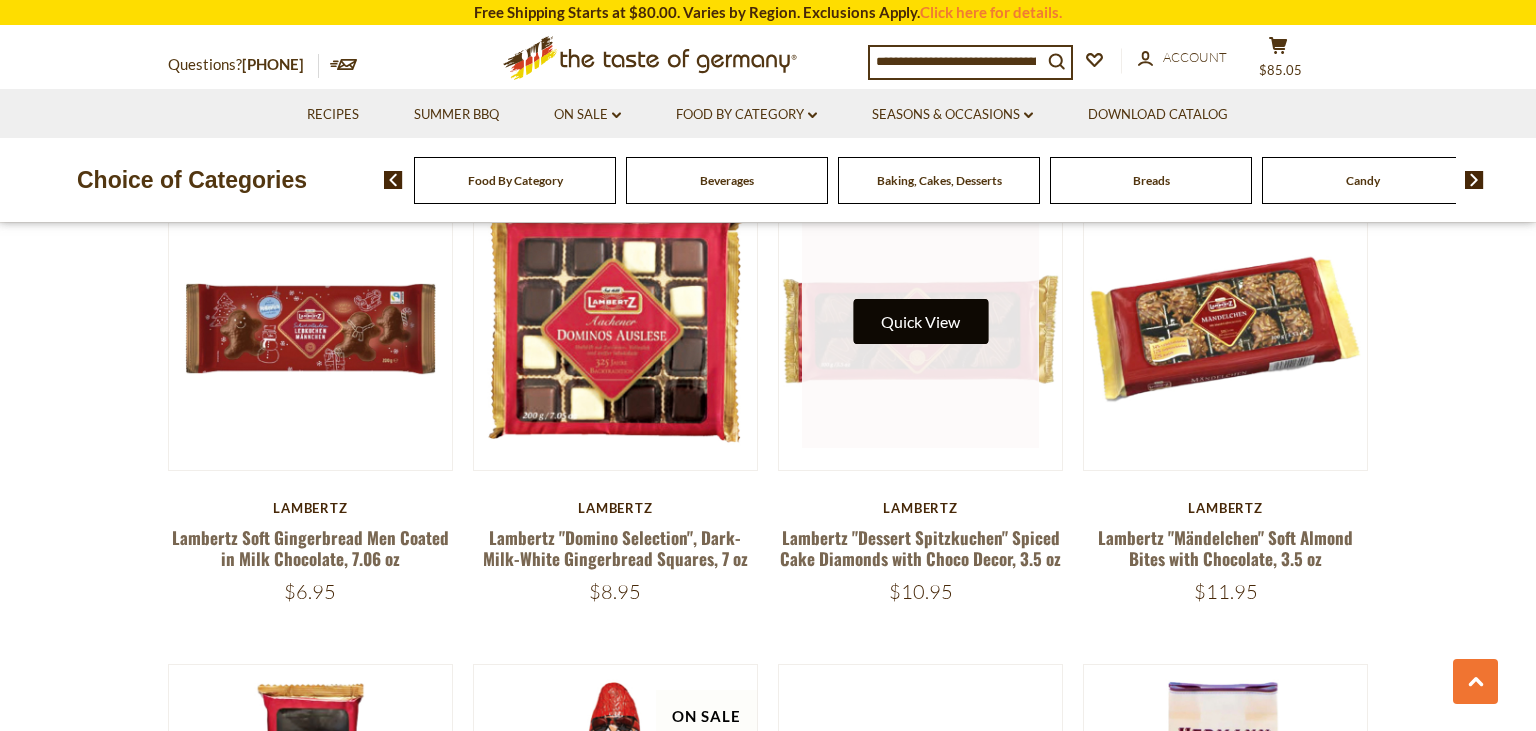 click on "Quick View" at bounding box center [920, 321] 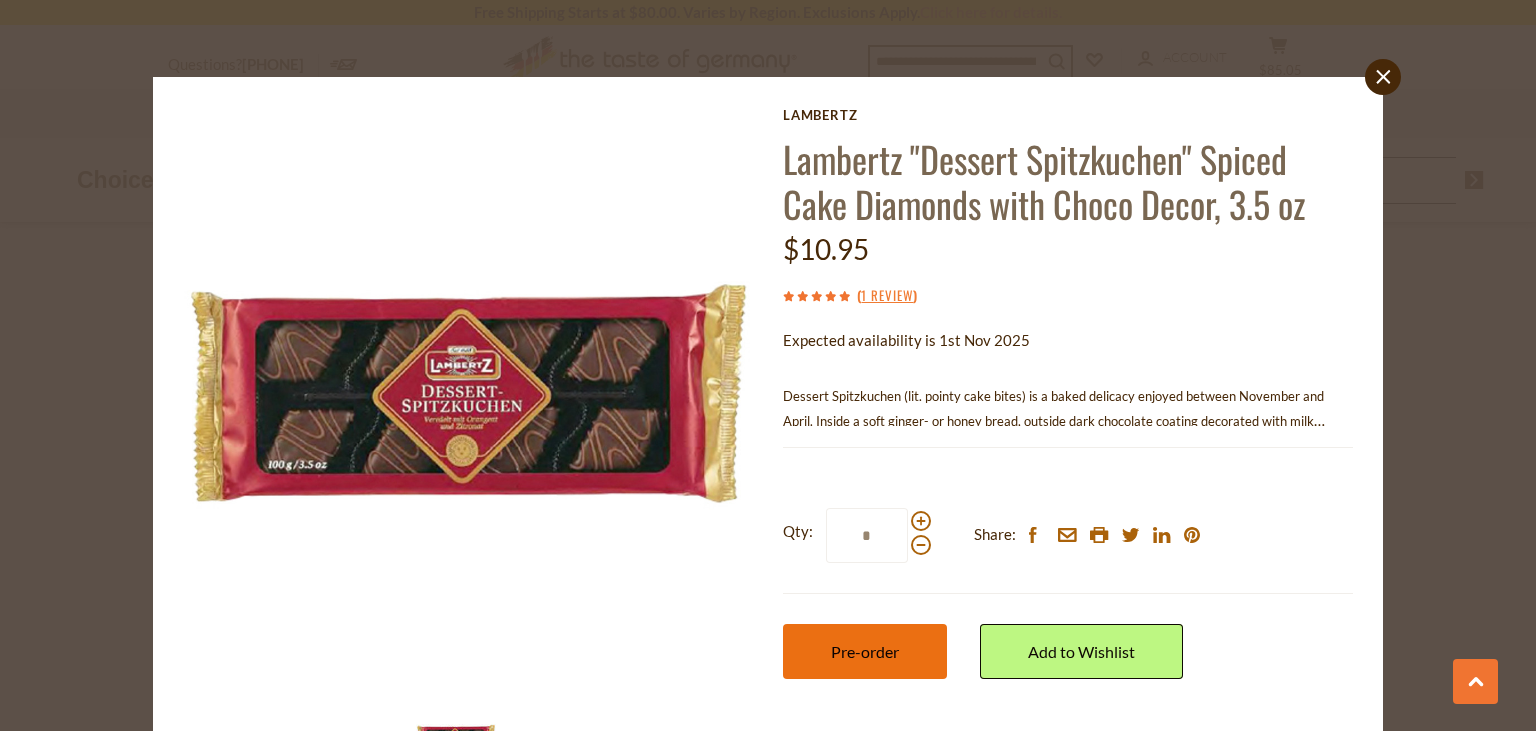click on "Pre-order" at bounding box center (865, 651) 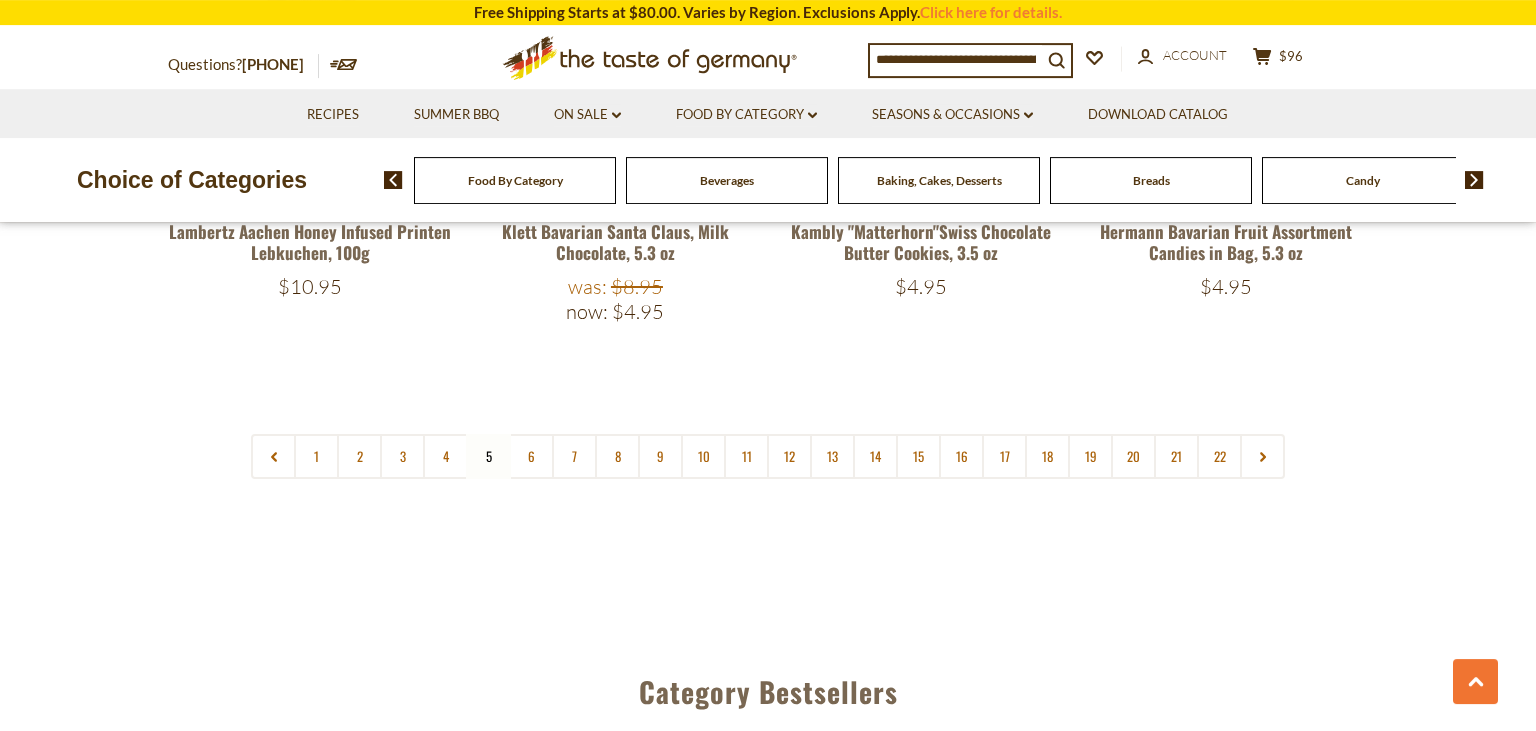 scroll, scrollTop: 4866, scrollLeft: 0, axis: vertical 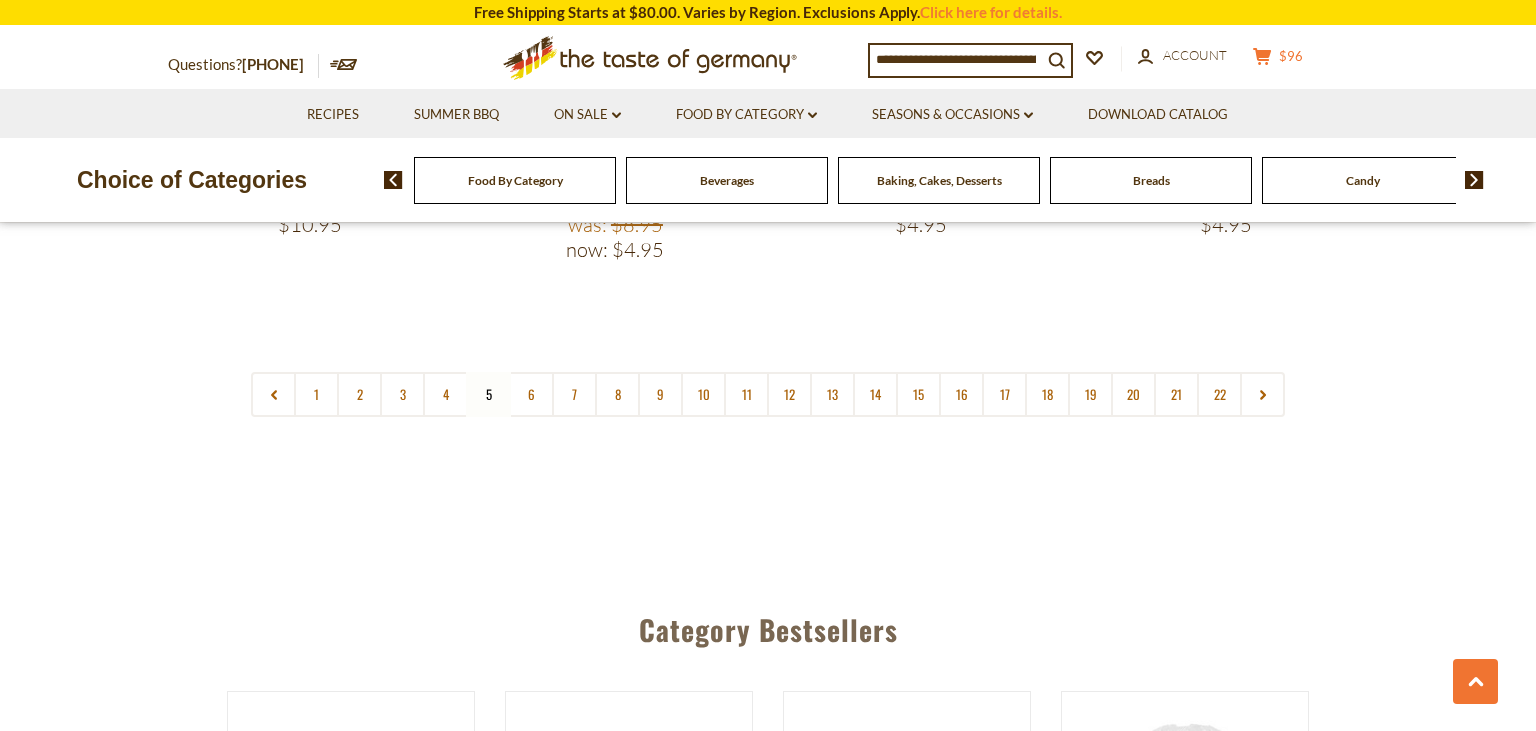 click 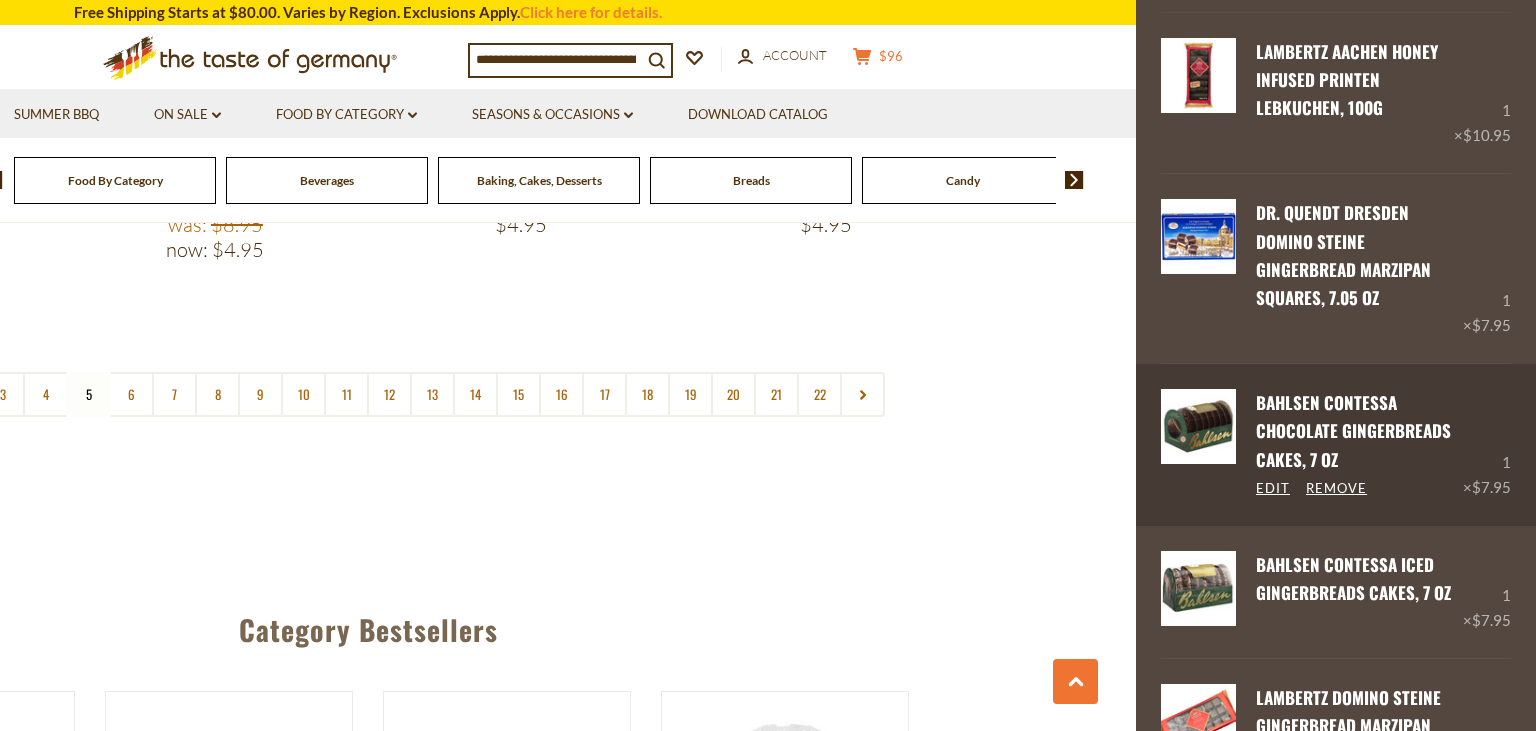 scroll, scrollTop: 552, scrollLeft: 0, axis: vertical 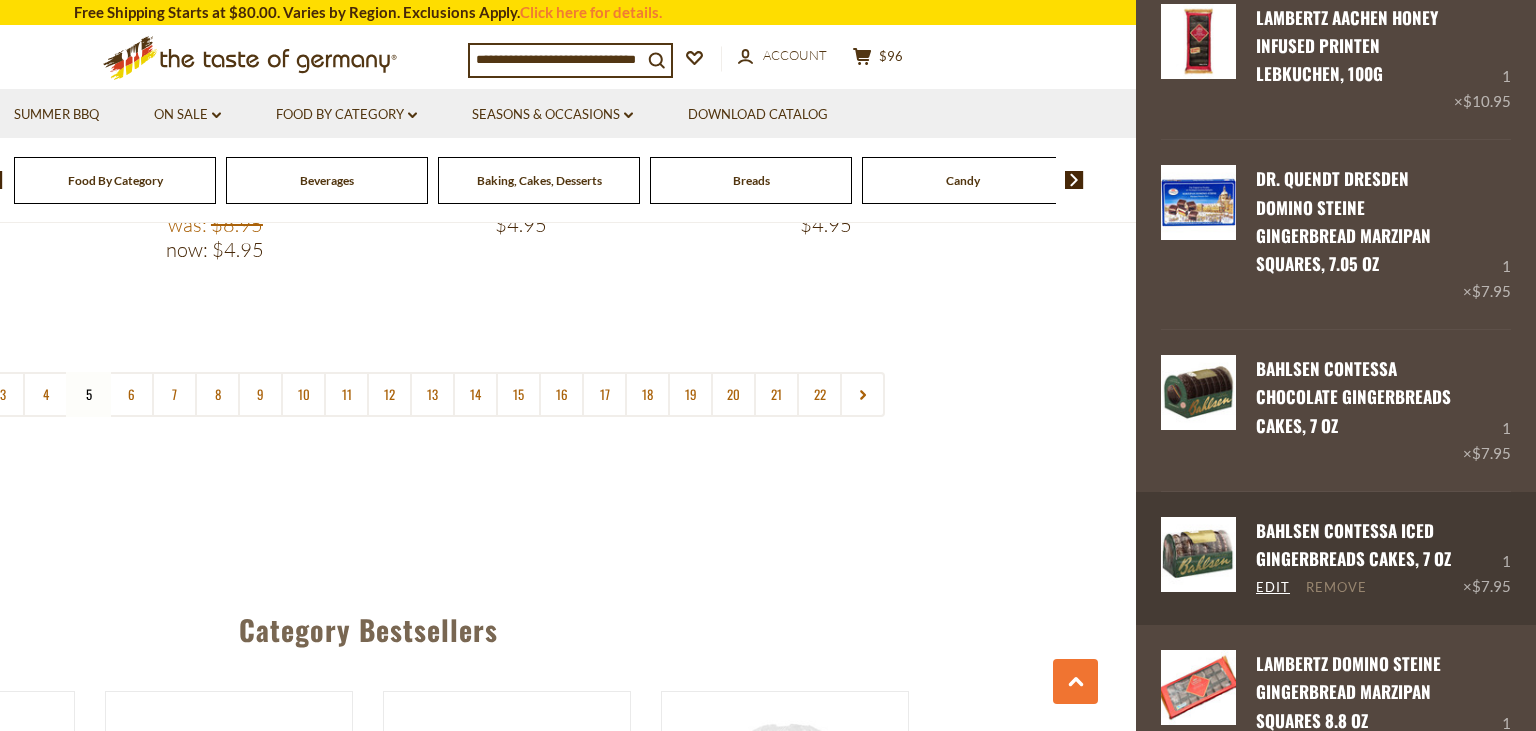 click on "Remove" at bounding box center (1336, 588) 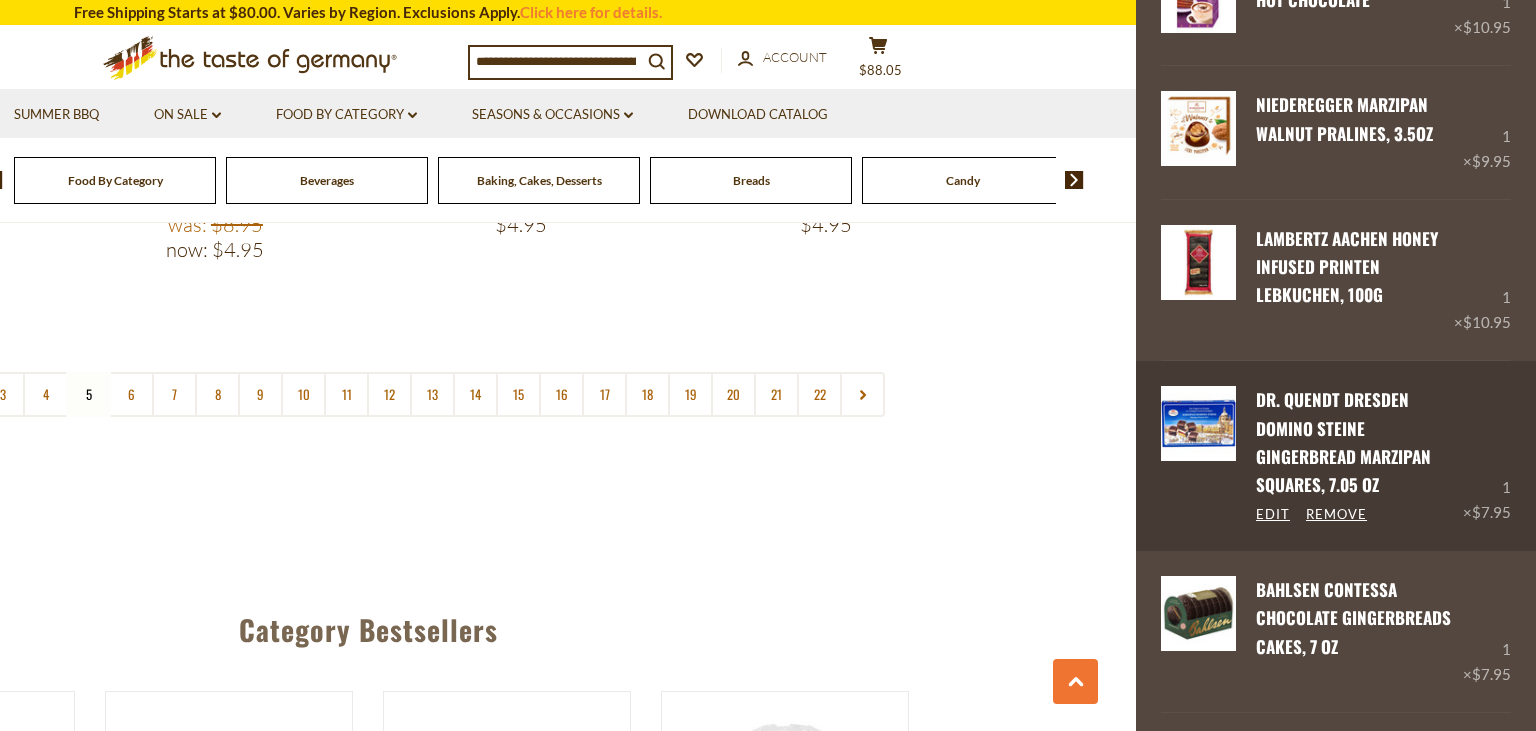 scroll, scrollTop: 442, scrollLeft: 0, axis: vertical 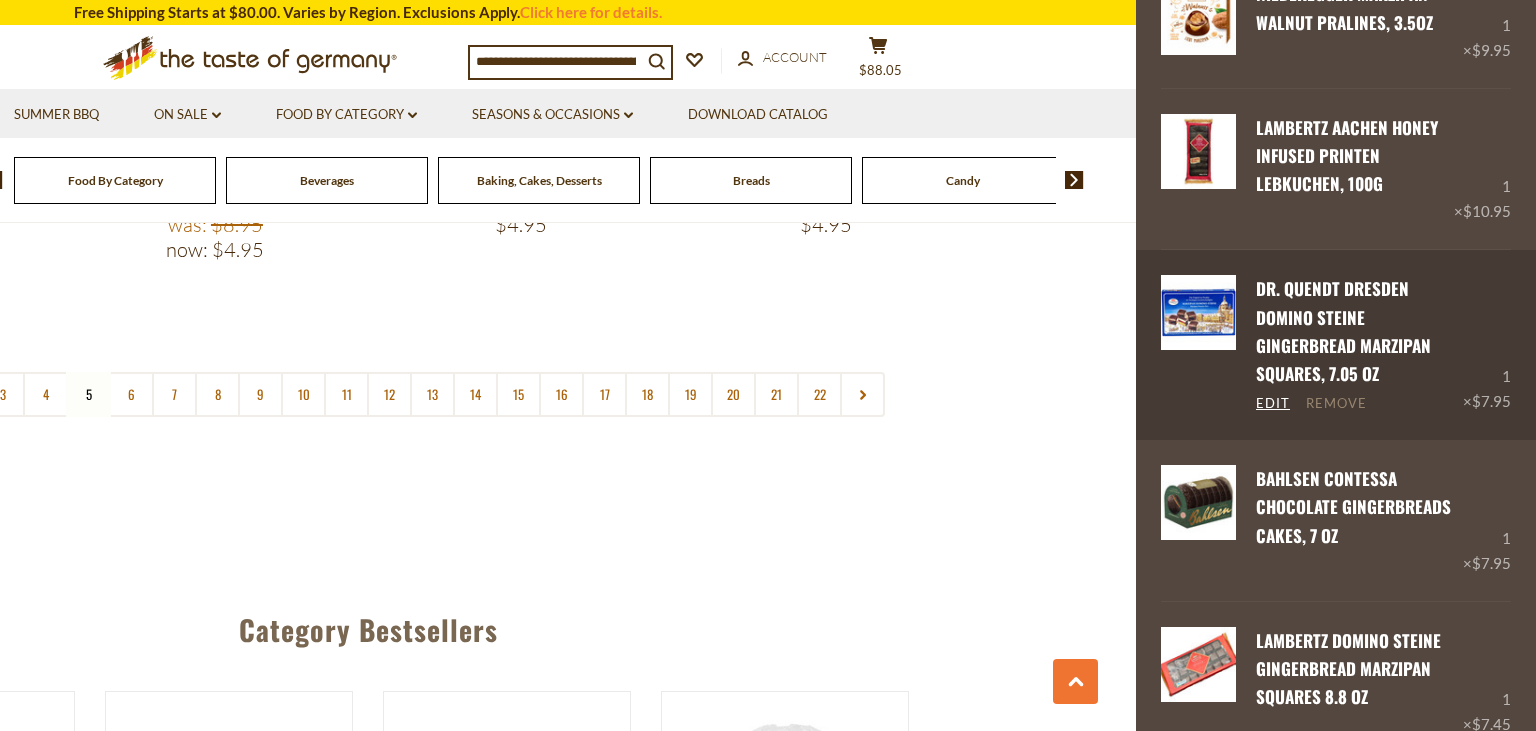 click on "Remove" at bounding box center [1336, 404] 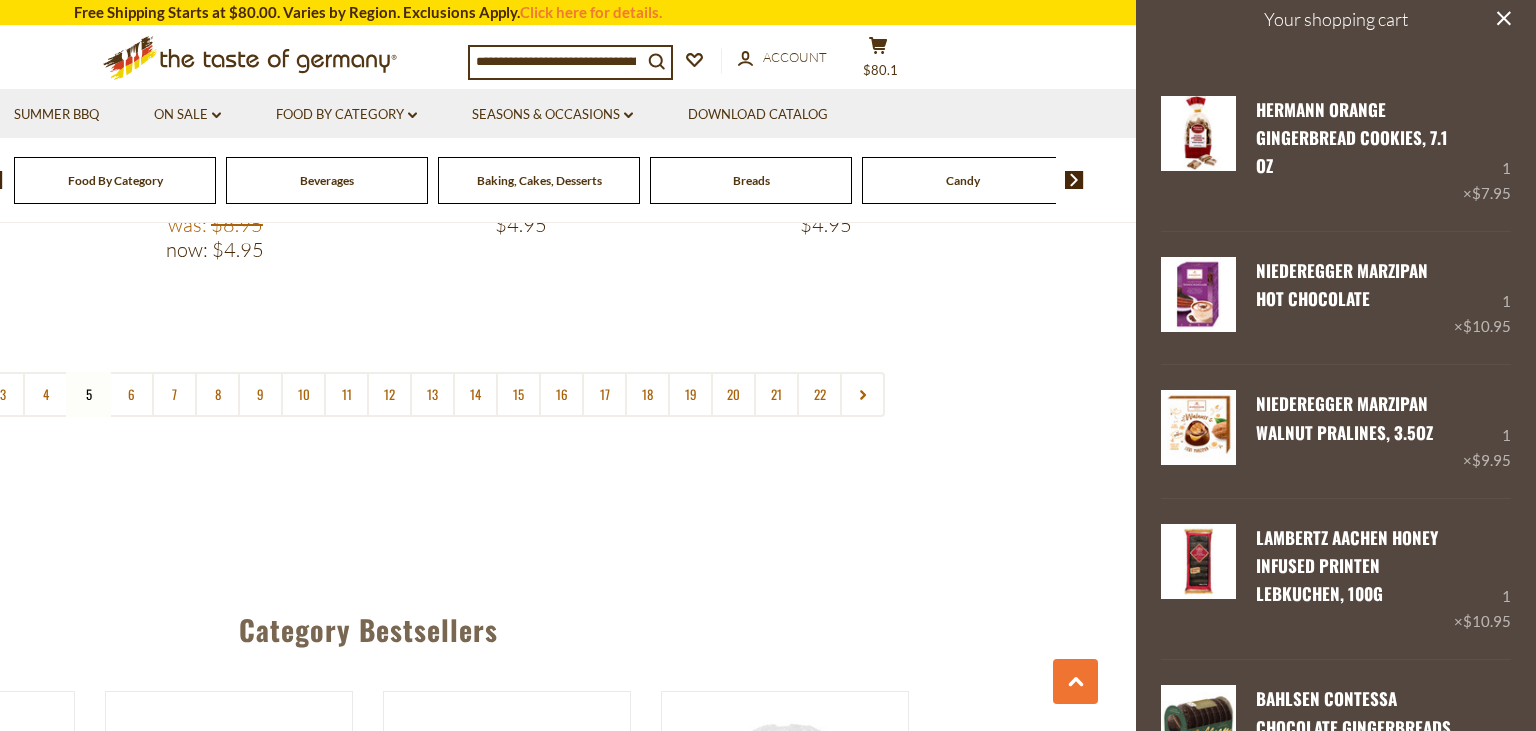 scroll, scrollTop: 0, scrollLeft: 0, axis: both 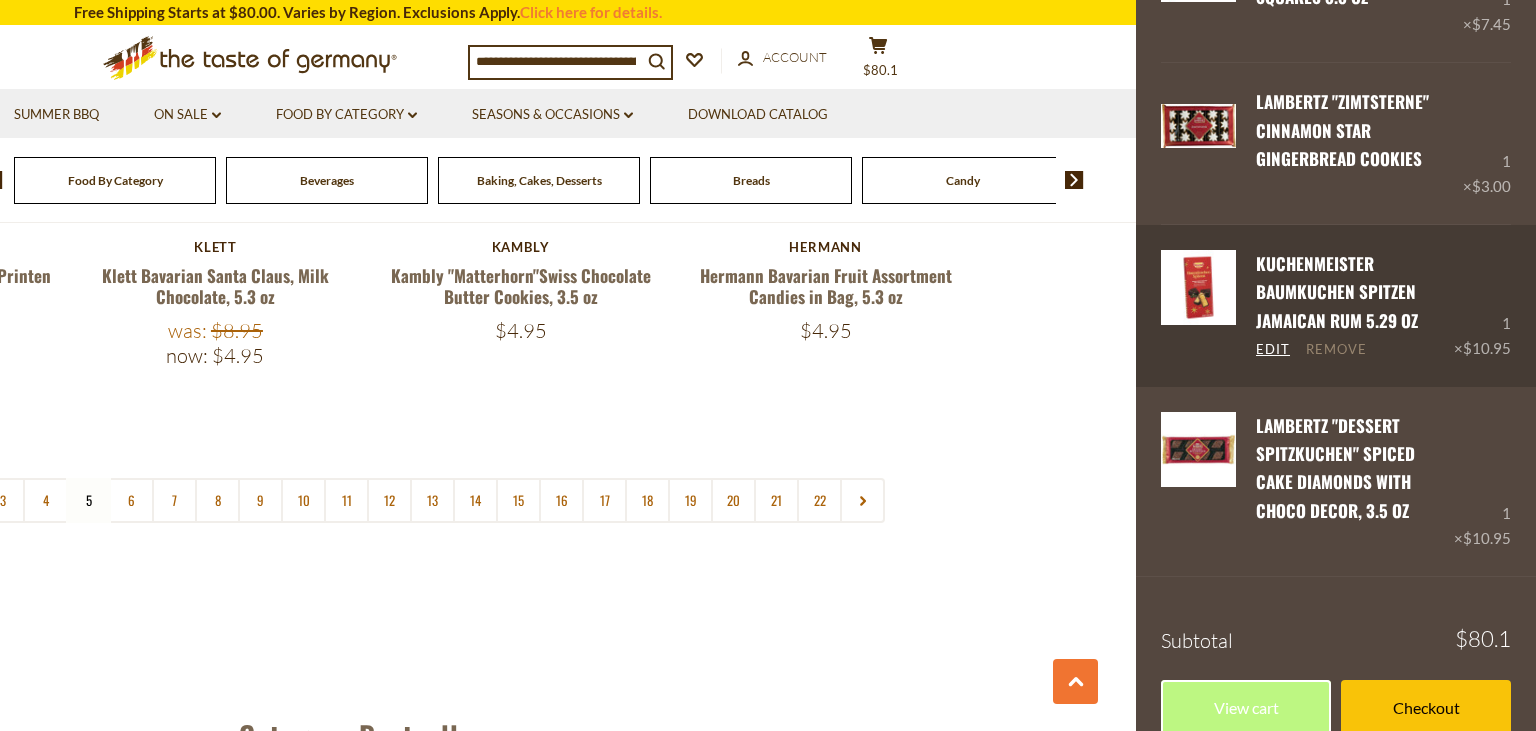 click on "Remove" at bounding box center [1336, 350] 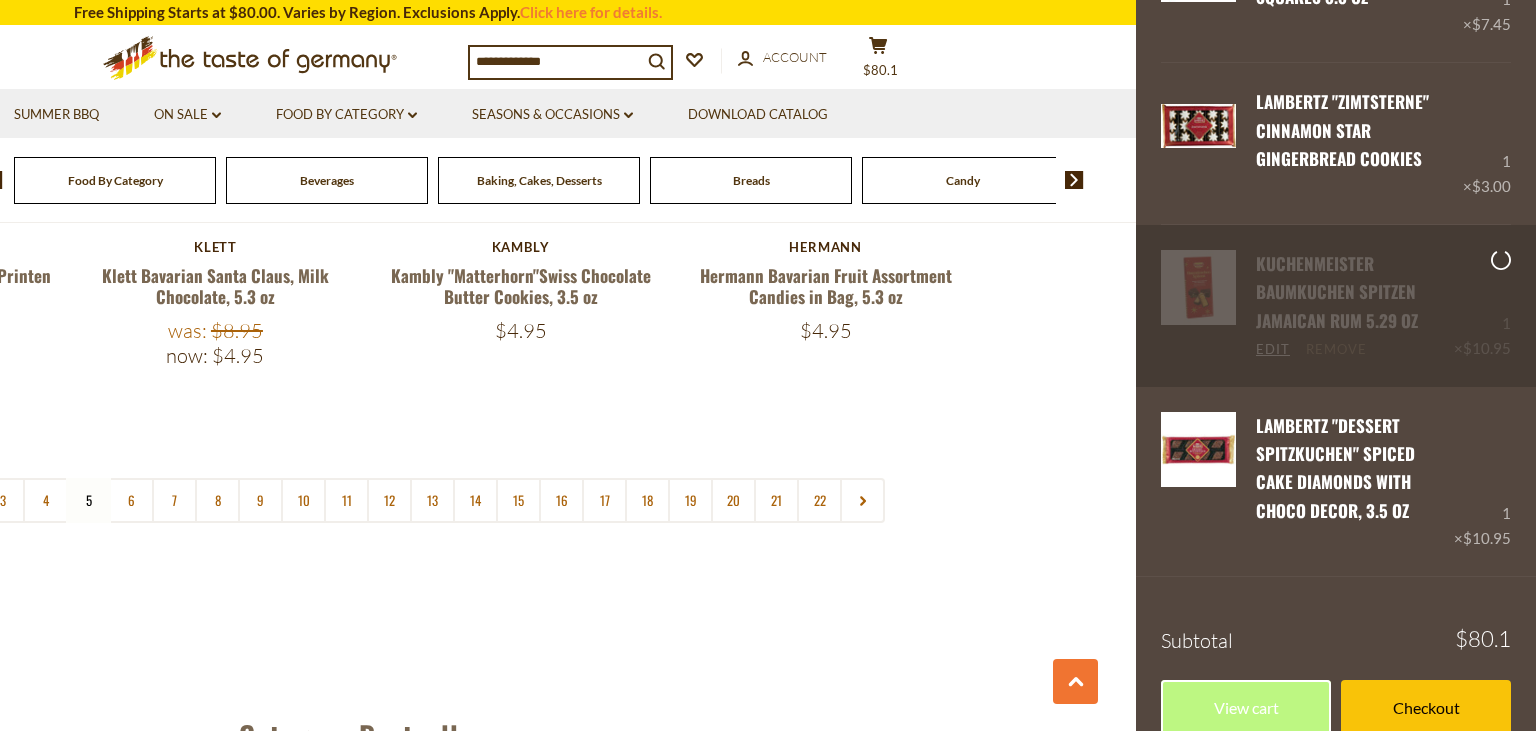 scroll, scrollTop: 790, scrollLeft: 0, axis: vertical 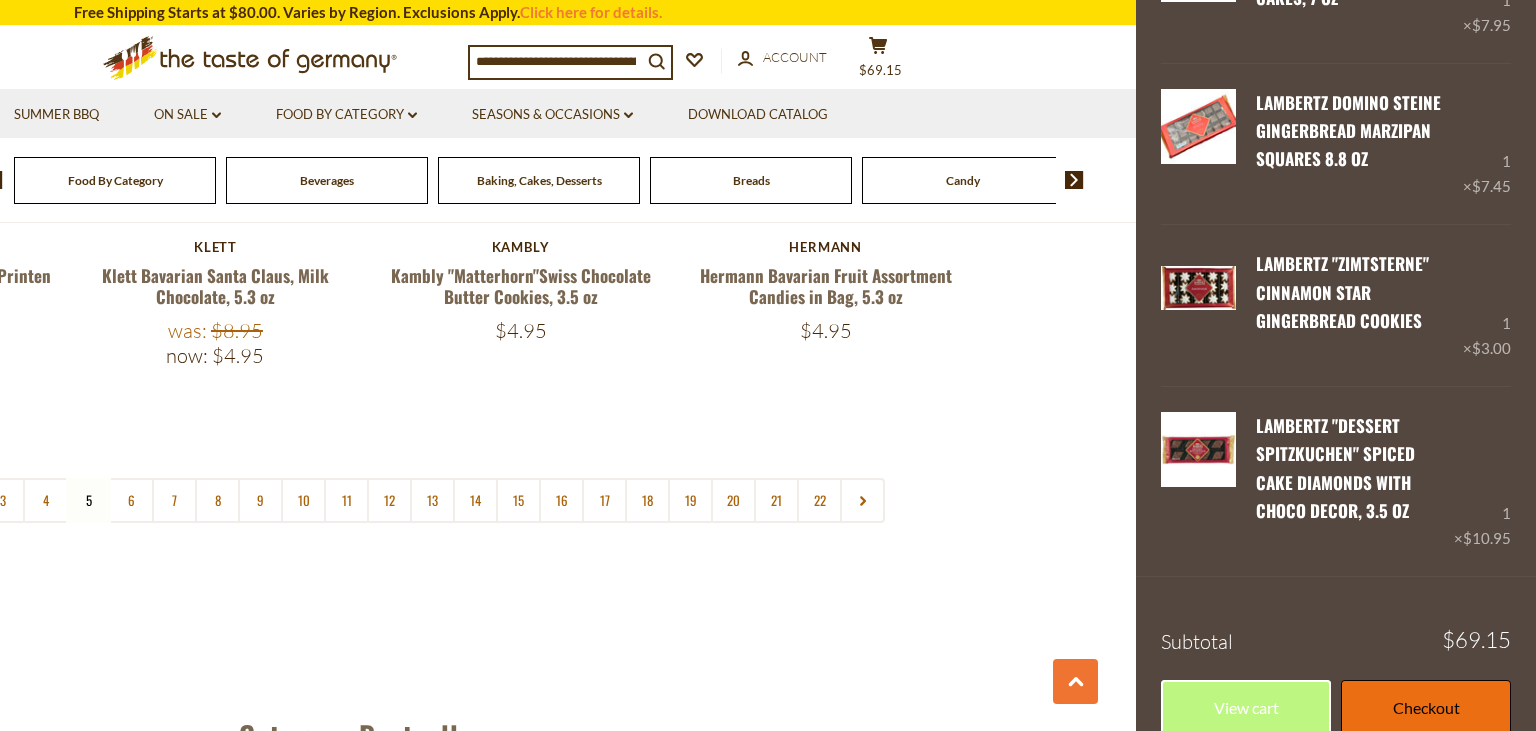 click on "Checkout" at bounding box center [1426, 707] 